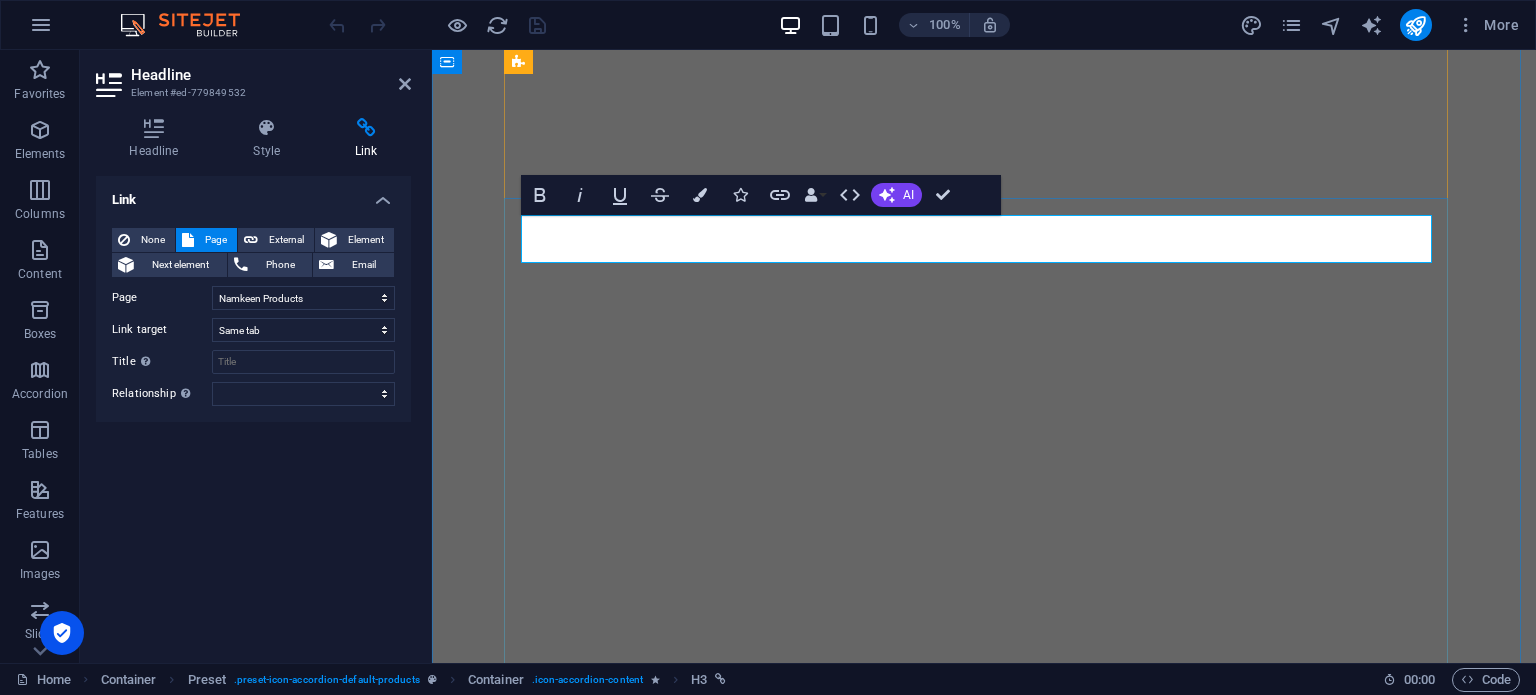 select on "3" 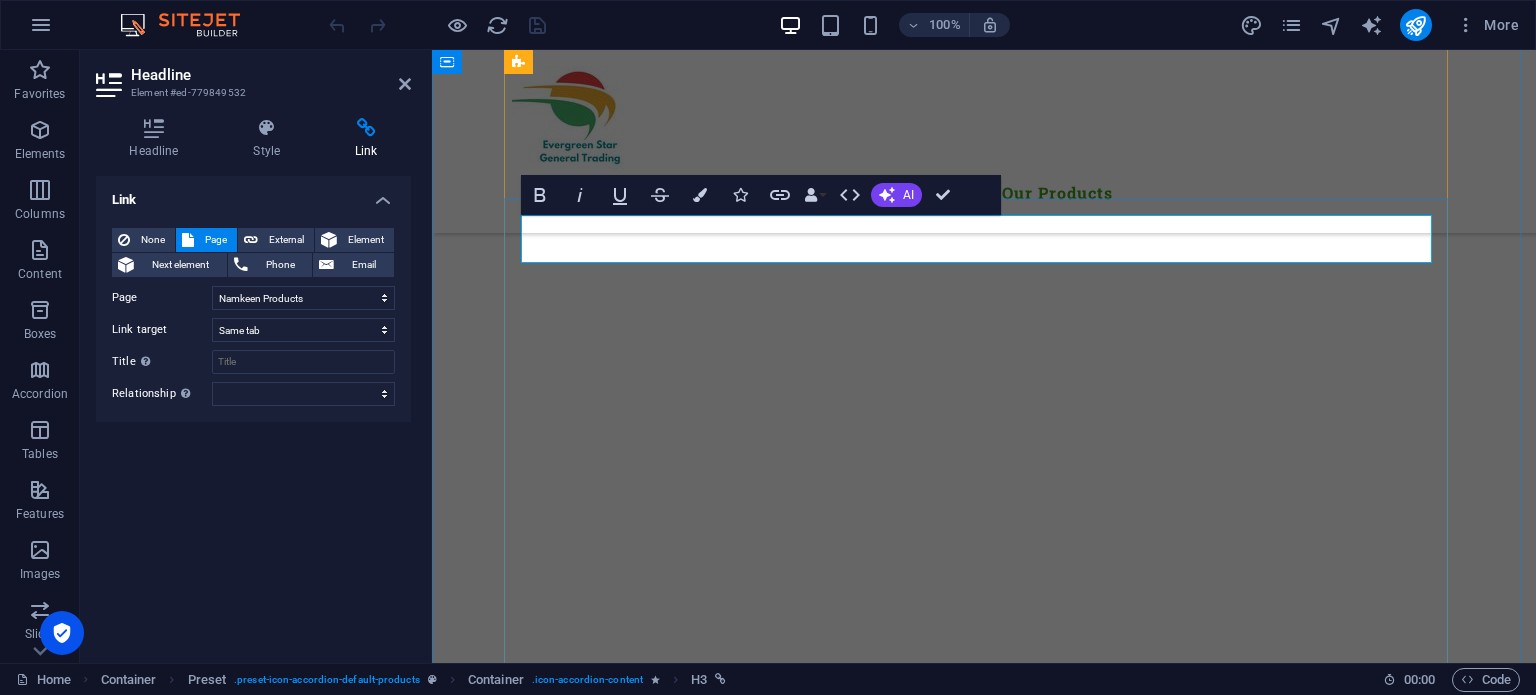 scroll, scrollTop: 1914, scrollLeft: 0, axis: vertical 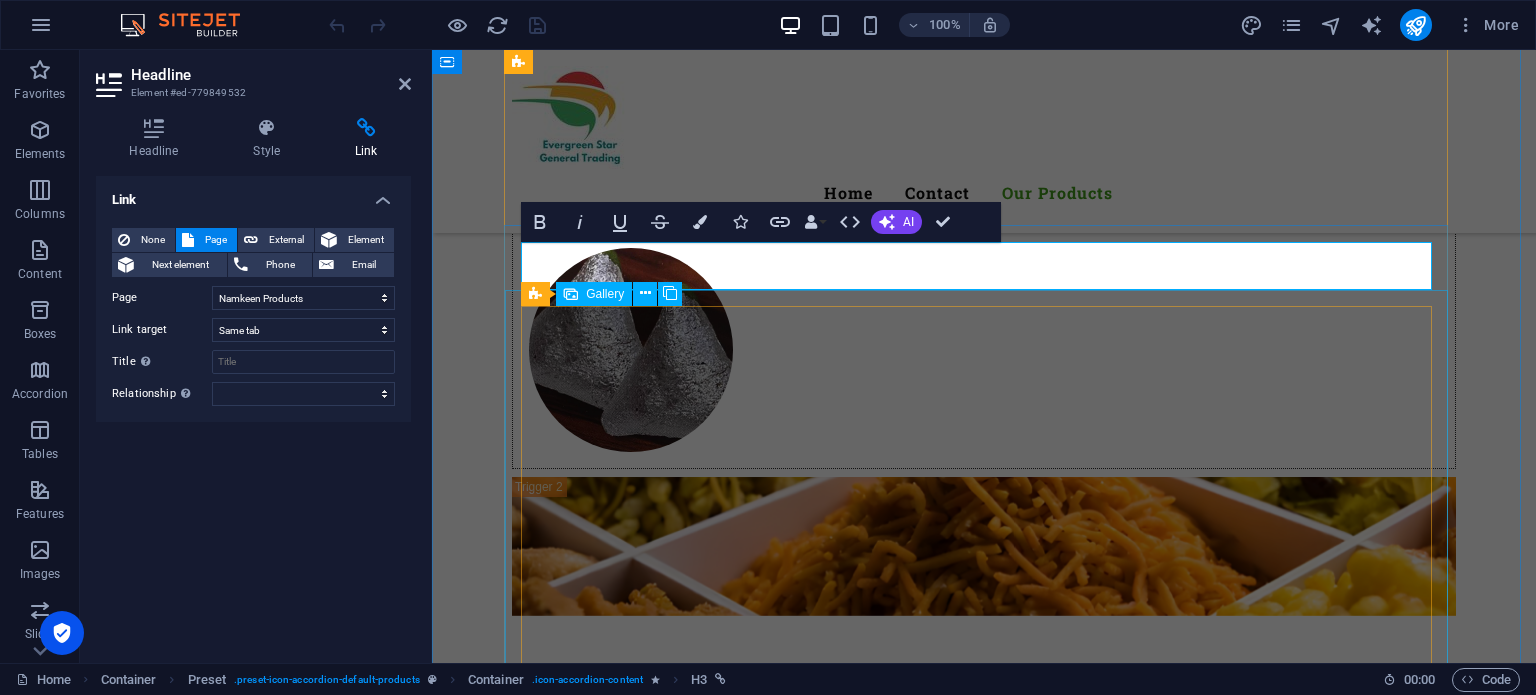 click at bounding box center [984, 967] 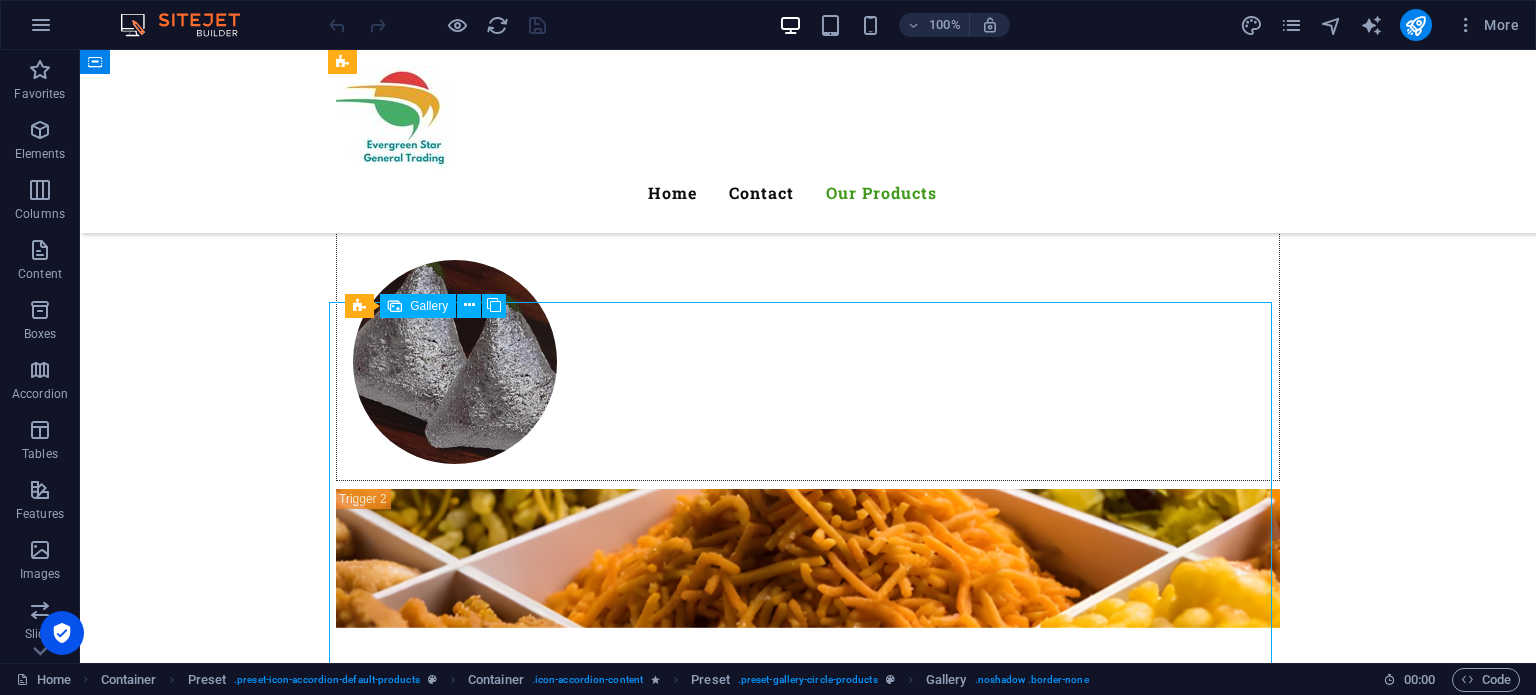 scroll, scrollTop: 1936, scrollLeft: 0, axis: vertical 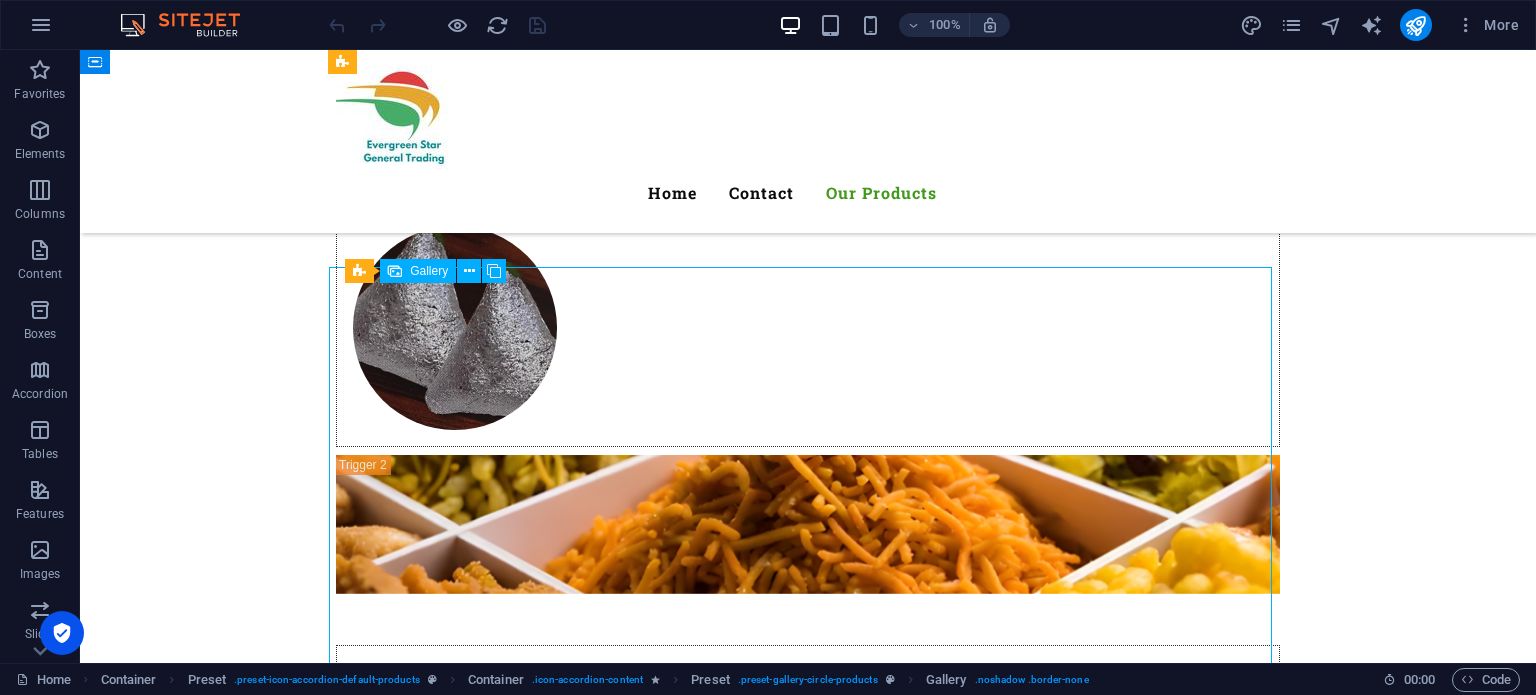 click at bounding box center (455, 828) 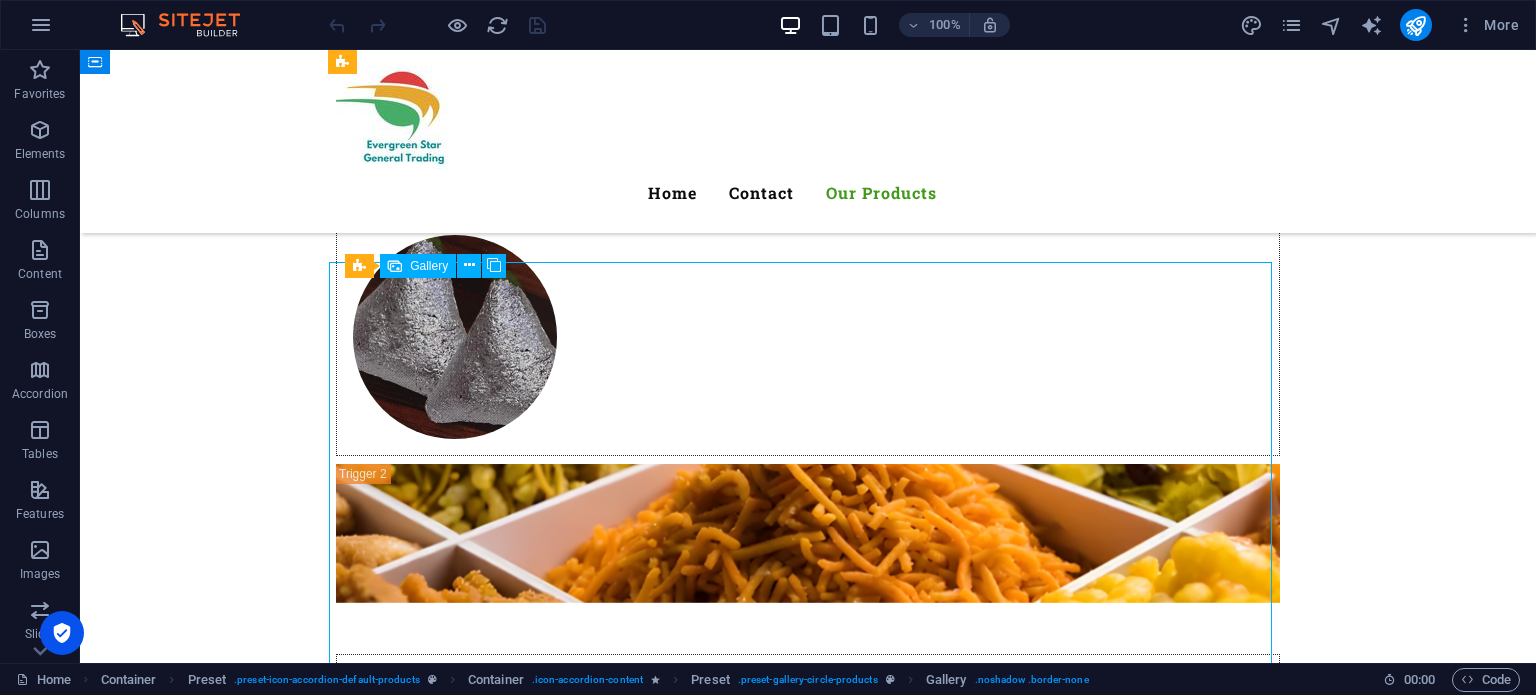 scroll, scrollTop: 1958, scrollLeft: 0, axis: vertical 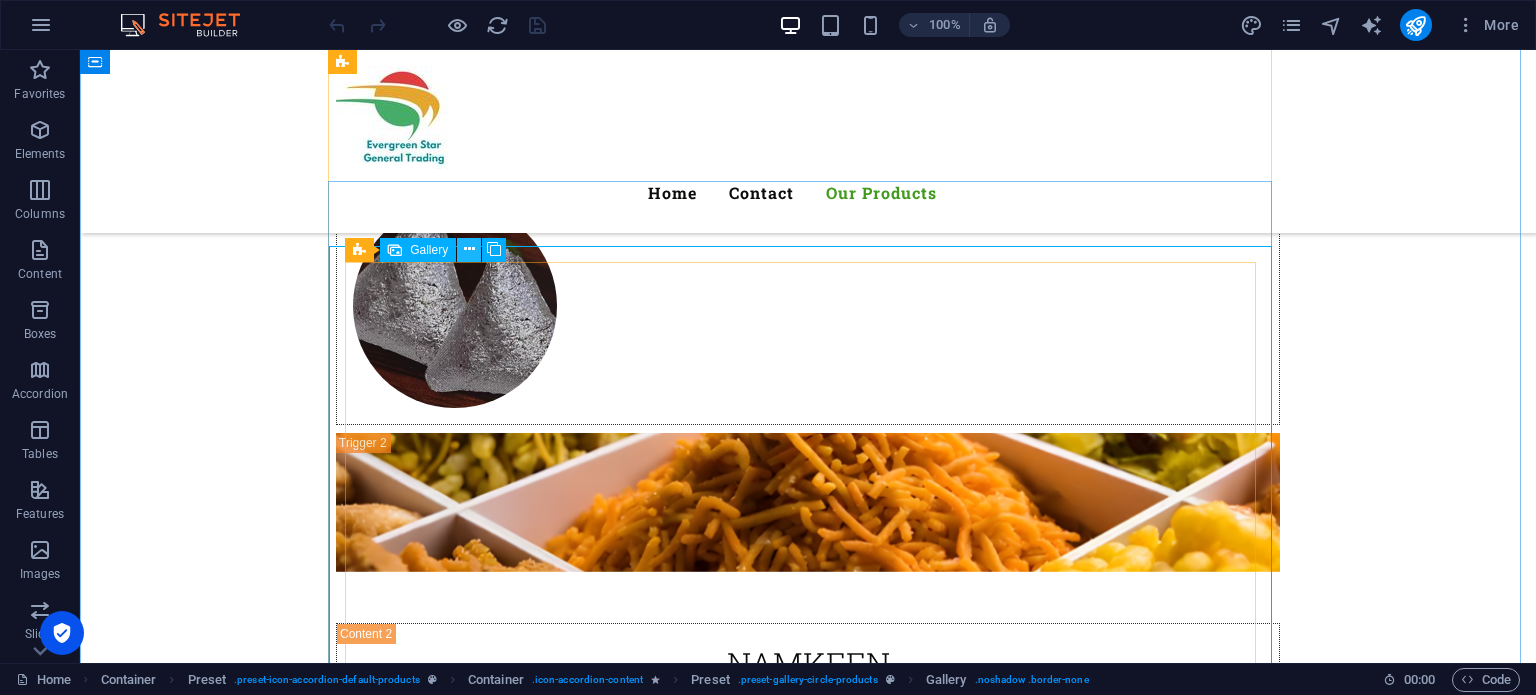 click at bounding box center (469, 249) 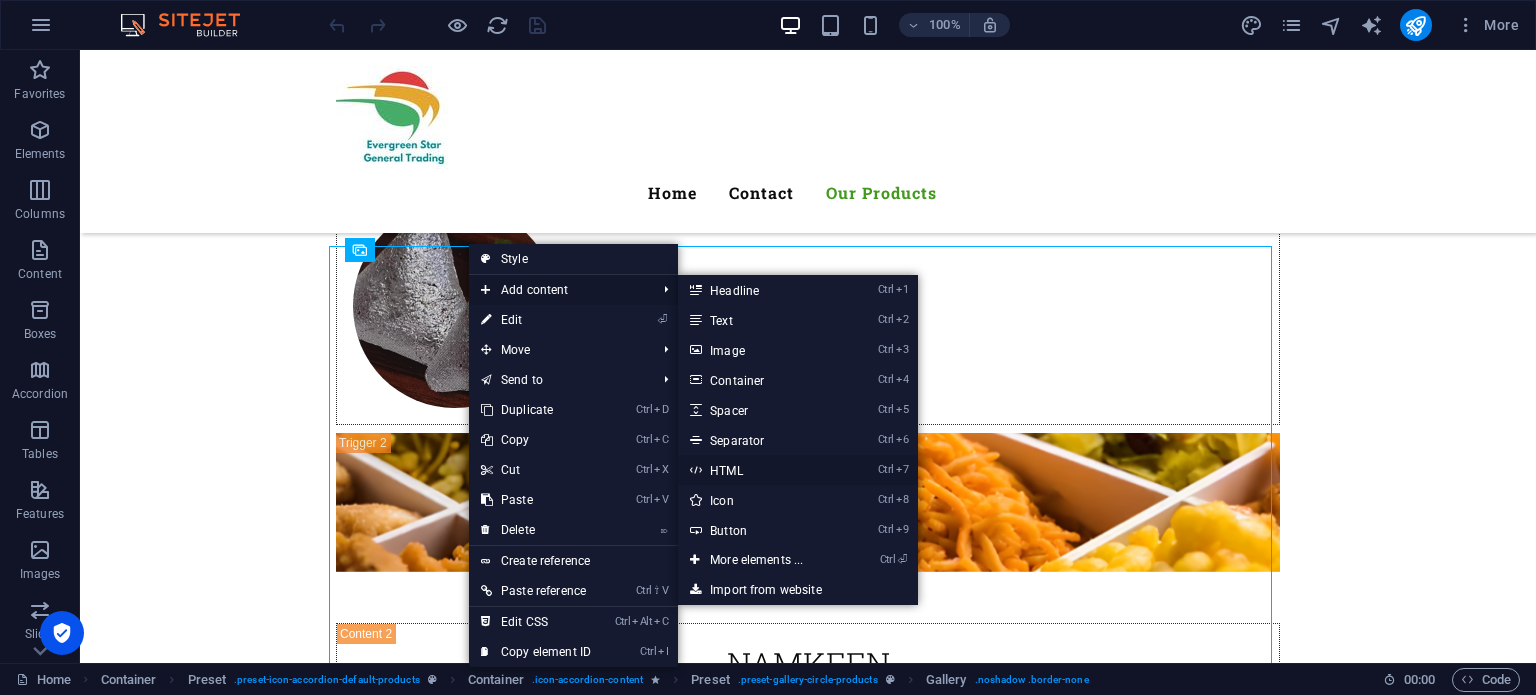 click on "Ctrl 7  HTML" at bounding box center [760, 470] 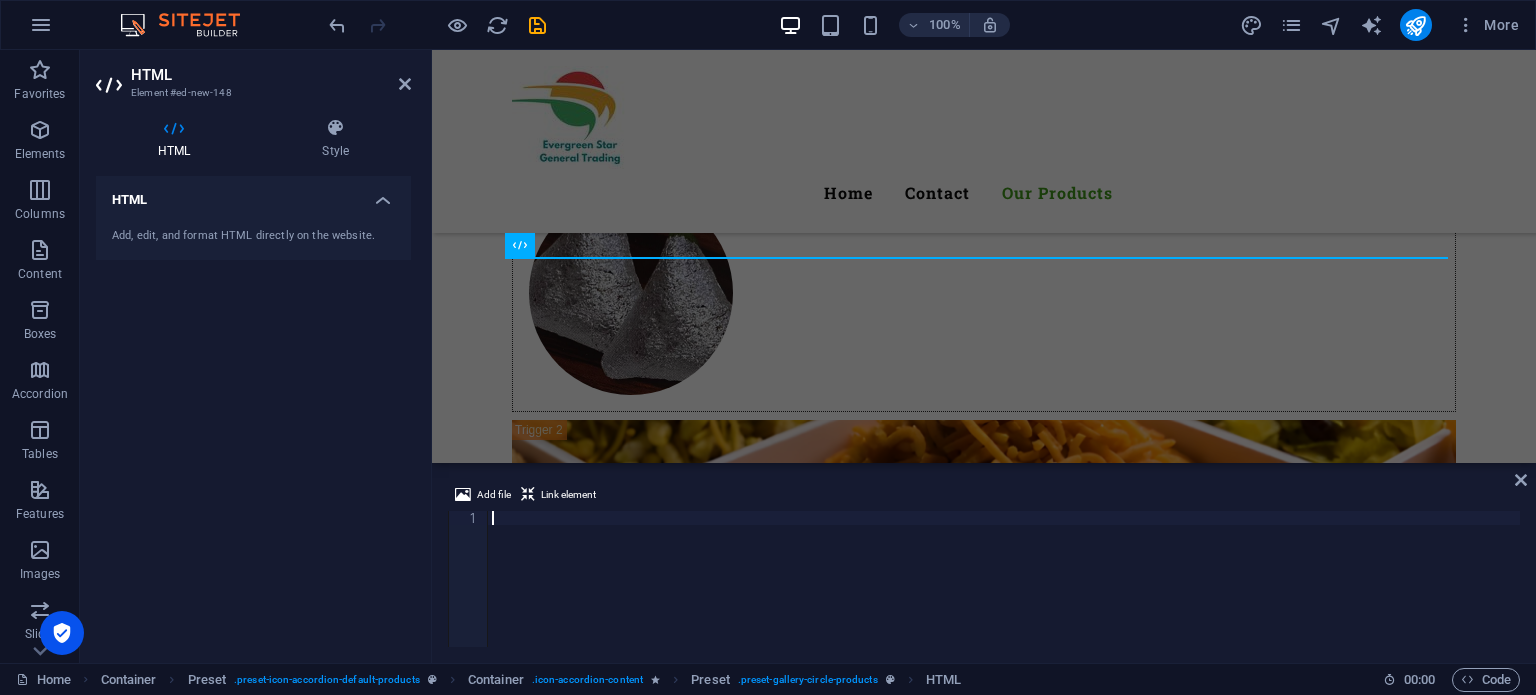 scroll, scrollTop: 2406, scrollLeft: 0, axis: vertical 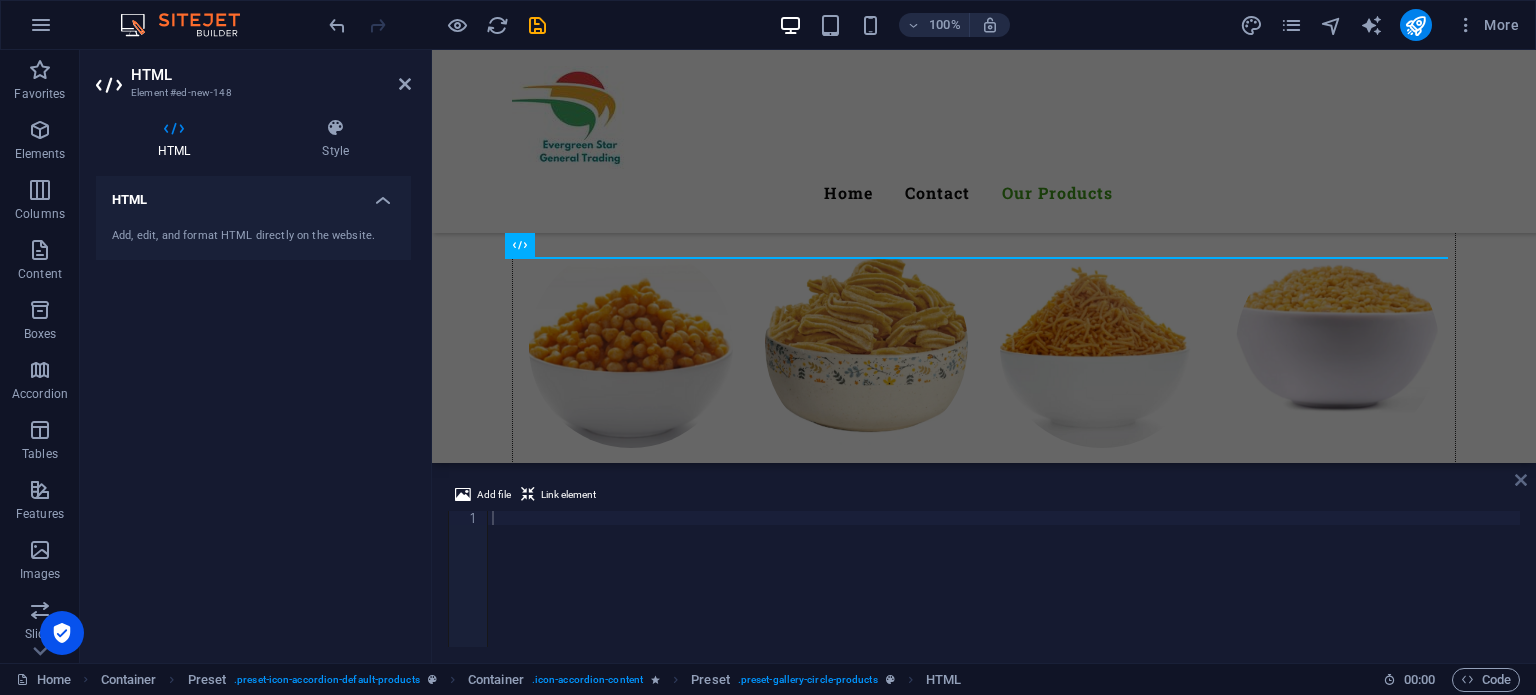 click at bounding box center (1521, 480) 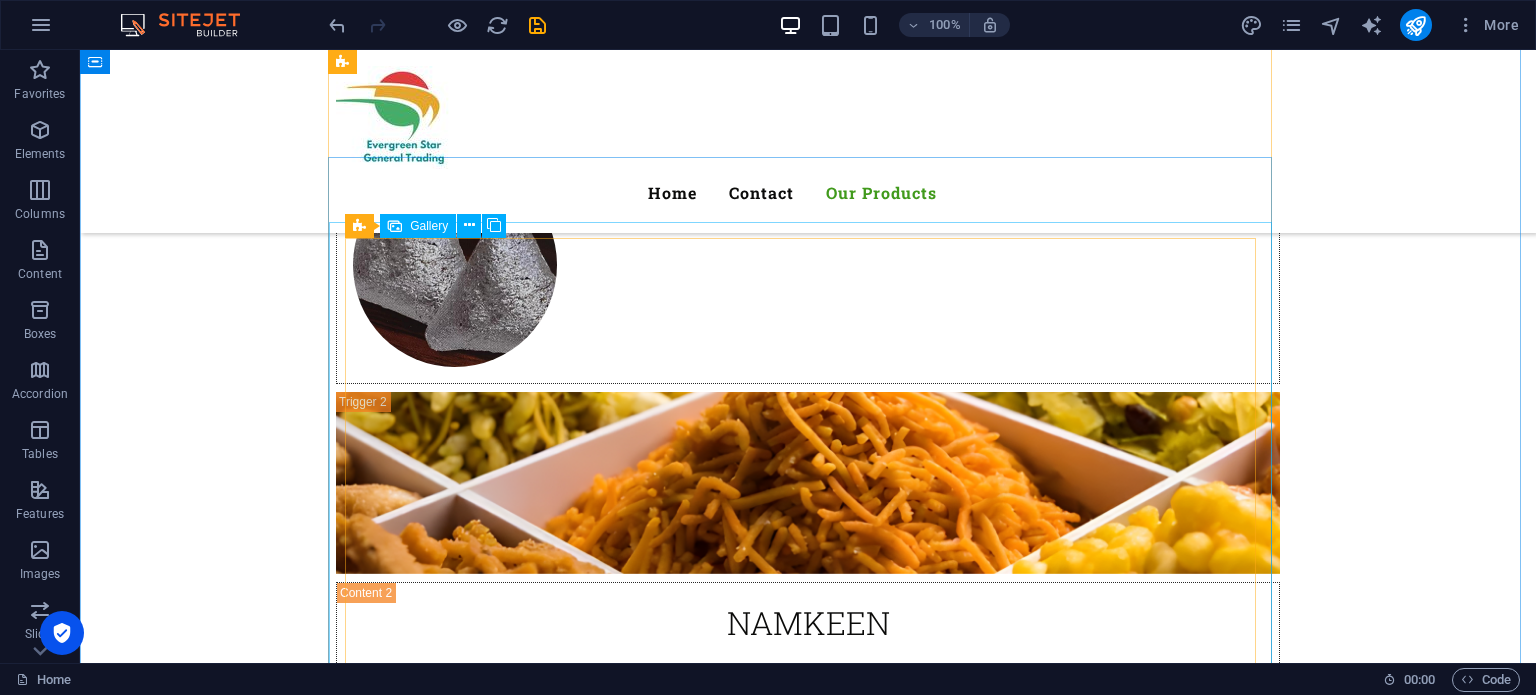 scroll, scrollTop: 1940, scrollLeft: 0, axis: vertical 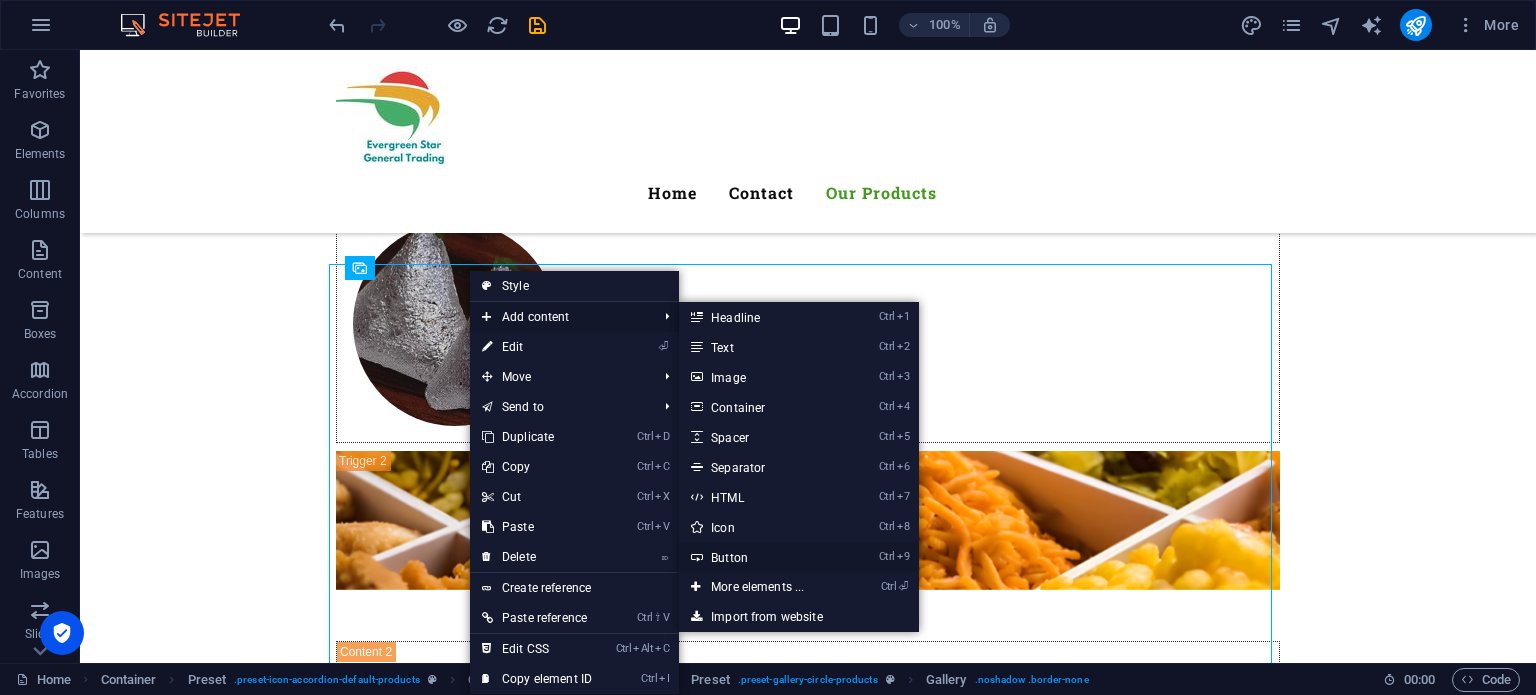click on "Ctrl 9  Button" at bounding box center (761, 557) 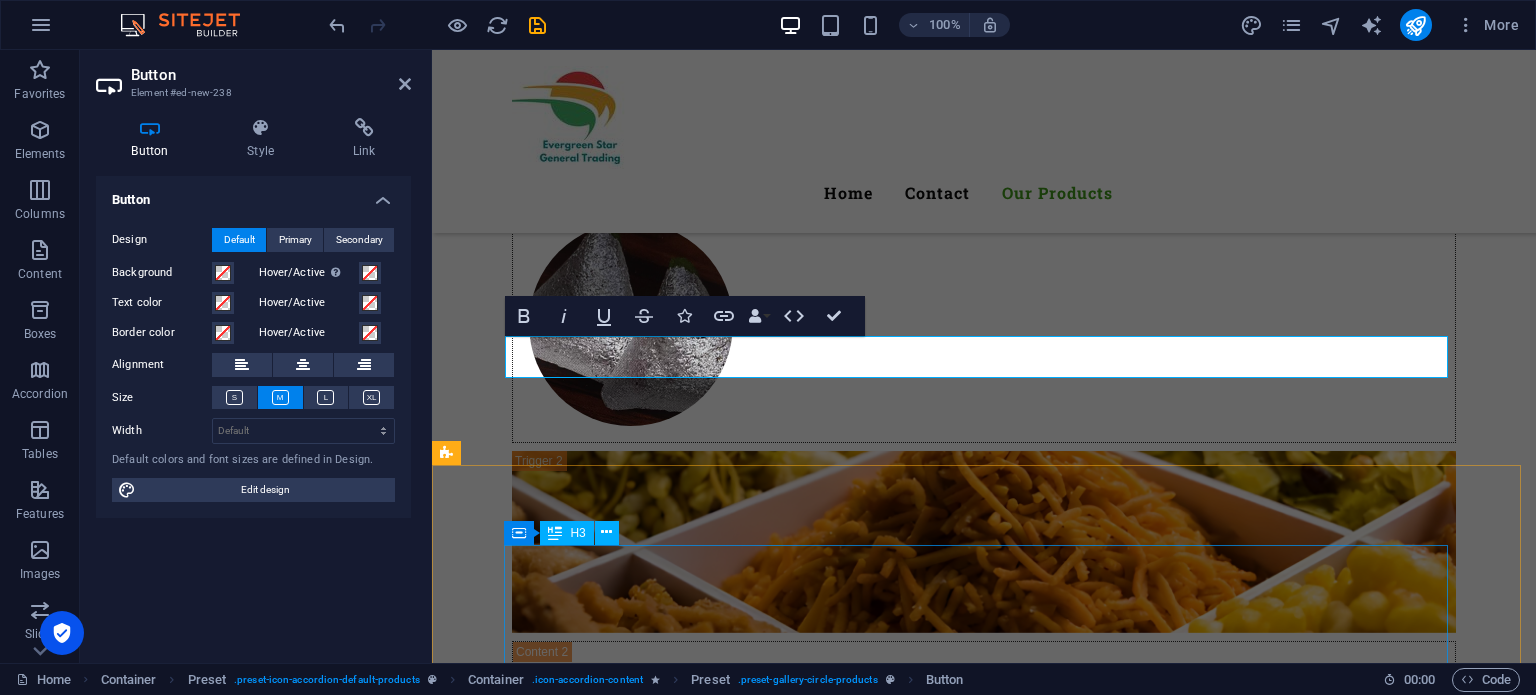 scroll, scrollTop: 2332, scrollLeft: 0, axis: vertical 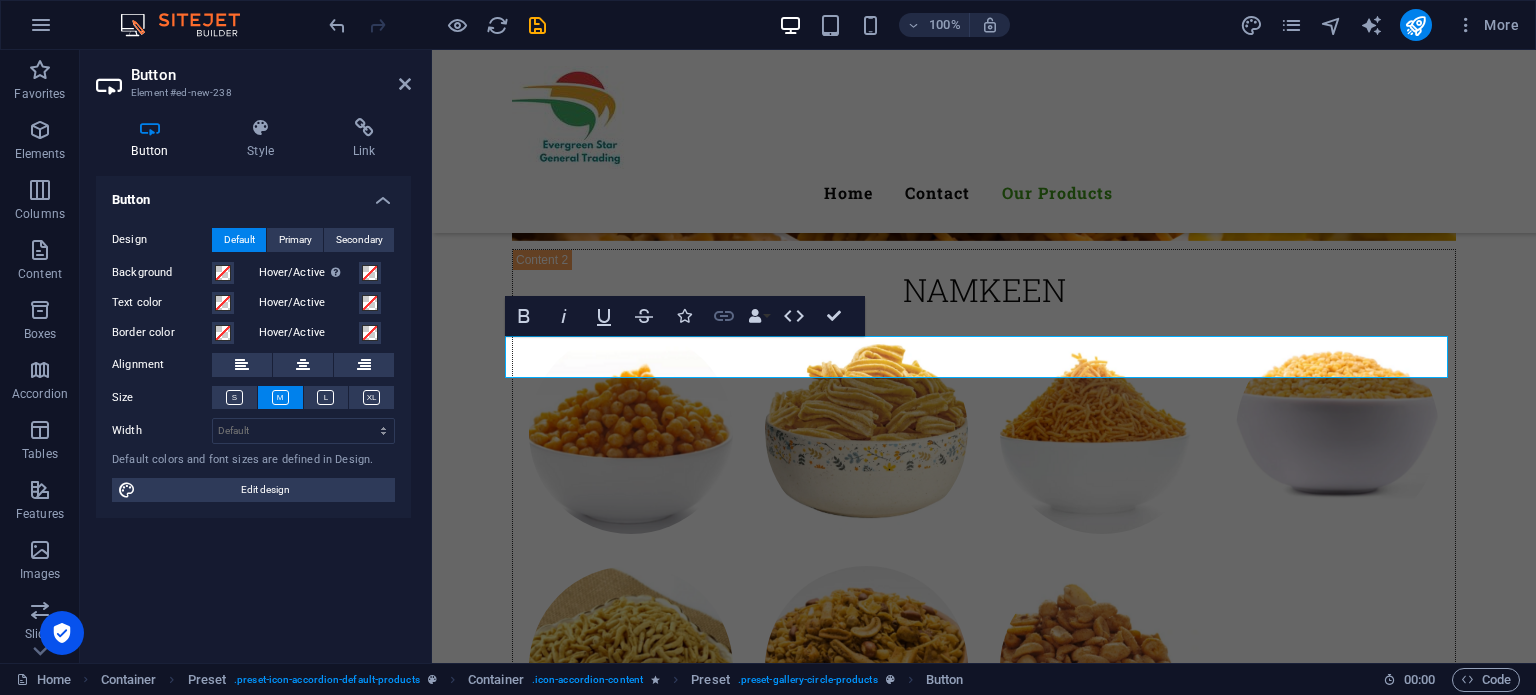 click 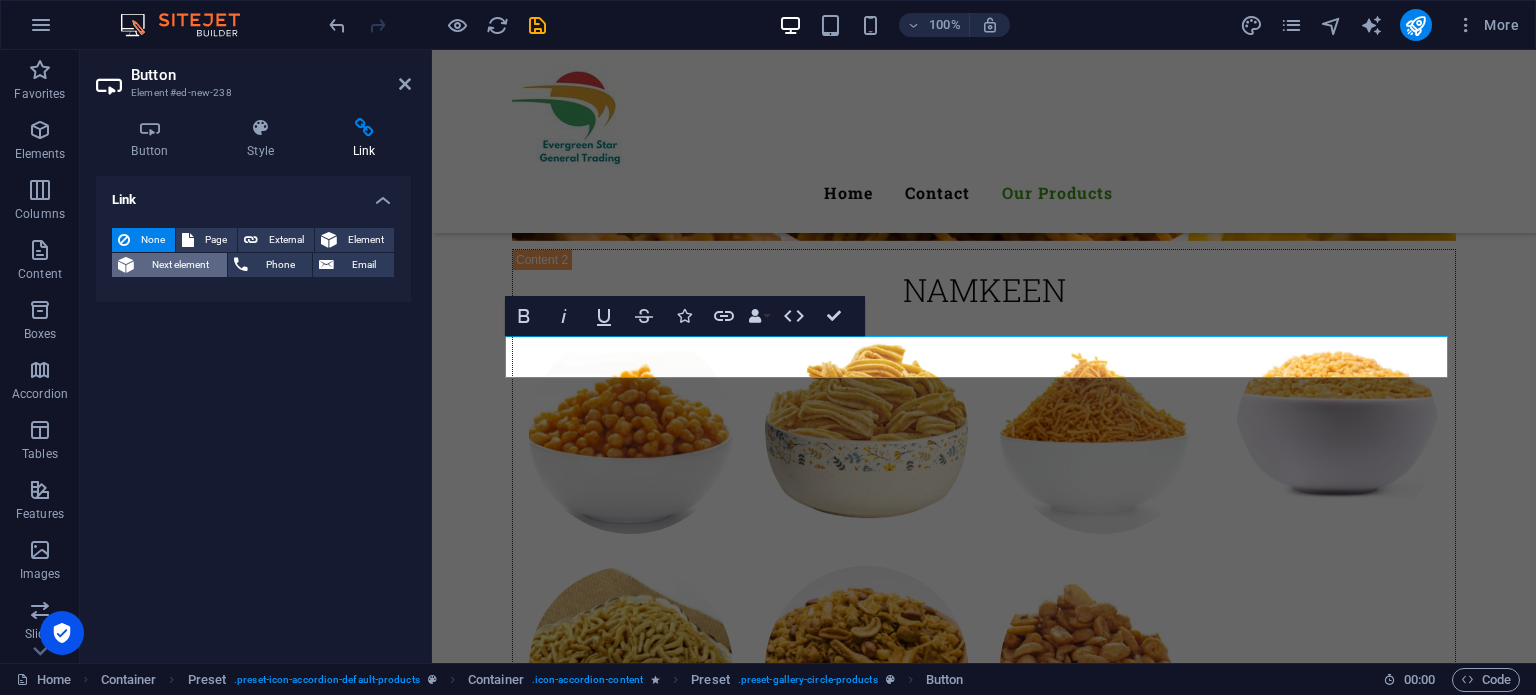 click on "Next element" at bounding box center [180, 265] 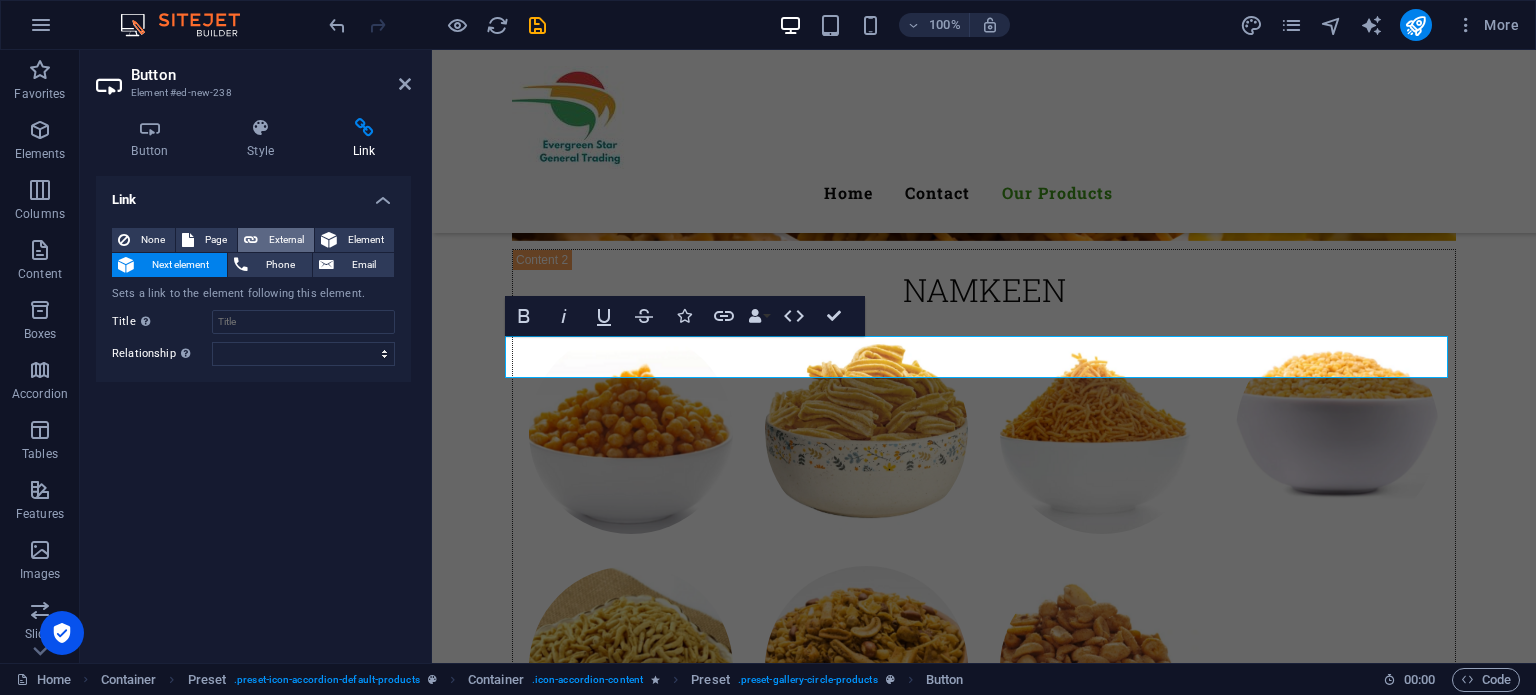 click on "External" at bounding box center (286, 240) 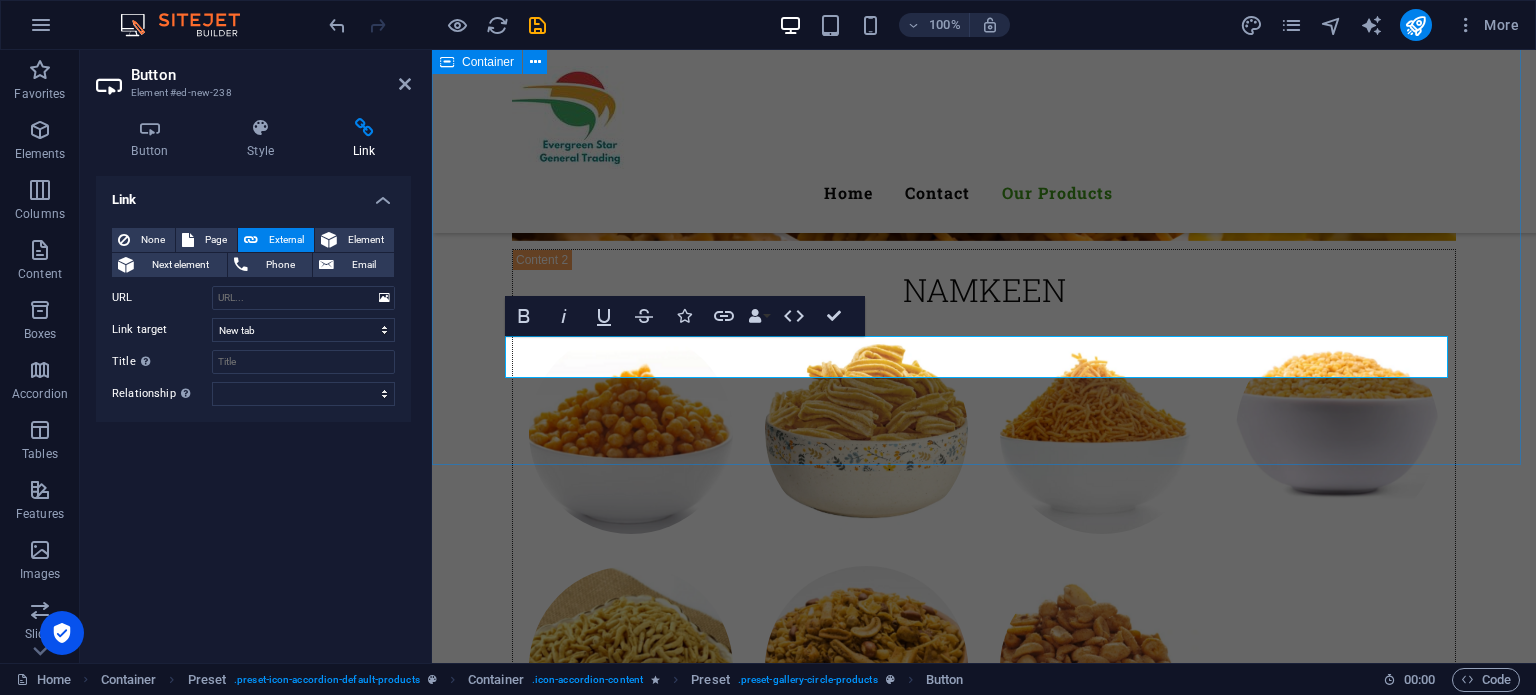 click on "Our  Products What we offer? -we offer delightful array of traditional Indian delicacies, blending authentic flavours and premium quality. "Your Demand  We Supply"   SWEETS Sweets NAMKEEN NAMKEEN Button label" at bounding box center (984, -321) 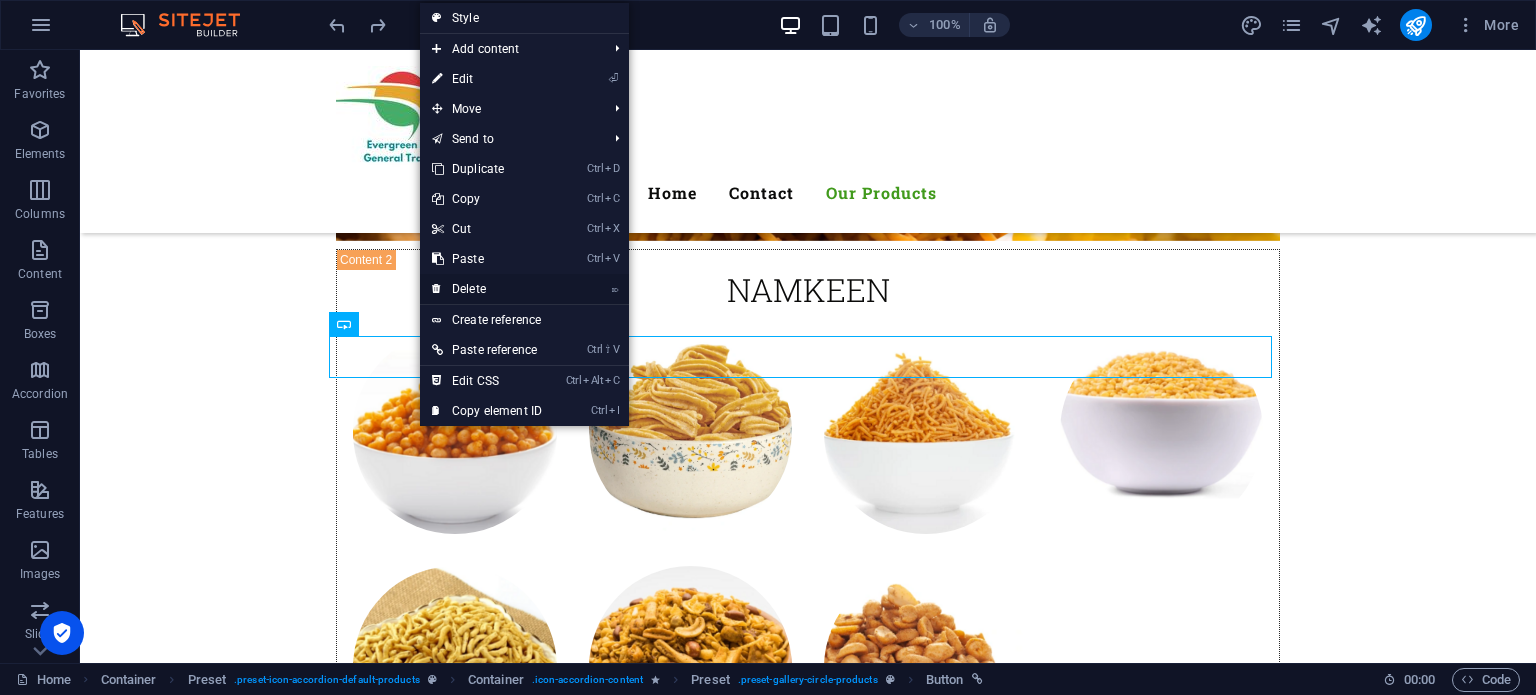 click on "⌦  Delete" at bounding box center (487, 289) 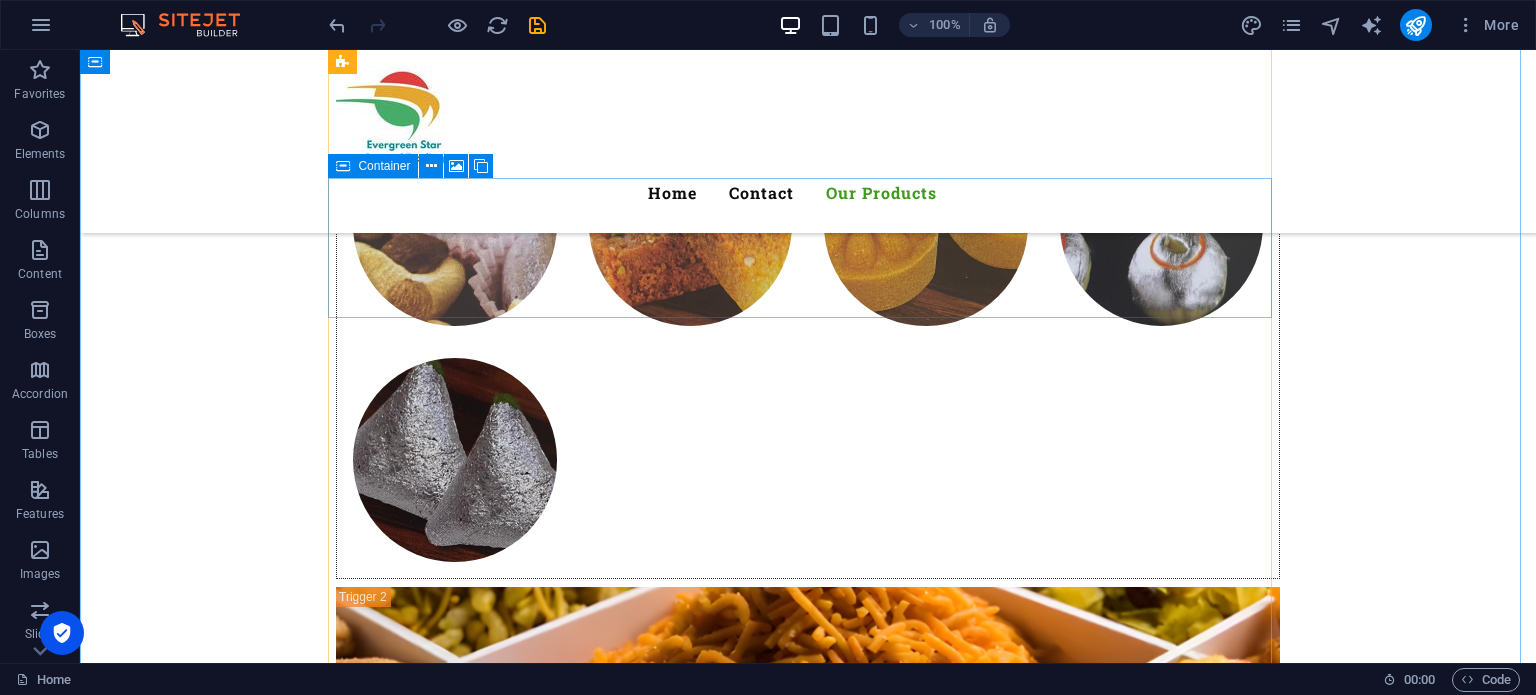scroll, scrollTop: 1805, scrollLeft: 0, axis: vertical 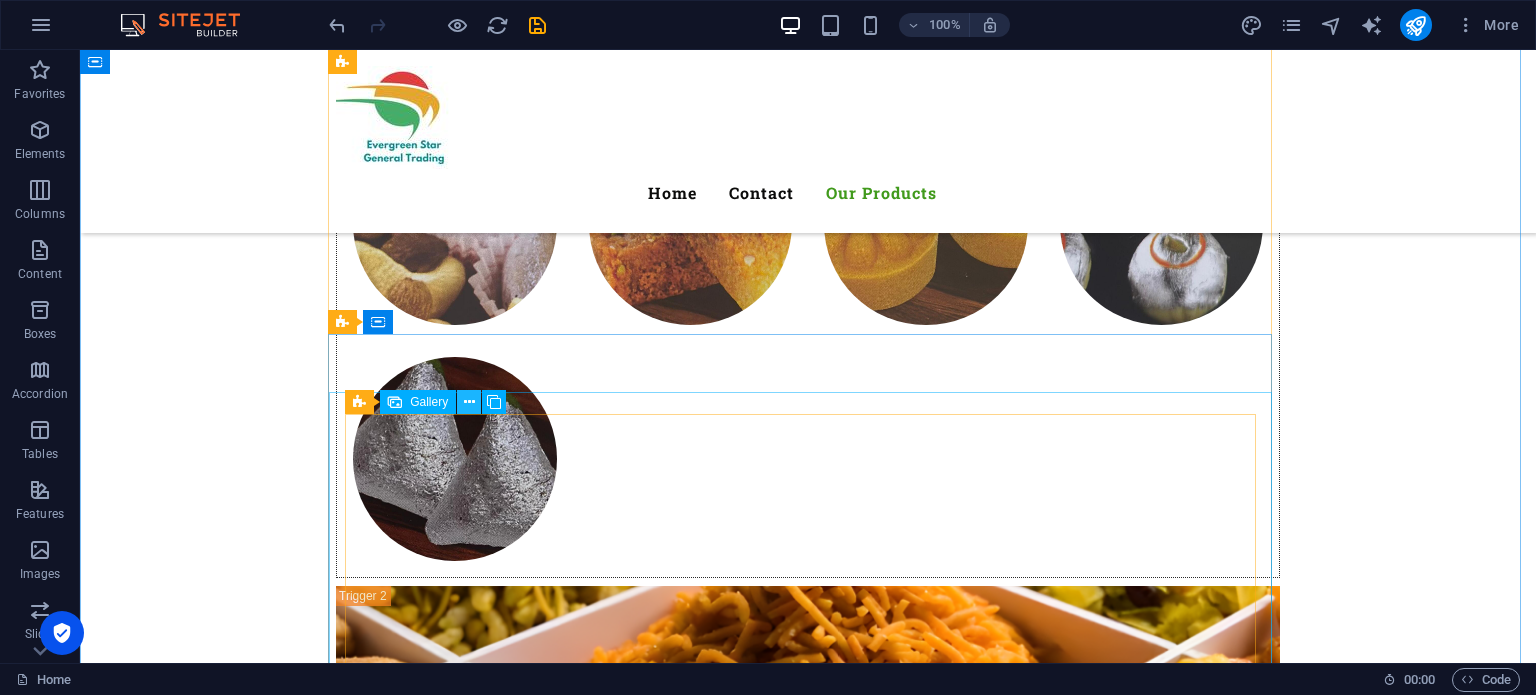 click at bounding box center (469, 402) 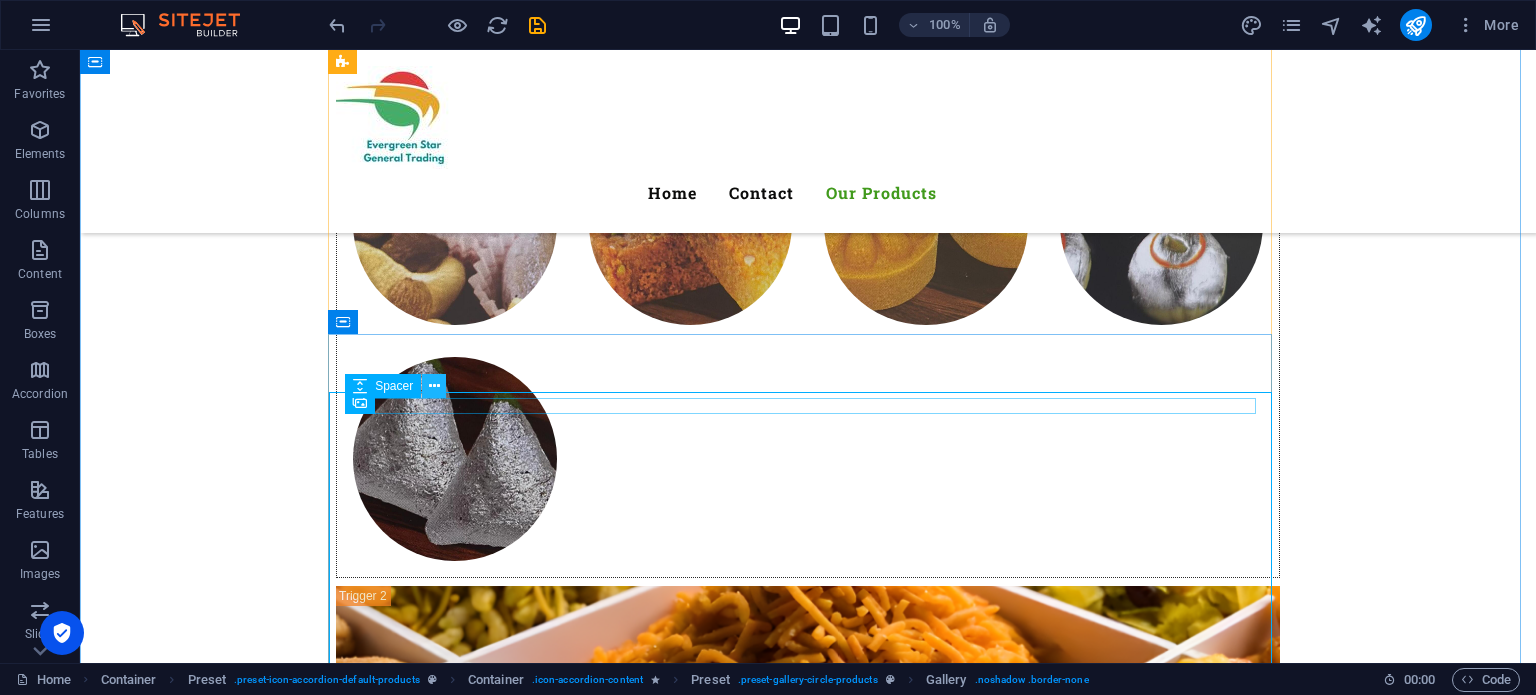 click at bounding box center (434, 386) 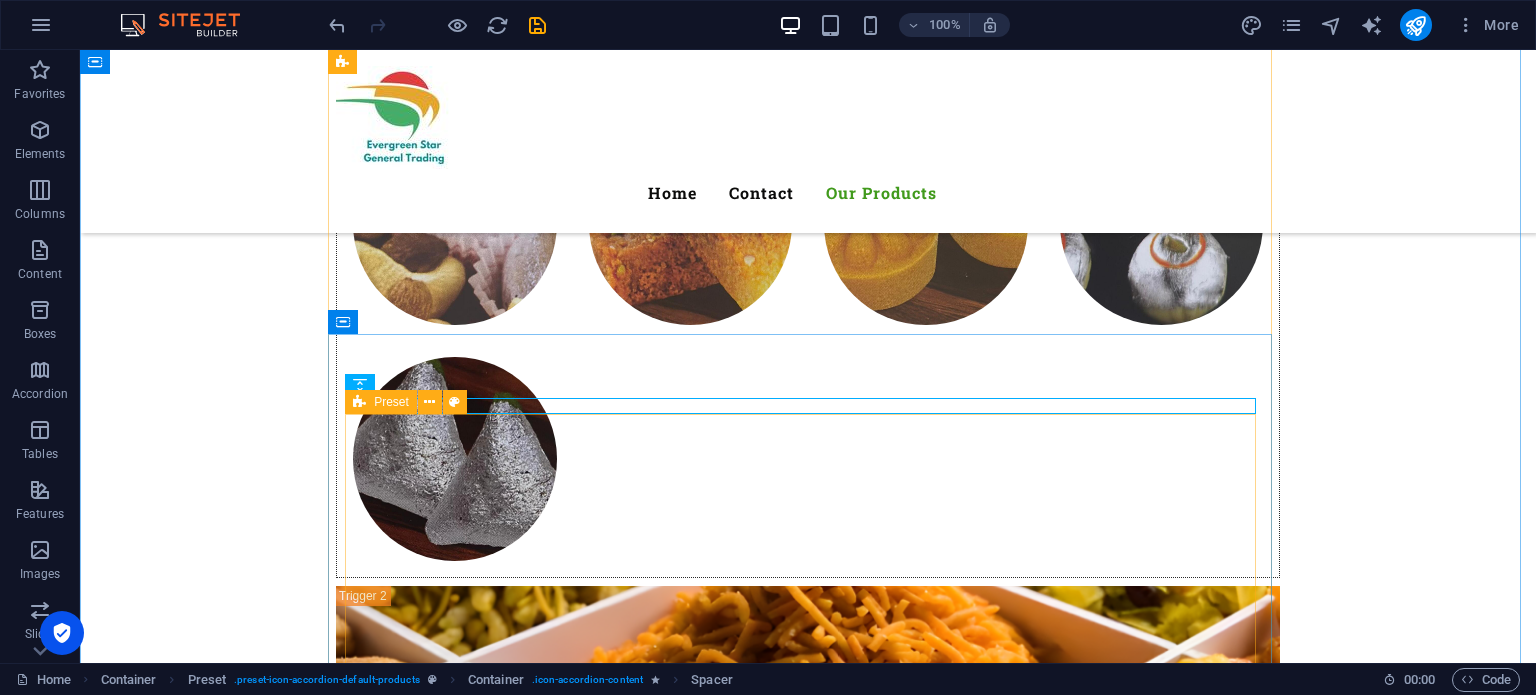 click on "Preset" at bounding box center (391, 402) 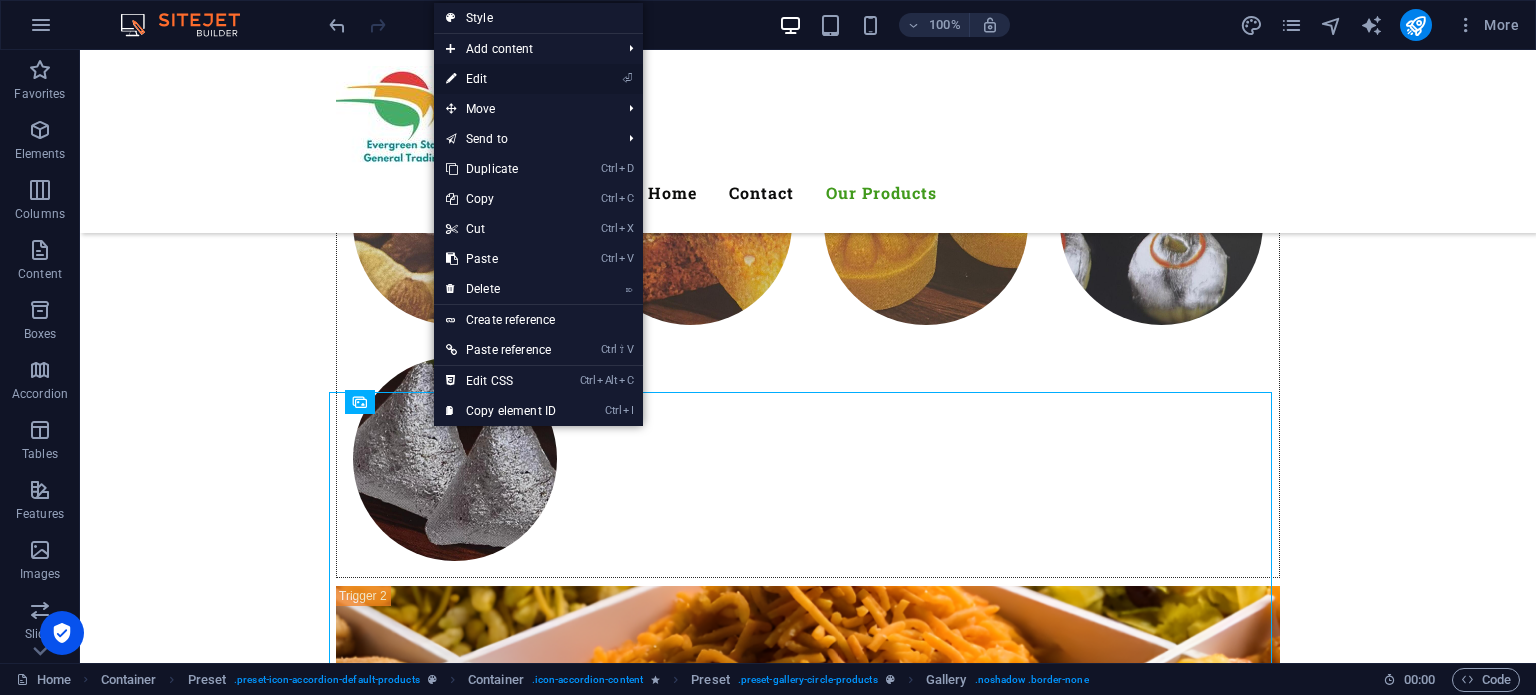 click on "⏎  Edit" at bounding box center [538, 79] 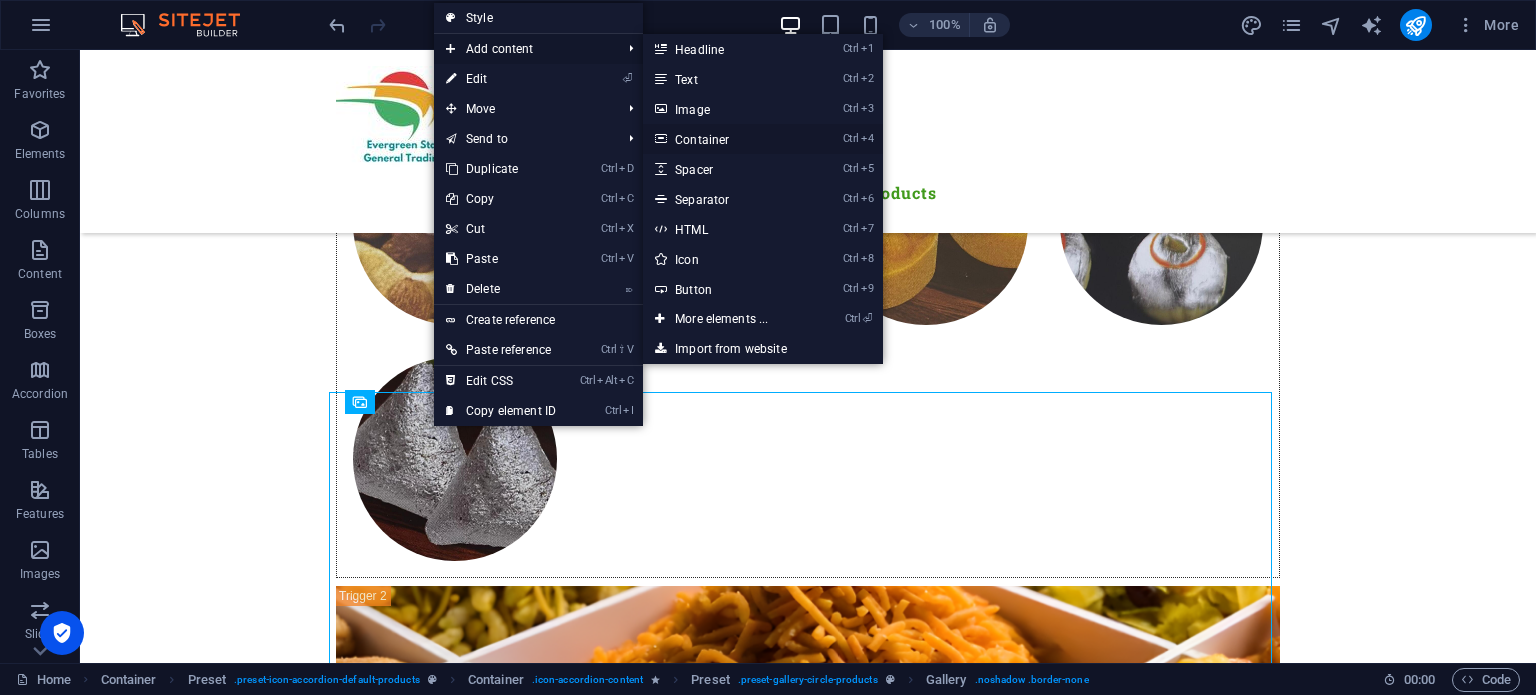 click on "Ctrl 4  Container" at bounding box center [725, 139] 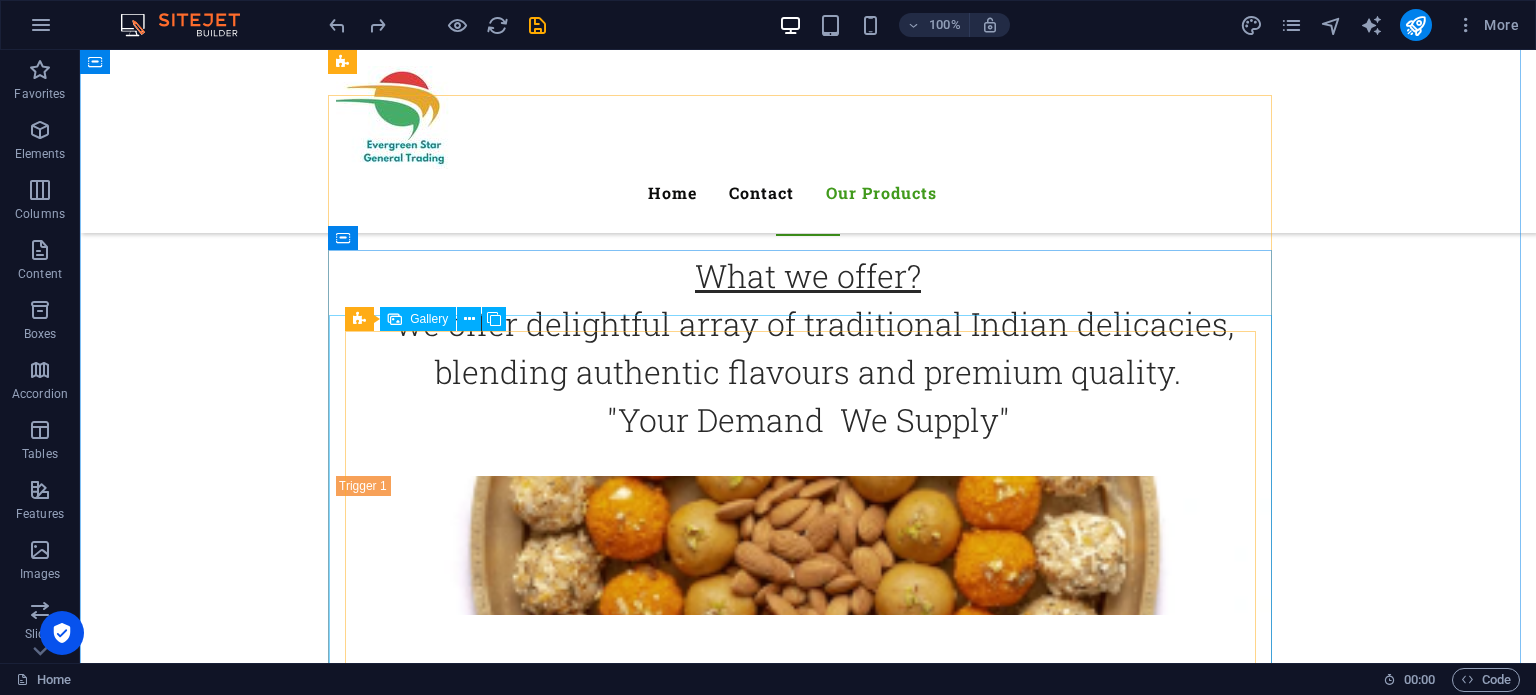 scroll, scrollTop: 702, scrollLeft: 0, axis: vertical 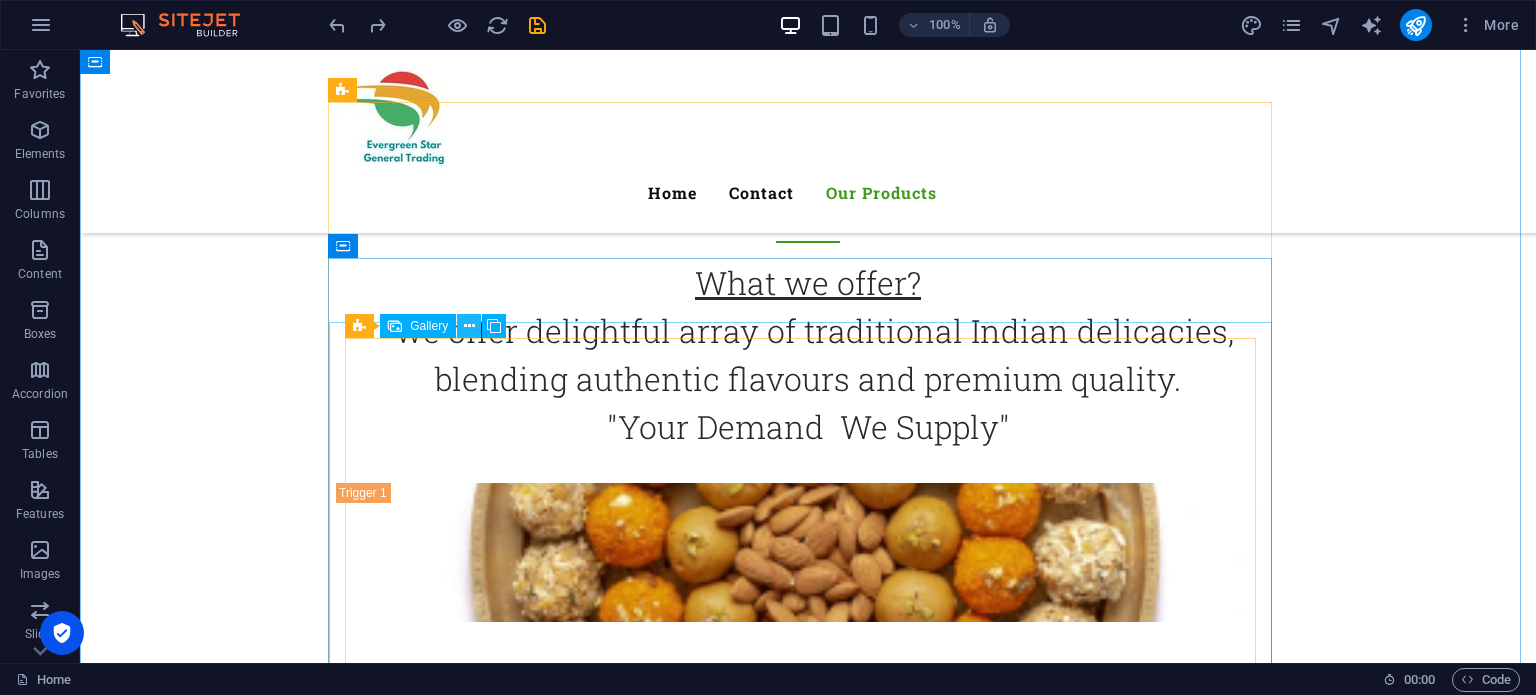 click at bounding box center (469, 326) 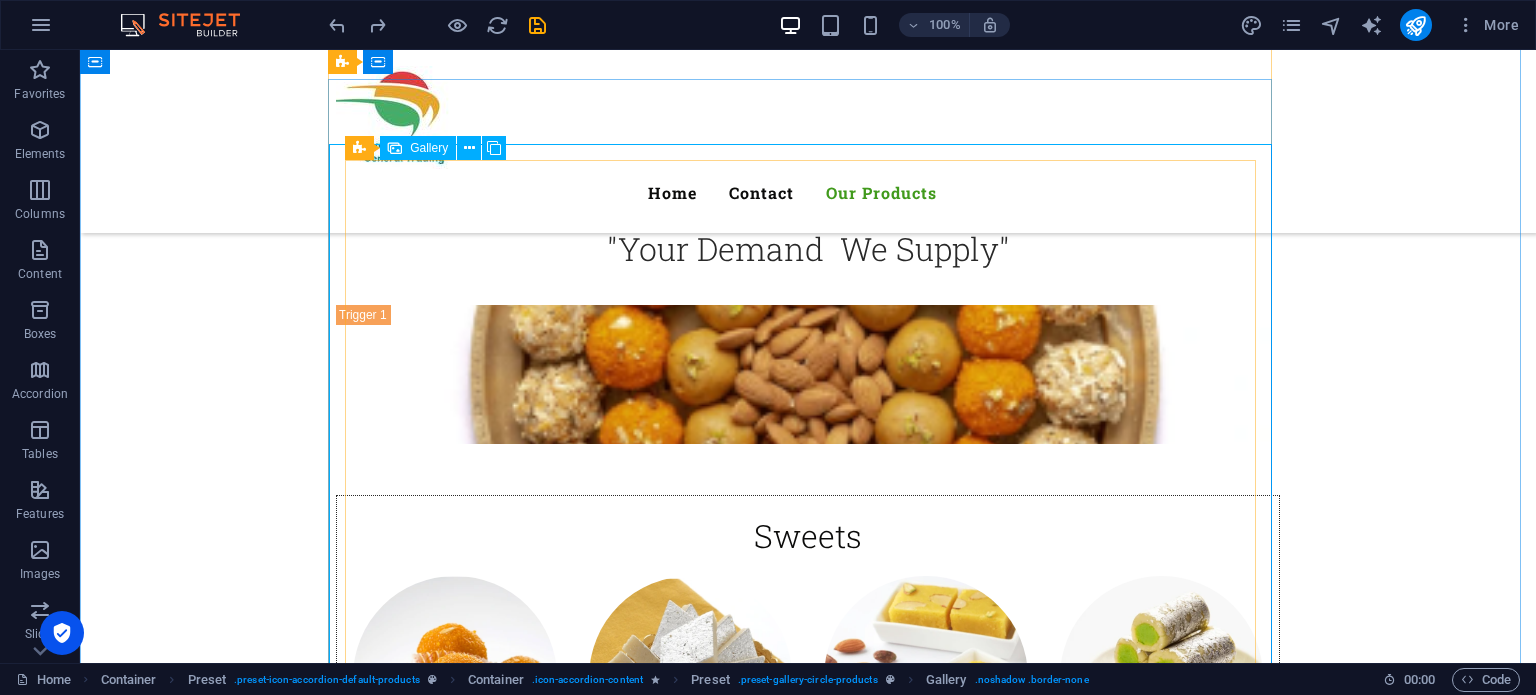scroll, scrollTop: 874, scrollLeft: 0, axis: vertical 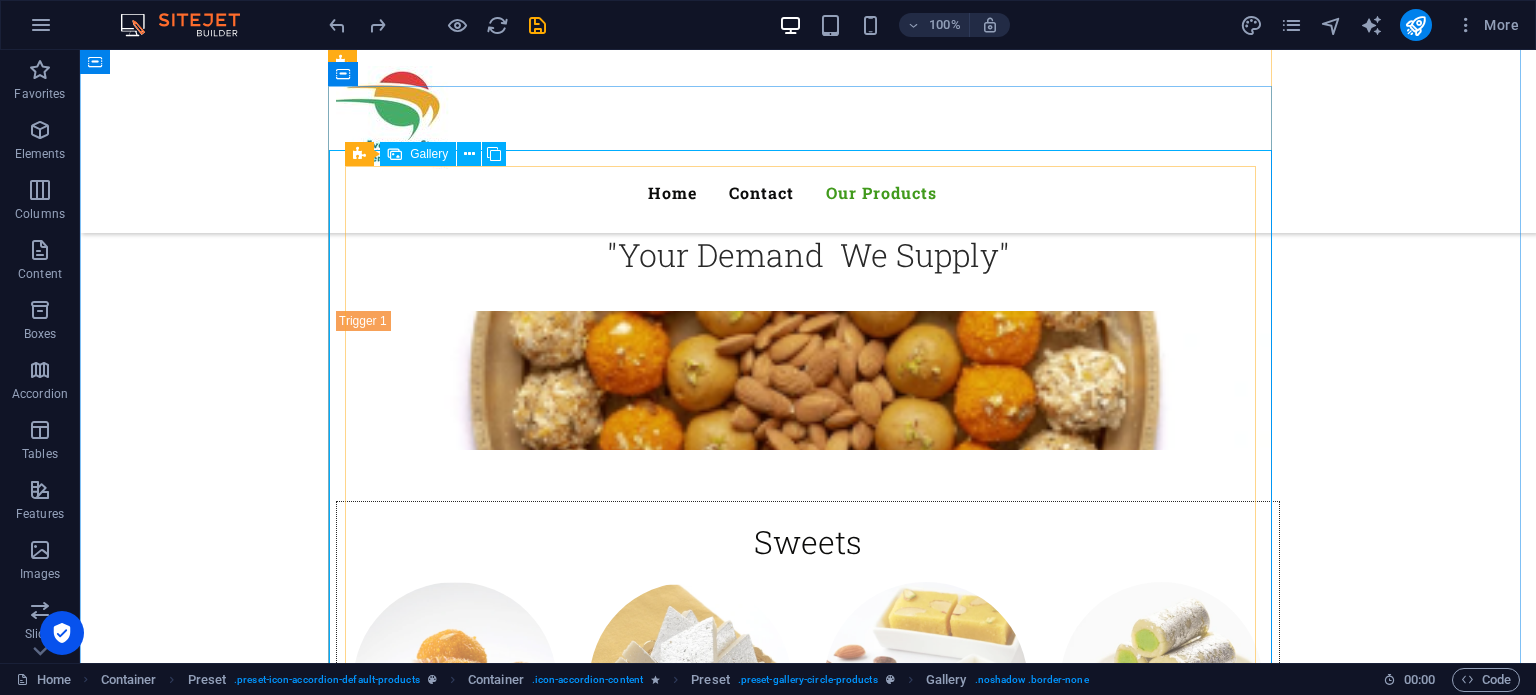 click at bounding box center [455, 684] 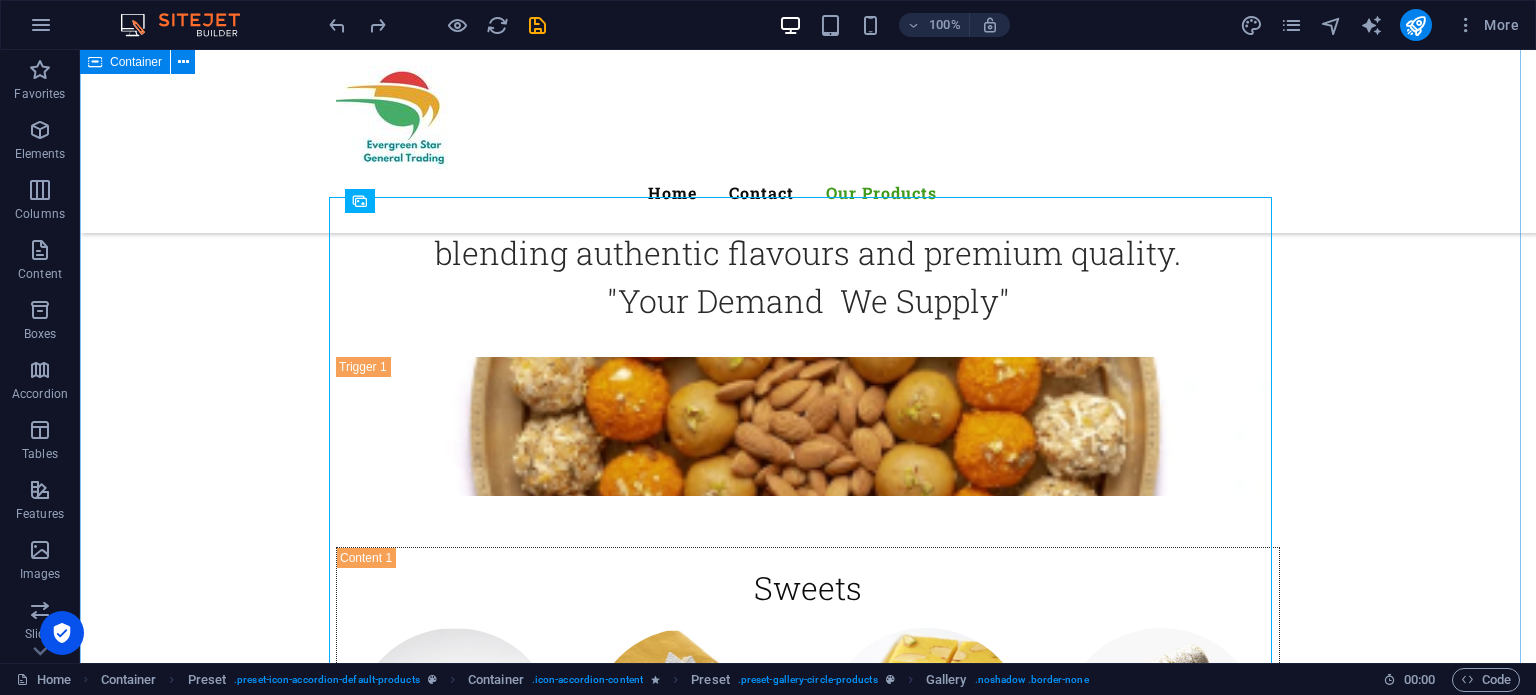 scroll, scrollTop: 829, scrollLeft: 0, axis: vertical 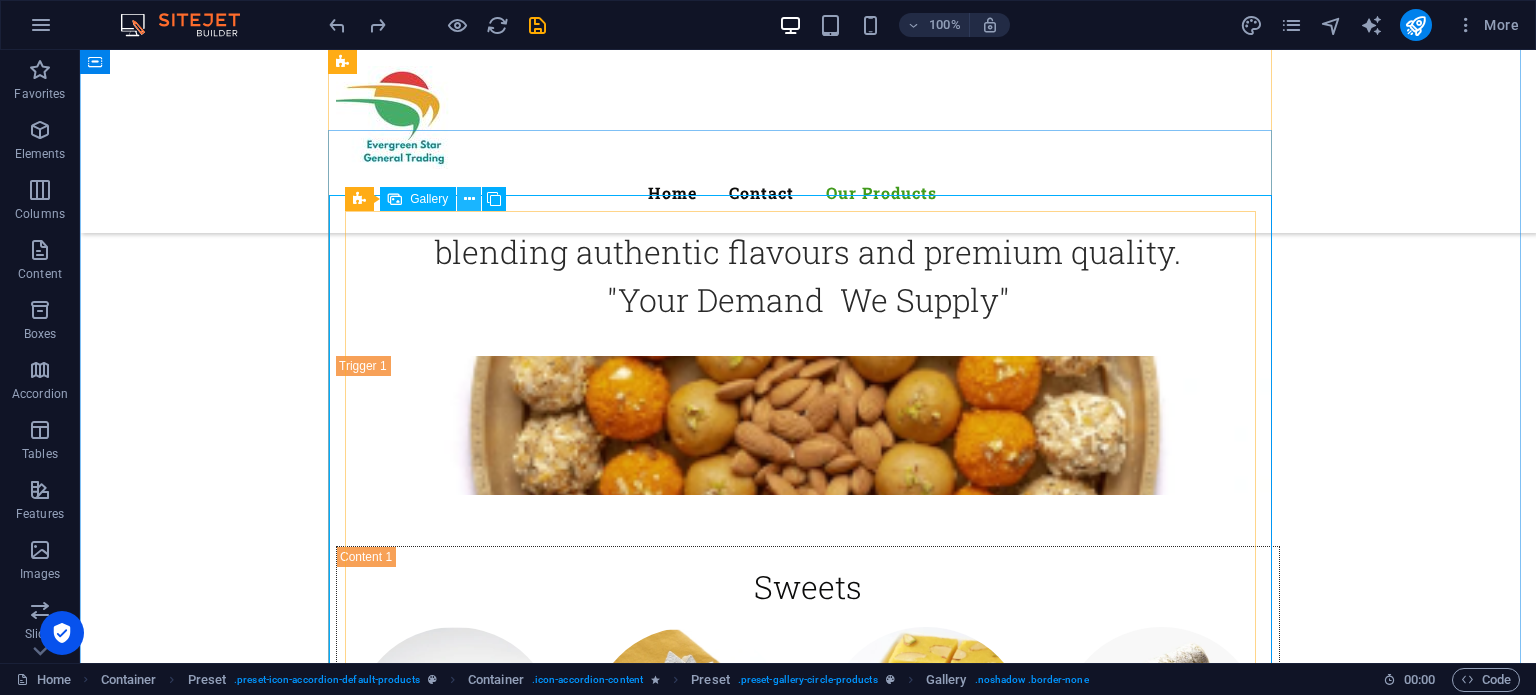 click at bounding box center [469, 199] 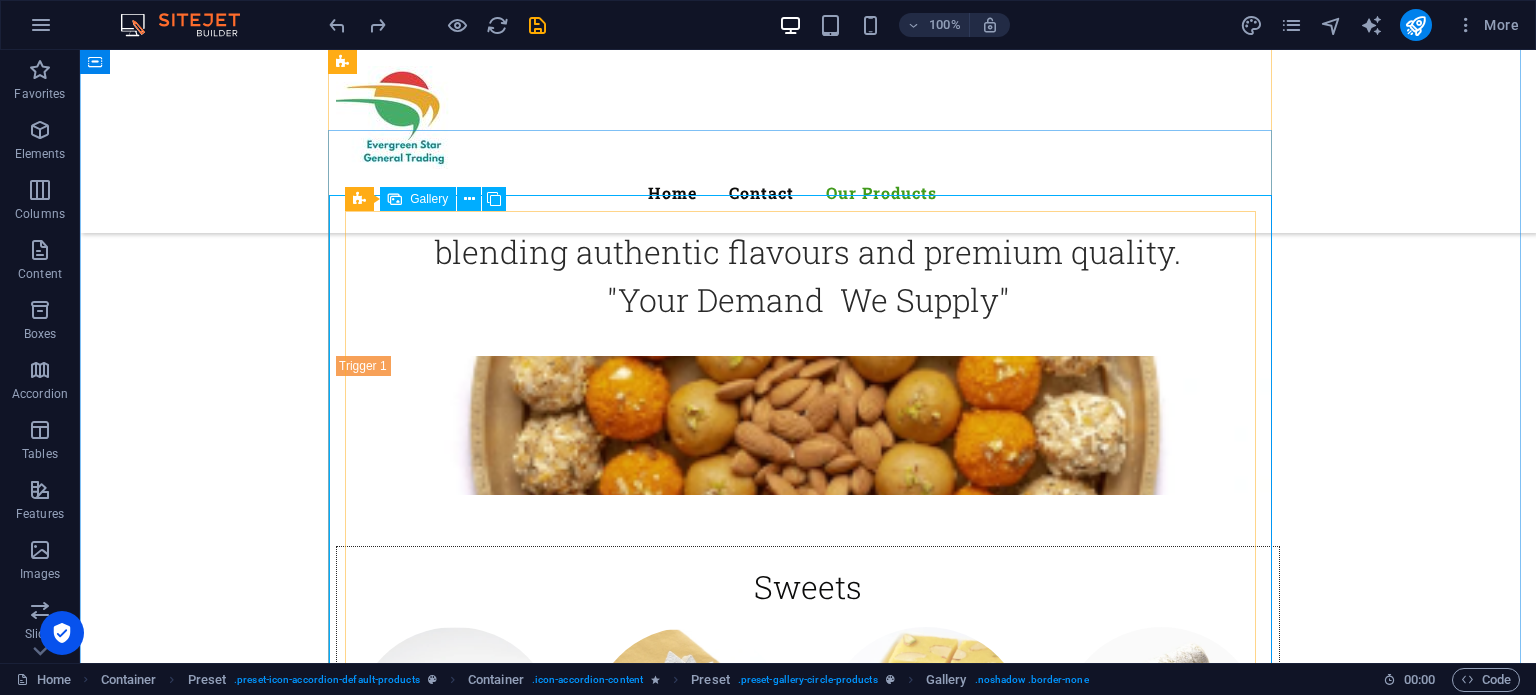 click at bounding box center (455, 729) 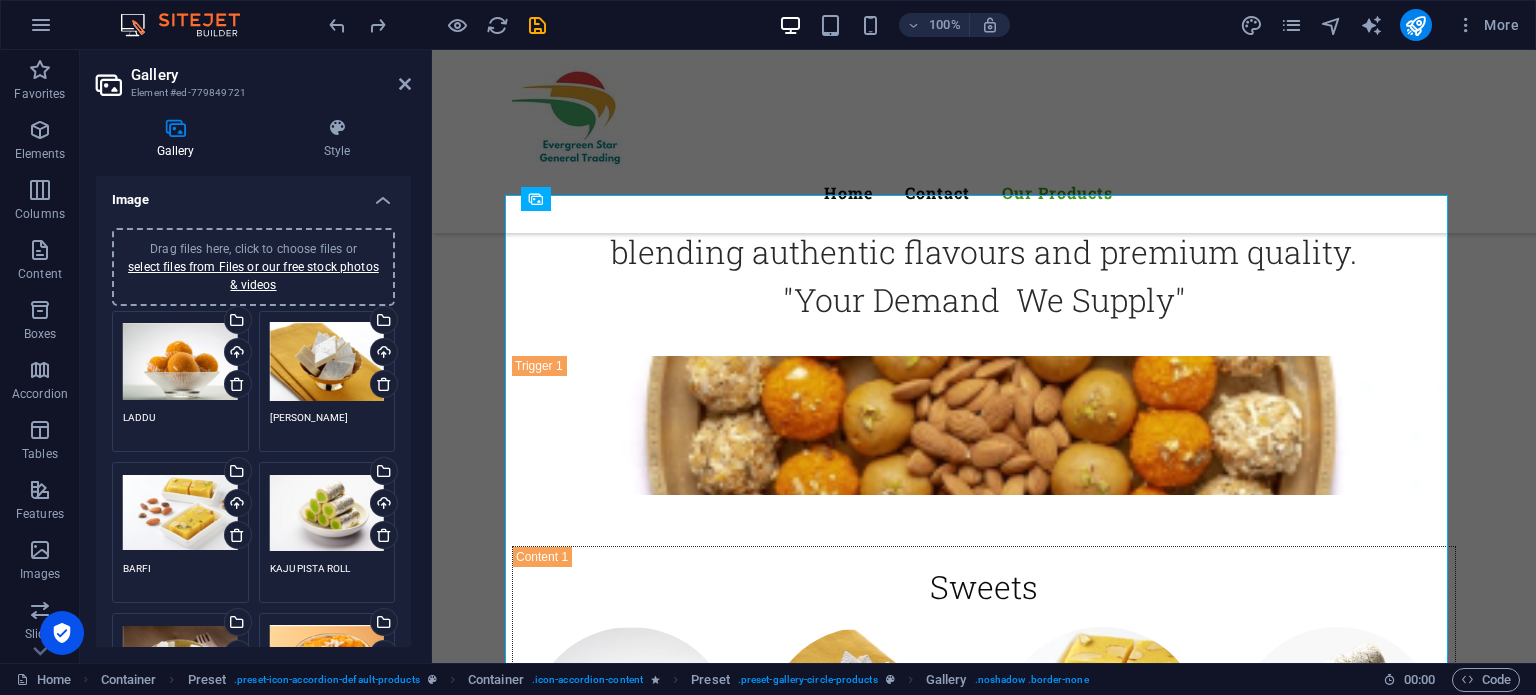 click on "Drag files here, click to choose files or select files from Files or our free stock photos & videos" at bounding box center (180, 362) 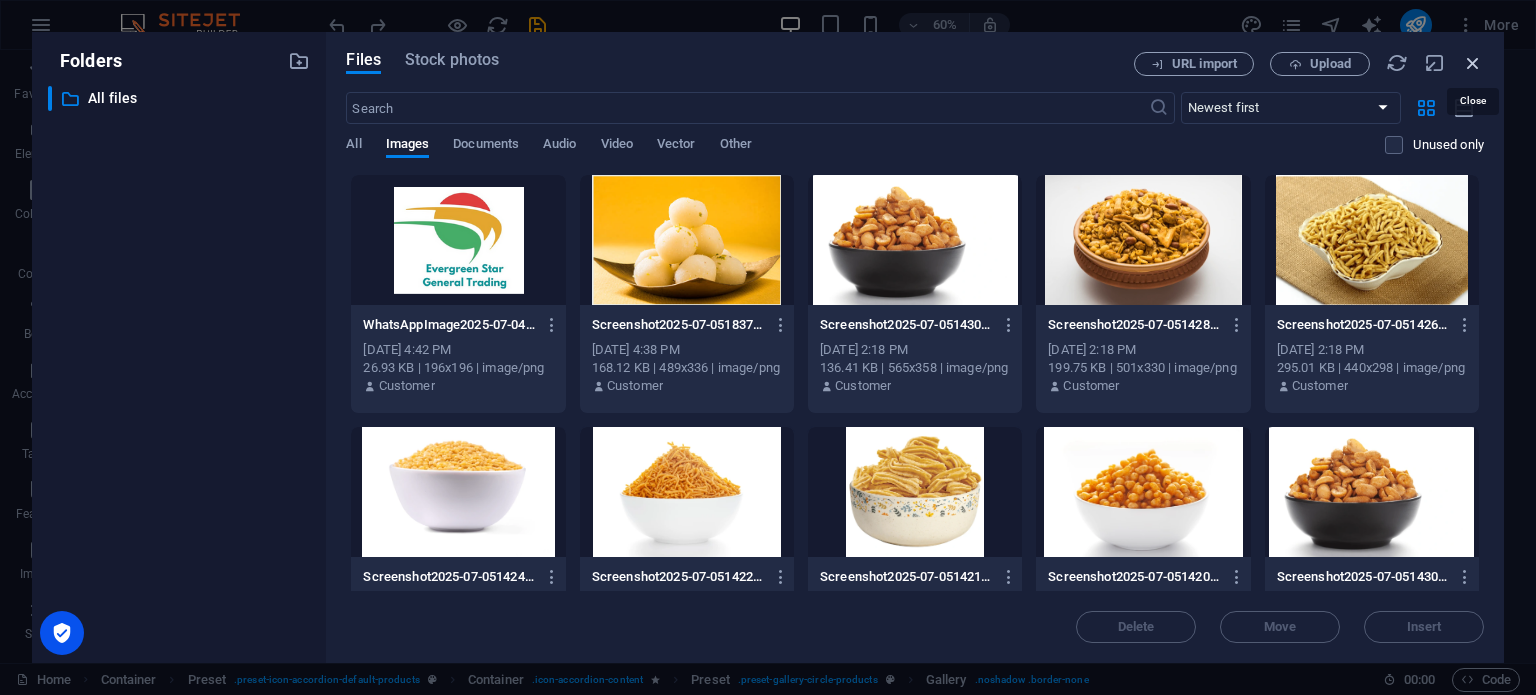 click at bounding box center (1473, 63) 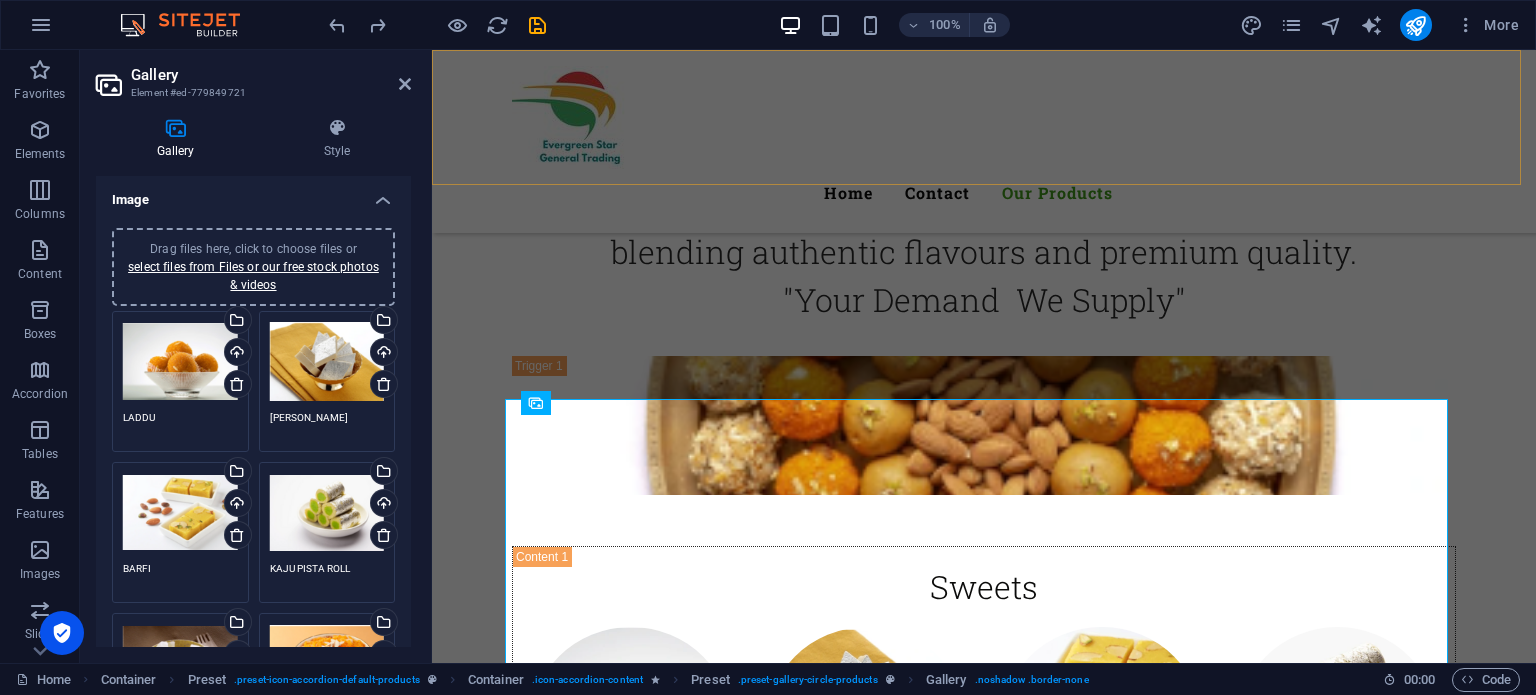 scroll, scrollTop: 625, scrollLeft: 0, axis: vertical 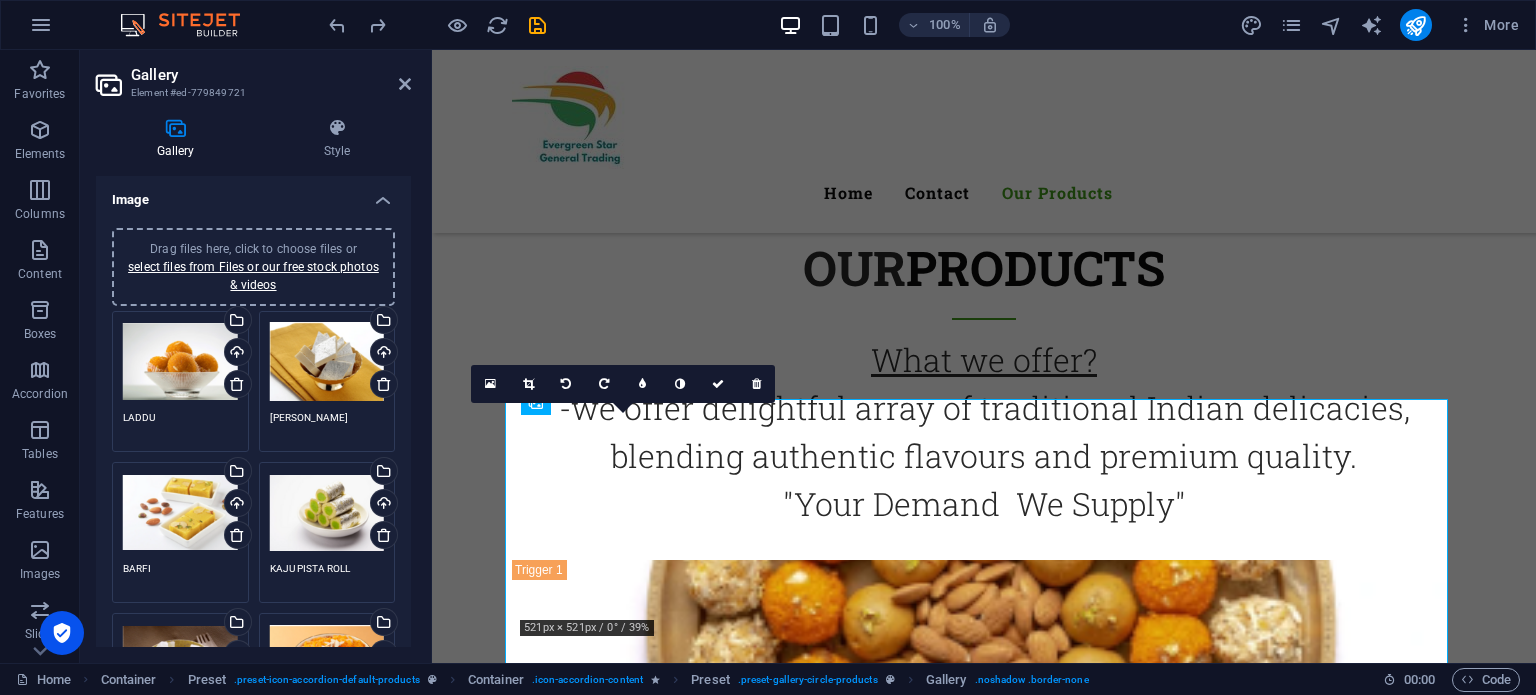 click on "0" at bounding box center (623, 384) 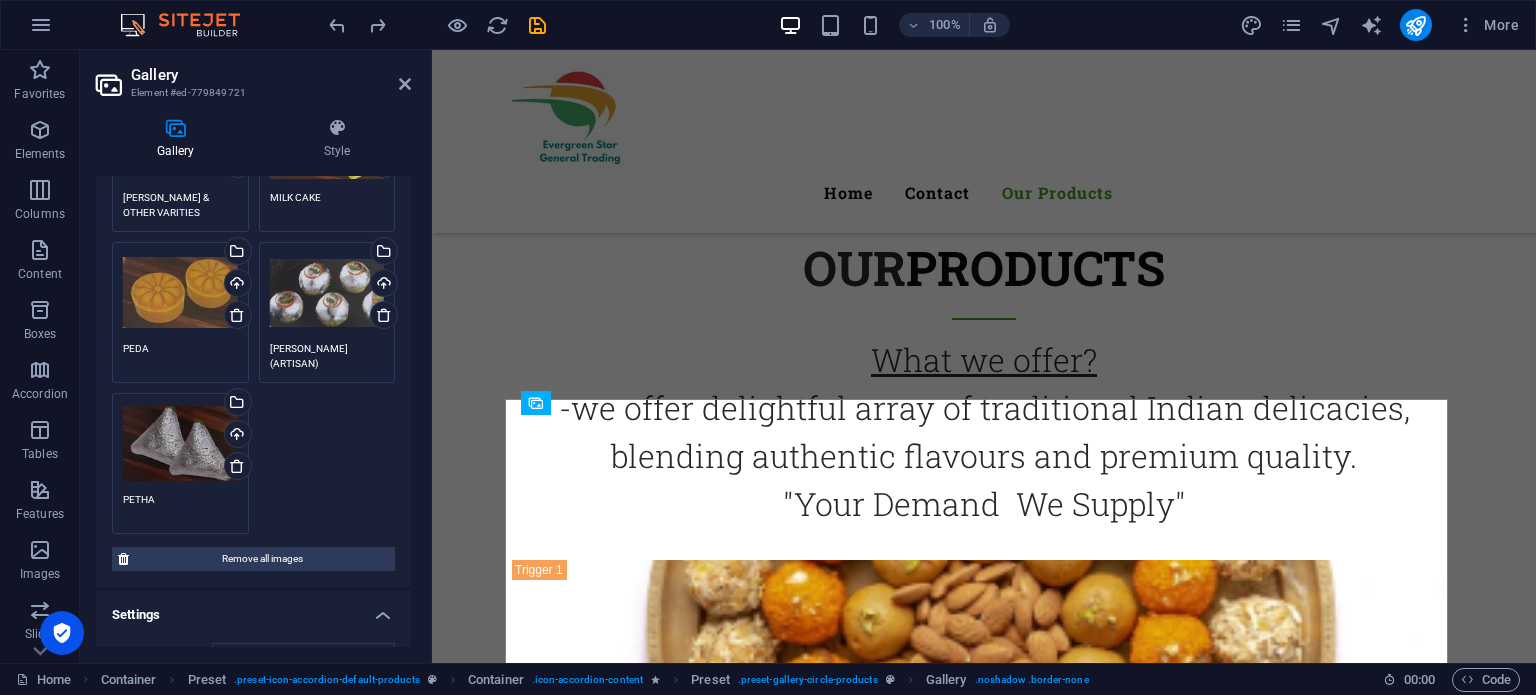scroll, scrollTop: 771, scrollLeft: 0, axis: vertical 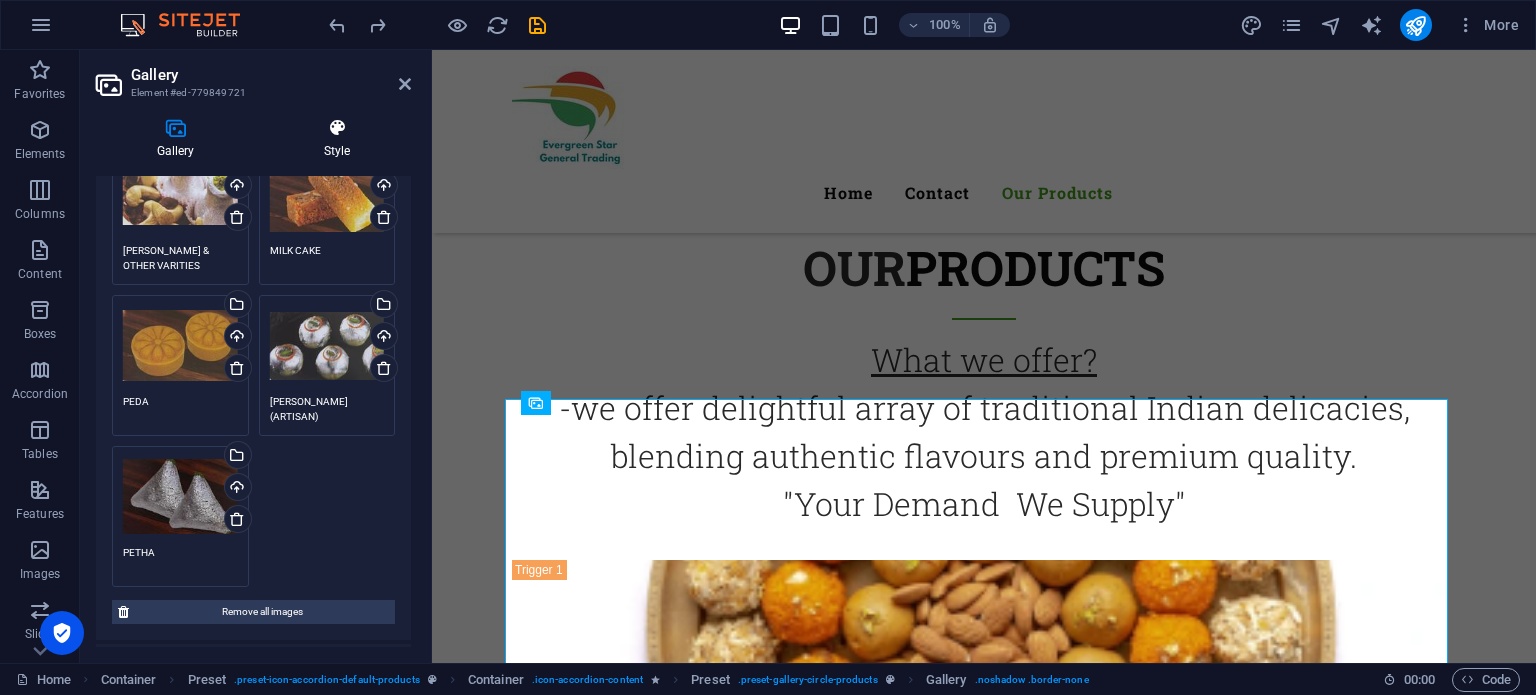 click on "Style" at bounding box center [337, 139] 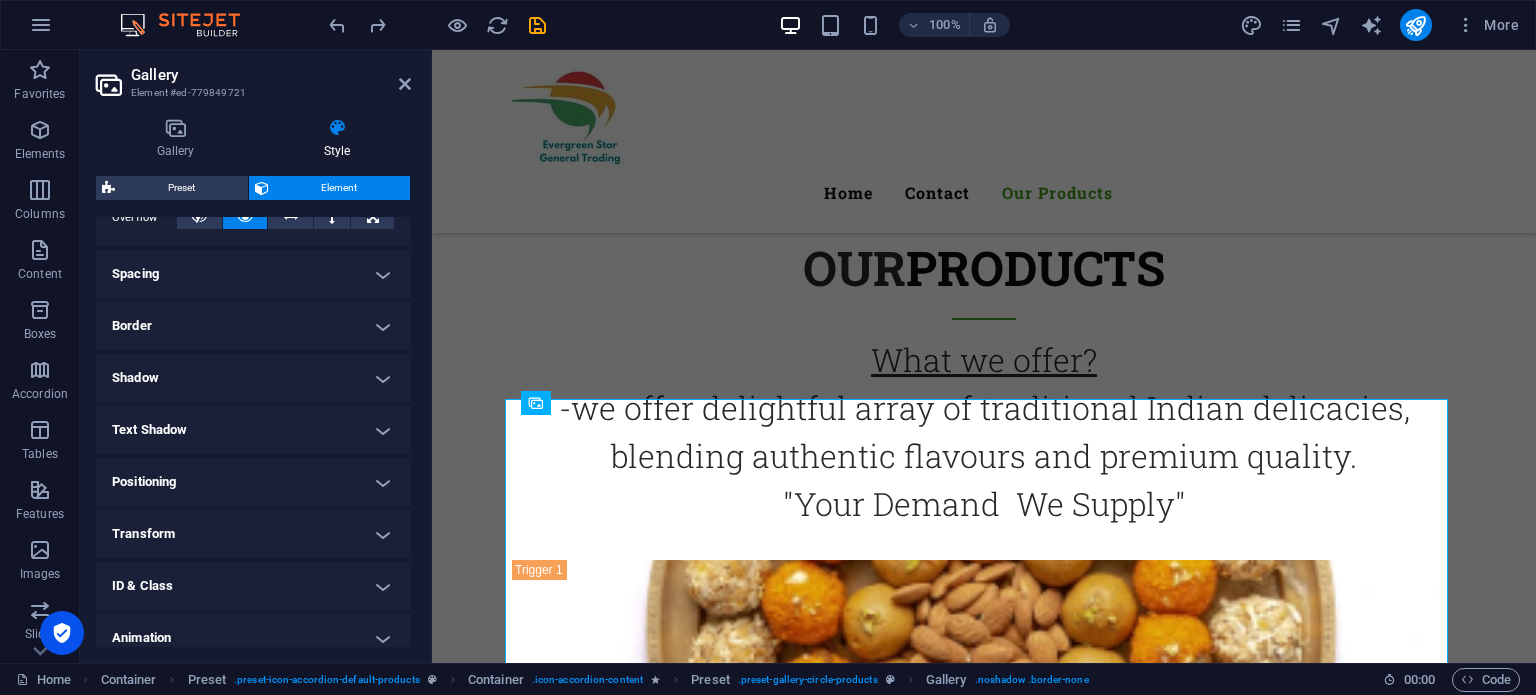 scroll, scrollTop: 414, scrollLeft: 0, axis: vertical 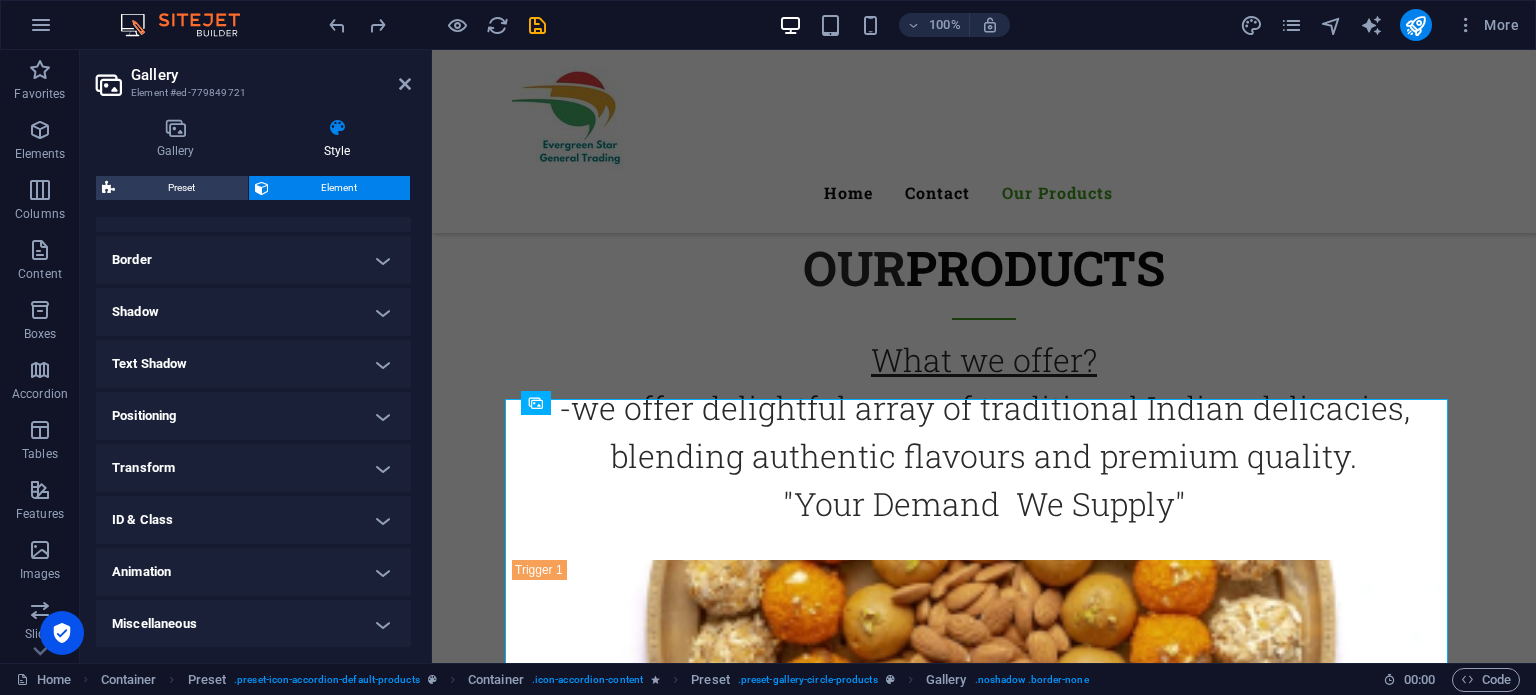 click on "Positioning" at bounding box center (253, 416) 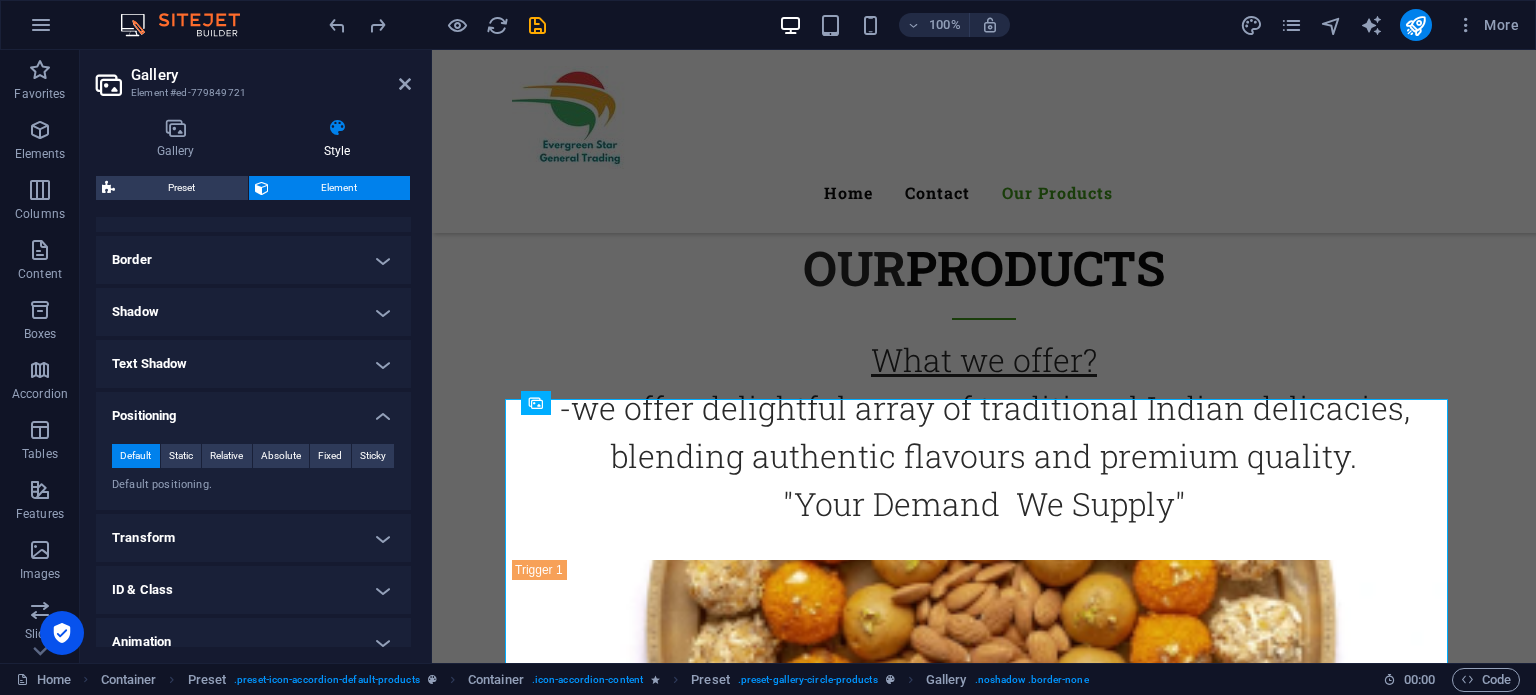 click on "Positioning" at bounding box center (253, 410) 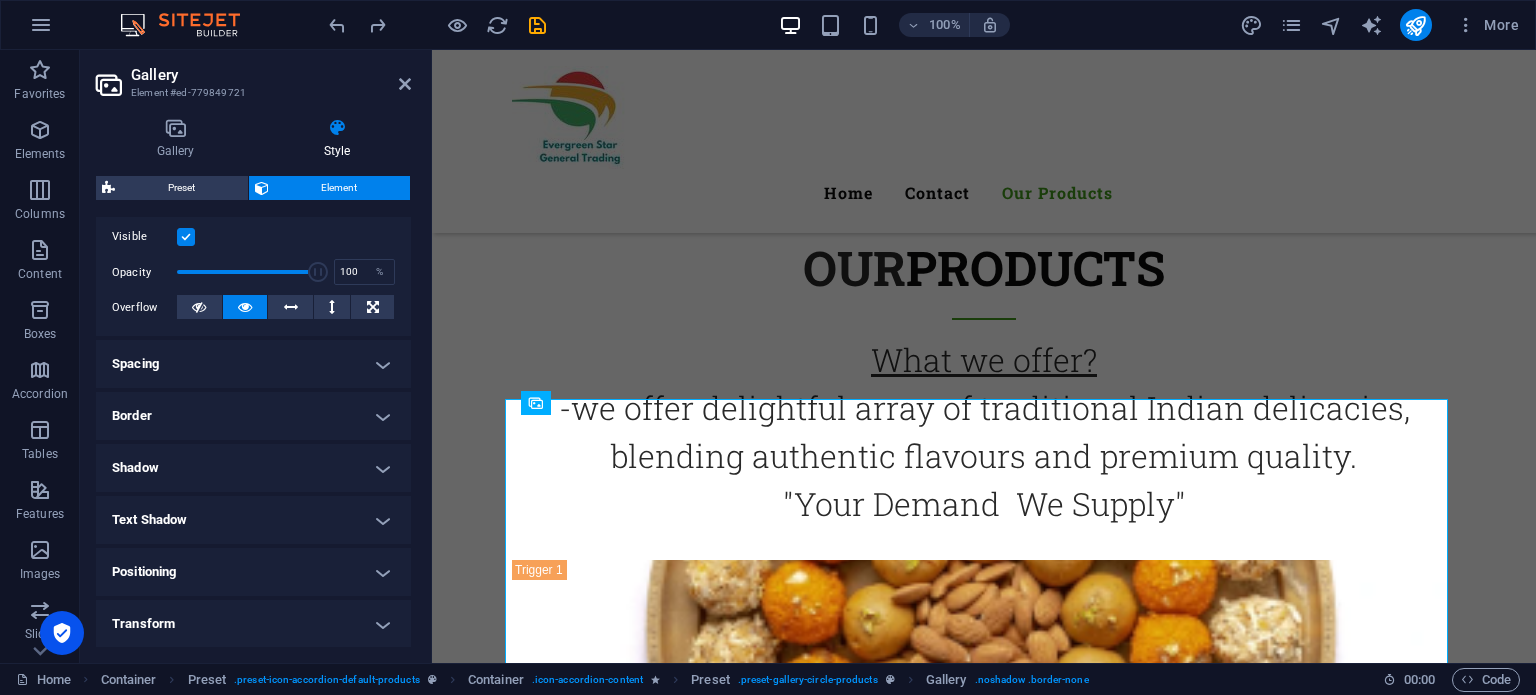 scroll, scrollTop: 0, scrollLeft: 0, axis: both 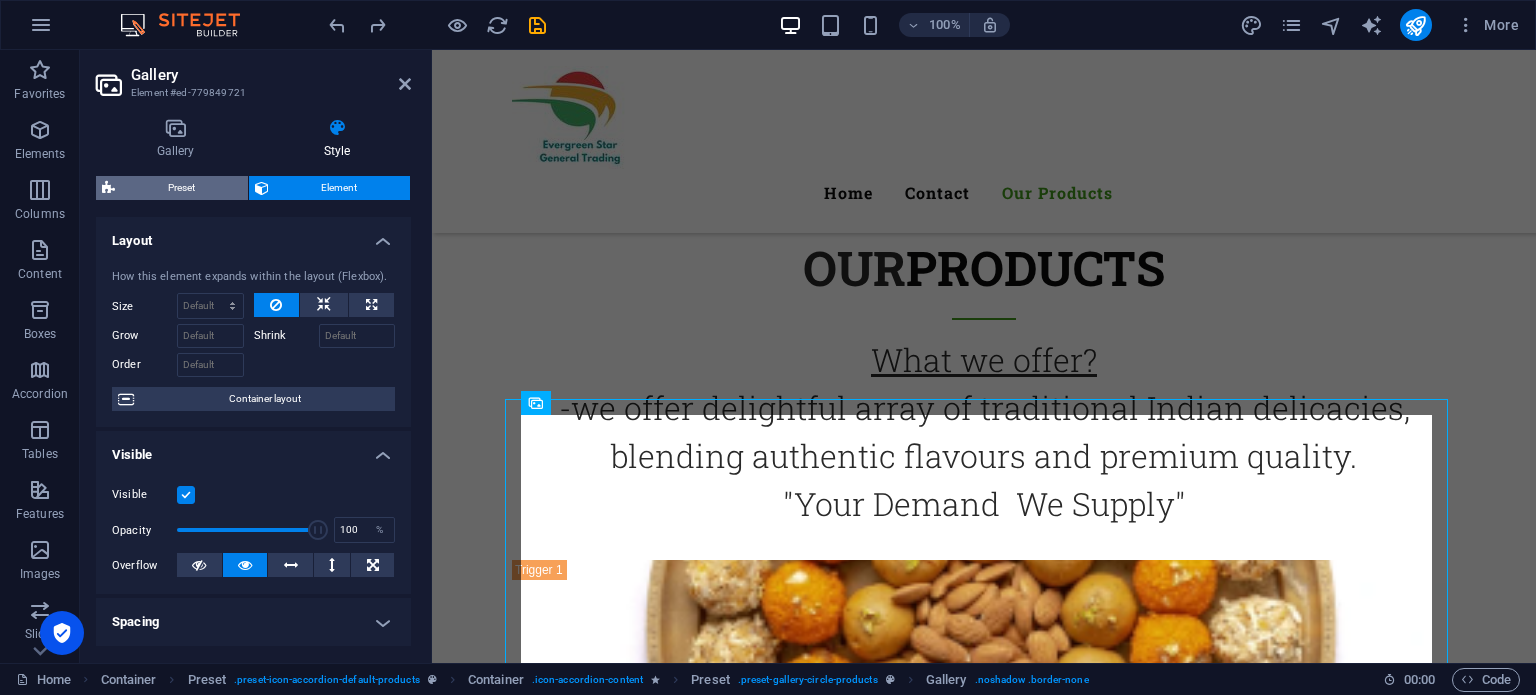 click on "Preset" at bounding box center [181, 188] 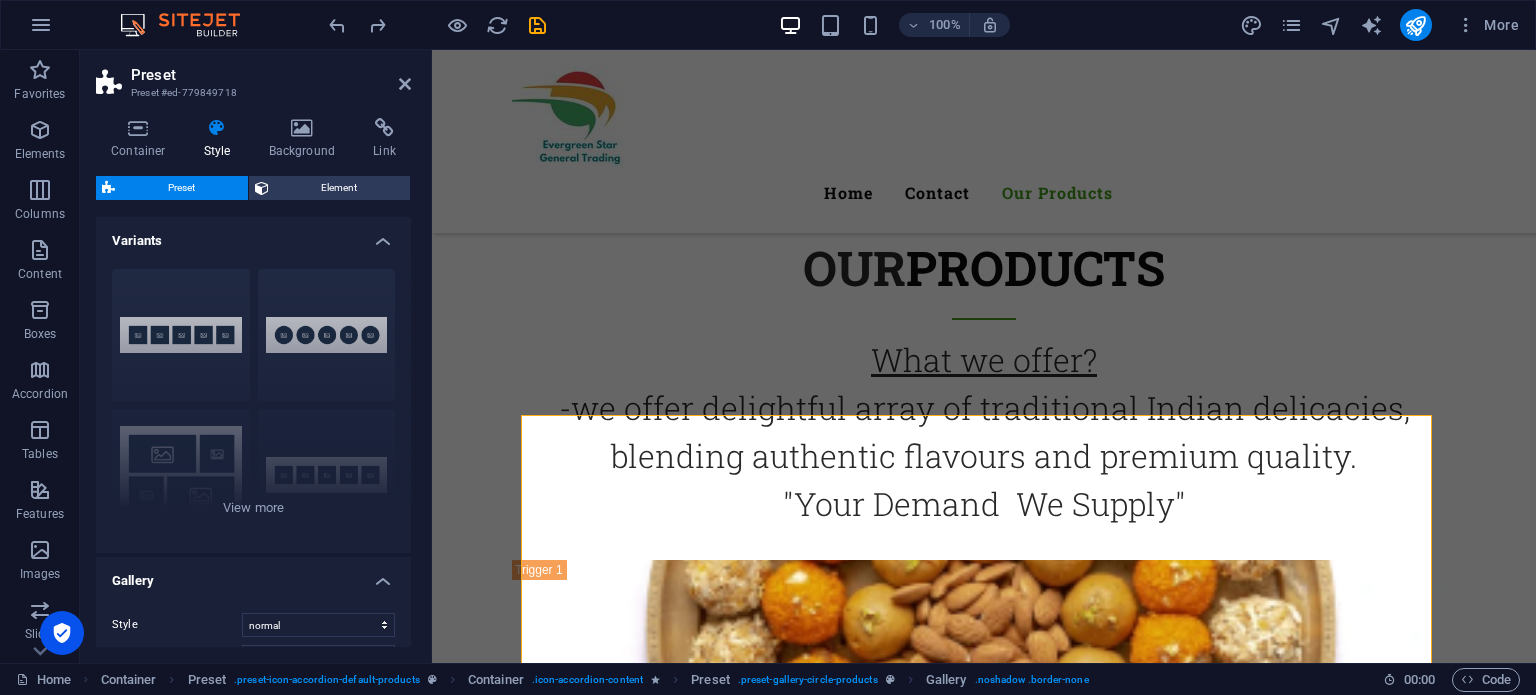 select 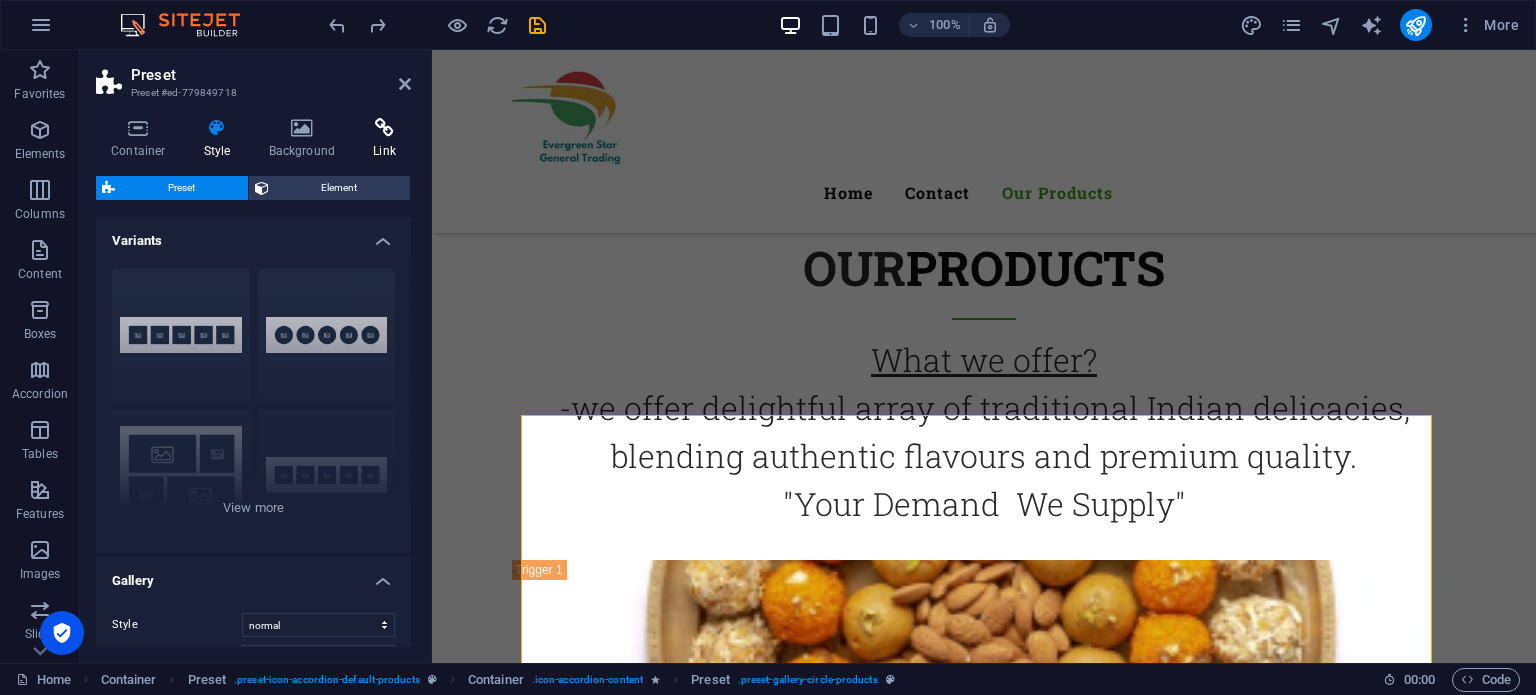 click on "Link" at bounding box center (384, 139) 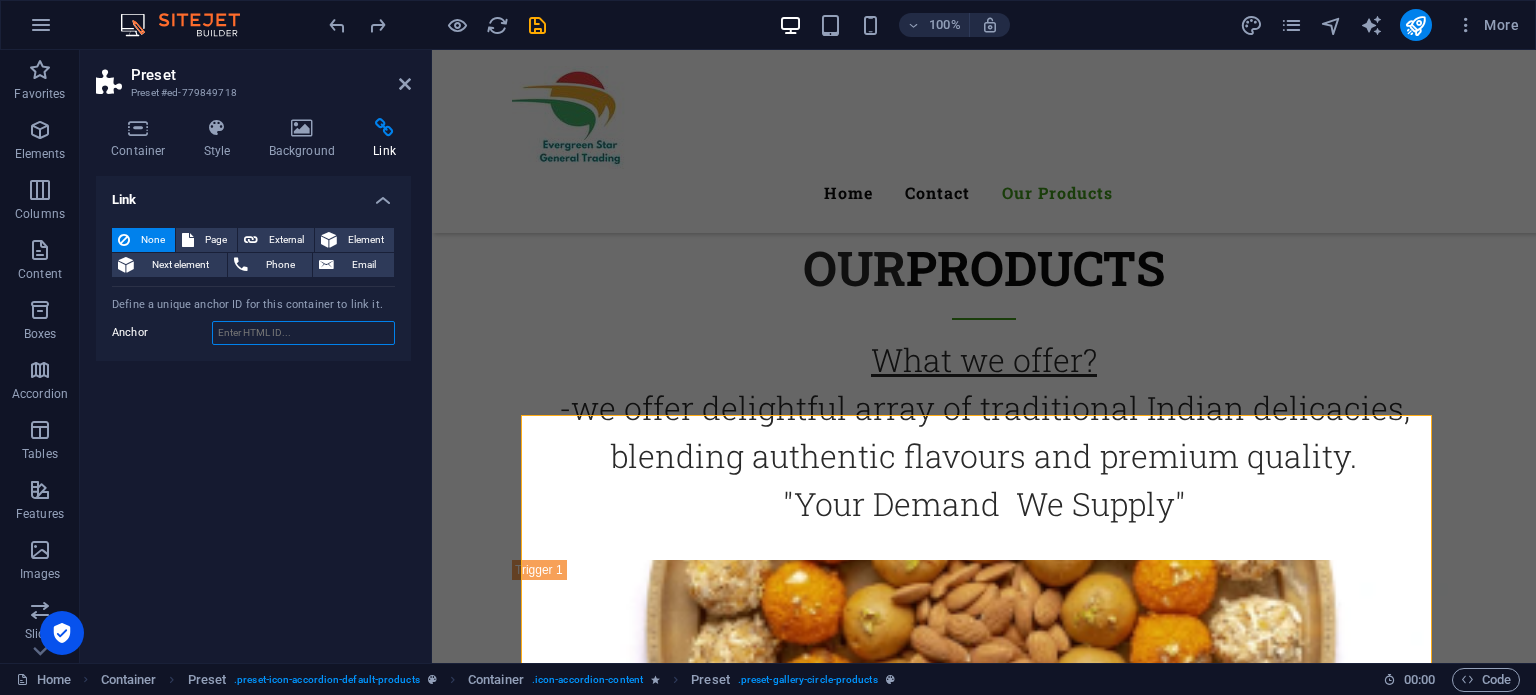 click on "Anchor" at bounding box center [303, 333] 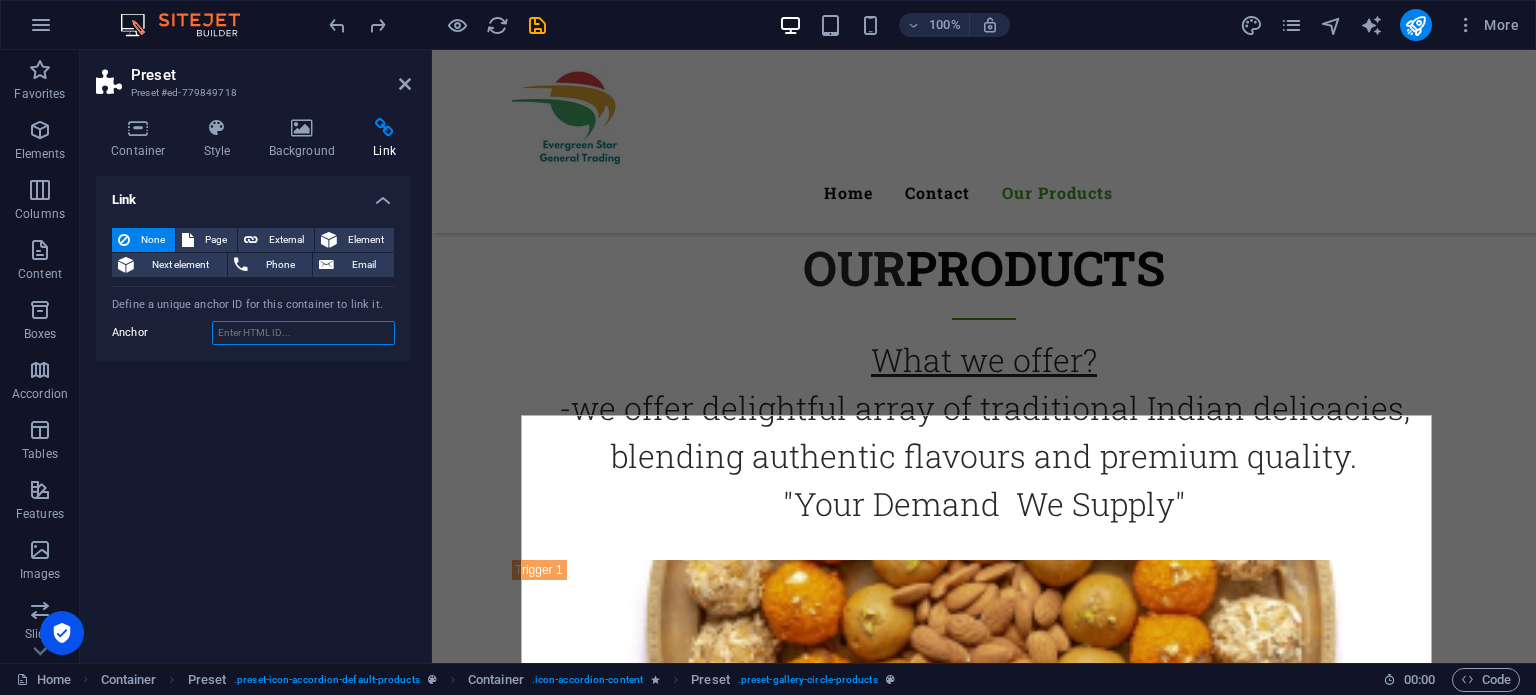 paste on "[URL][DOMAIN_NAME]" 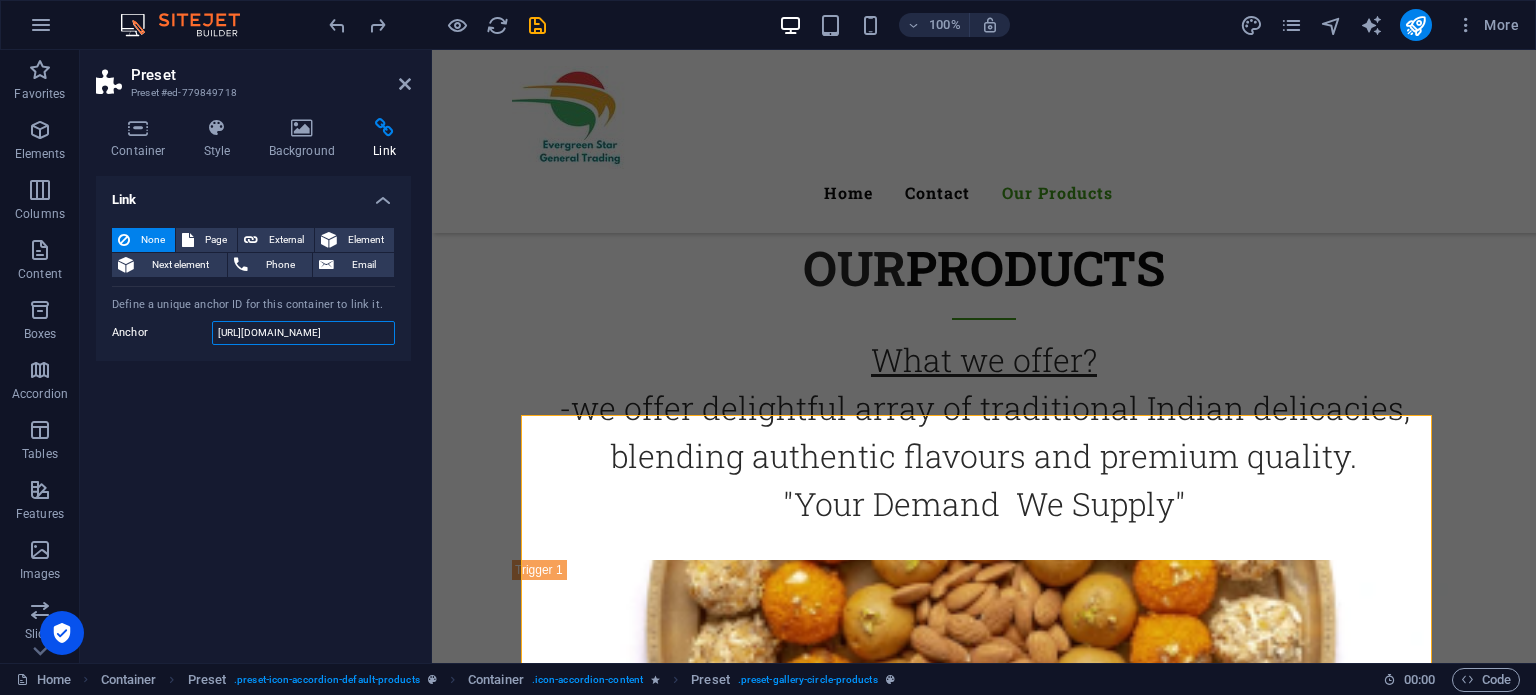 scroll, scrollTop: 0, scrollLeft: 79, axis: horizontal 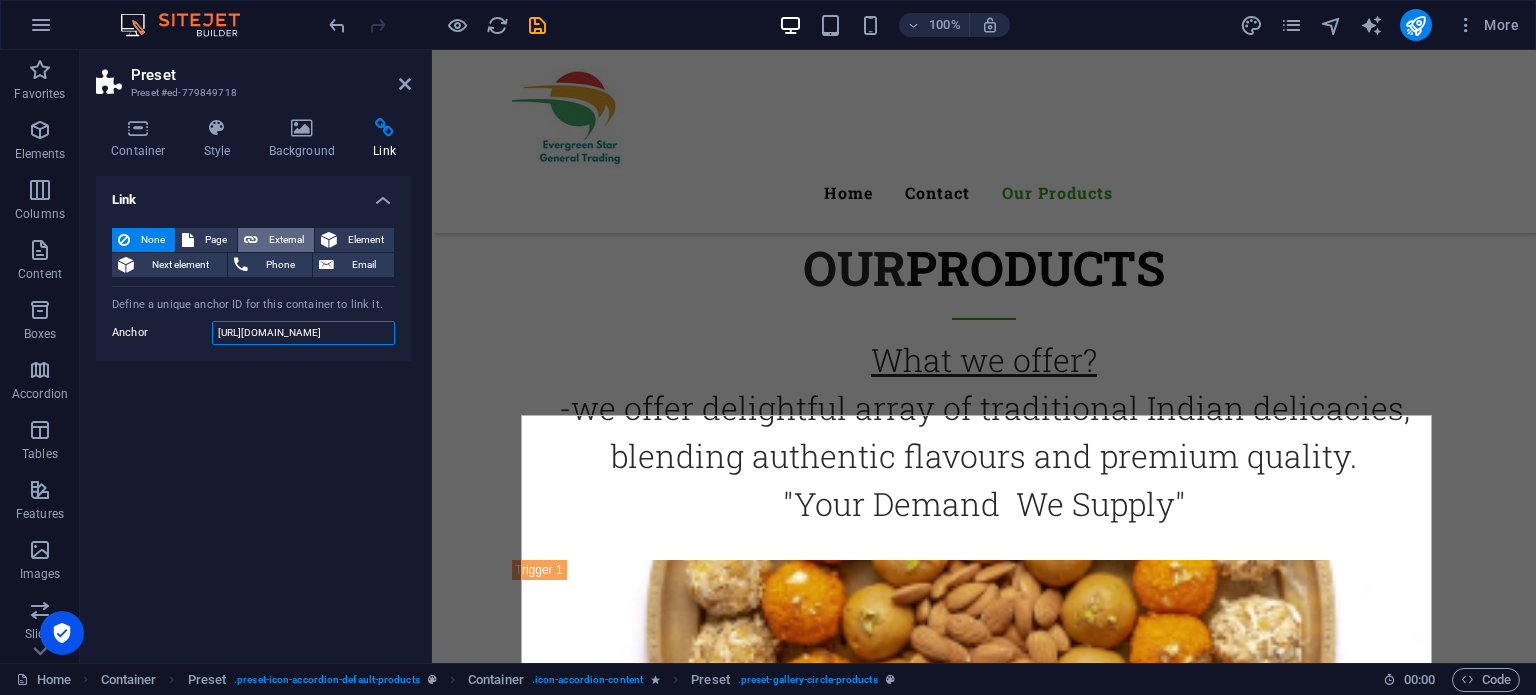 type on "[URL][DOMAIN_NAME]" 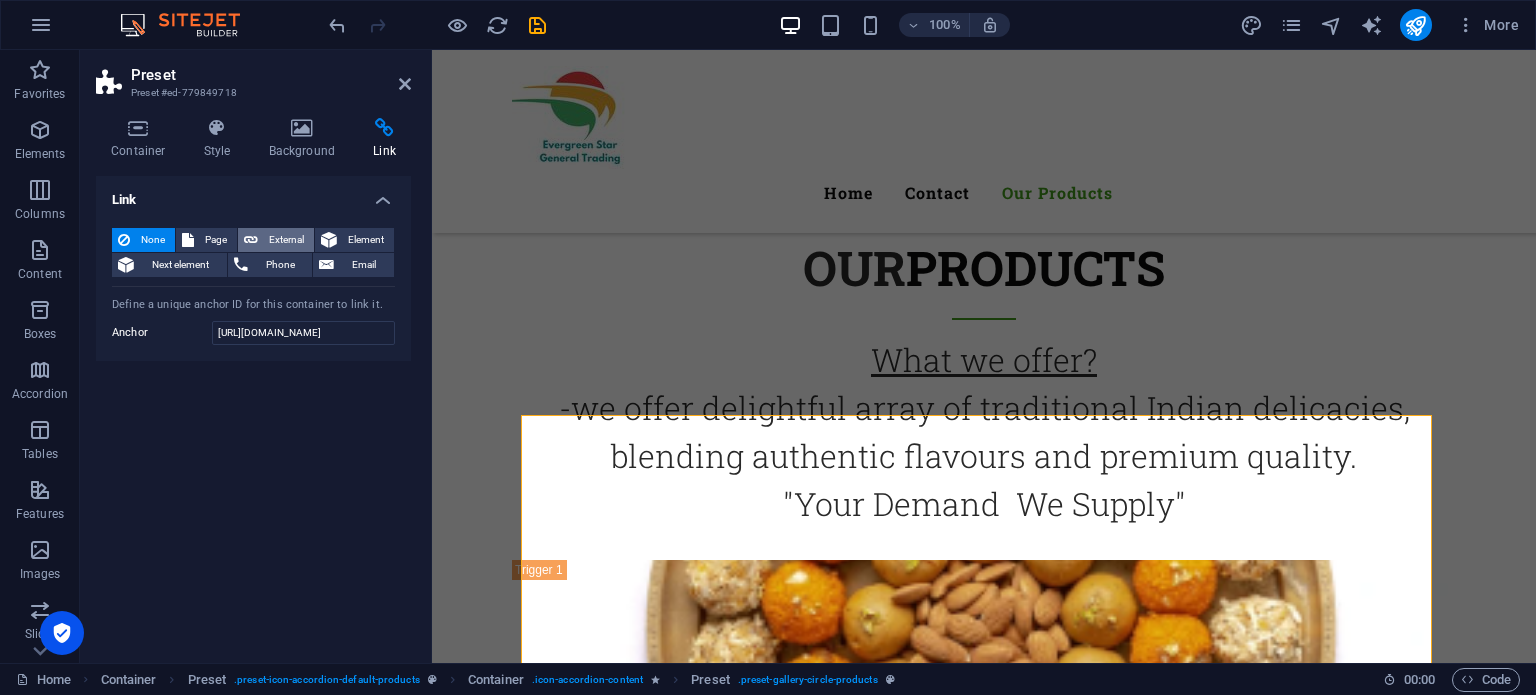 scroll, scrollTop: 0, scrollLeft: 0, axis: both 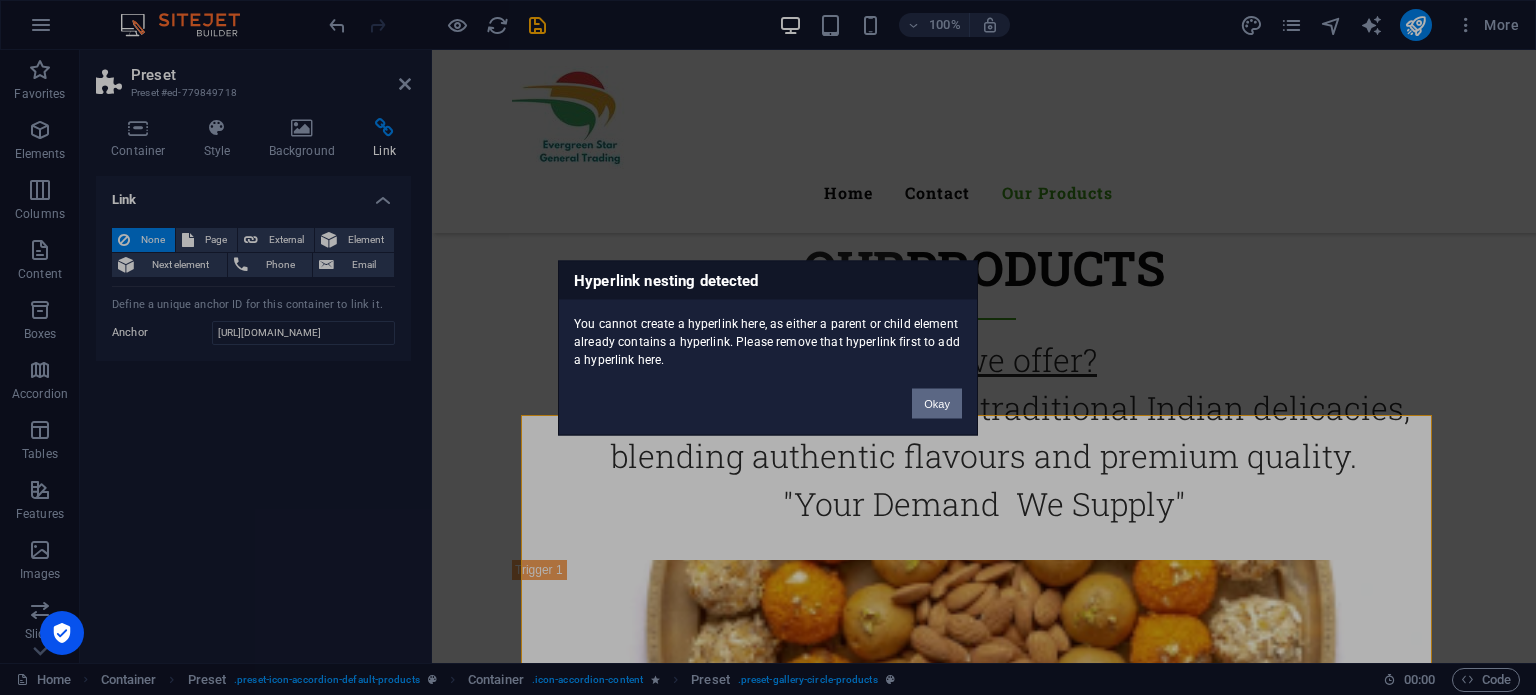 click on "Okay" at bounding box center [937, 403] 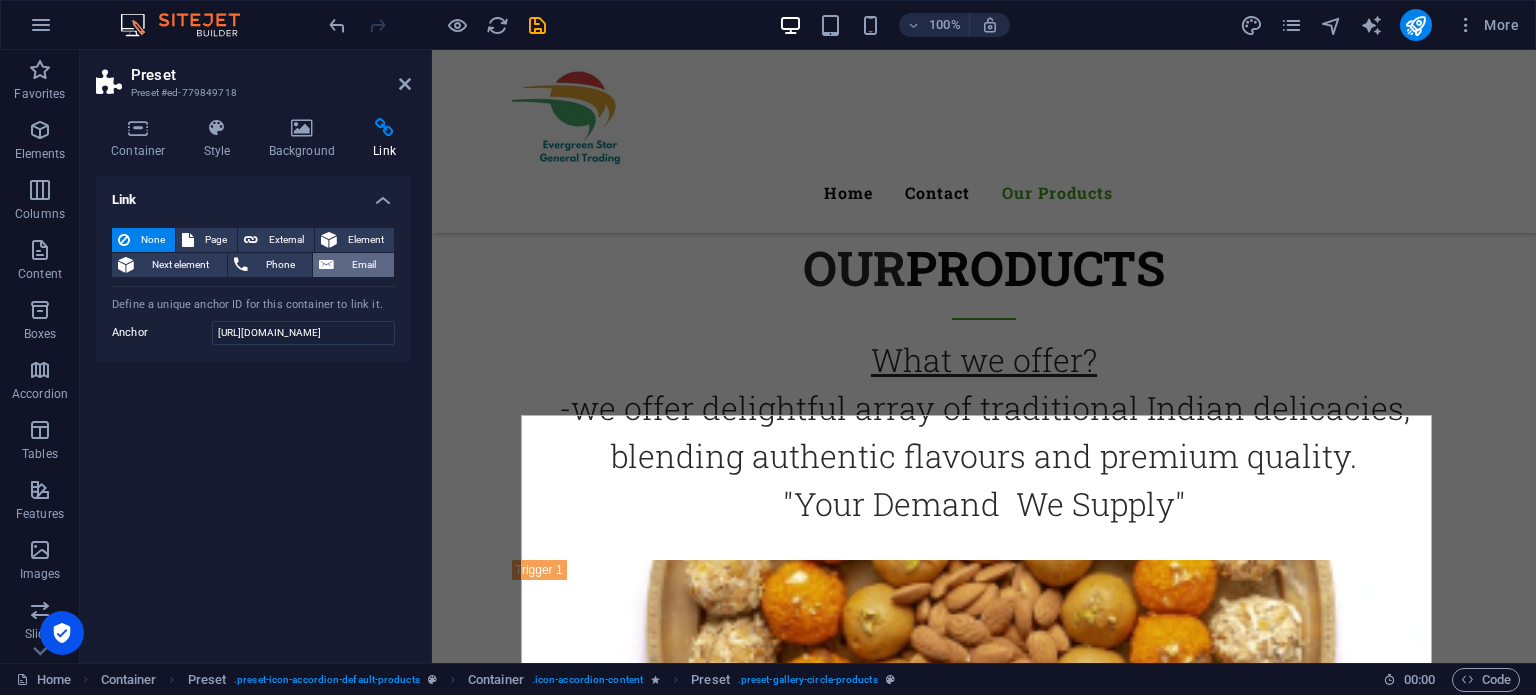 click on "Email" at bounding box center (364, 265) 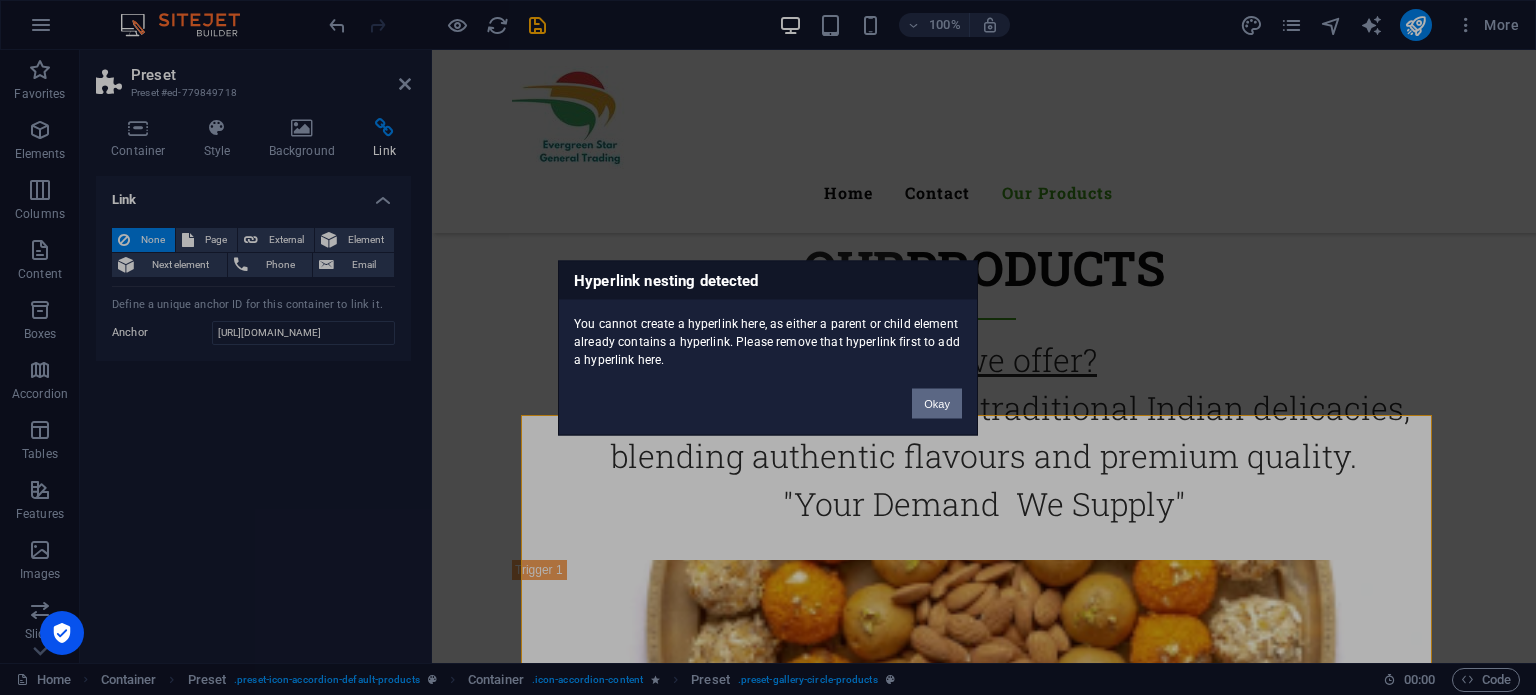 click on "Okay" at bounding box center (937, 403) 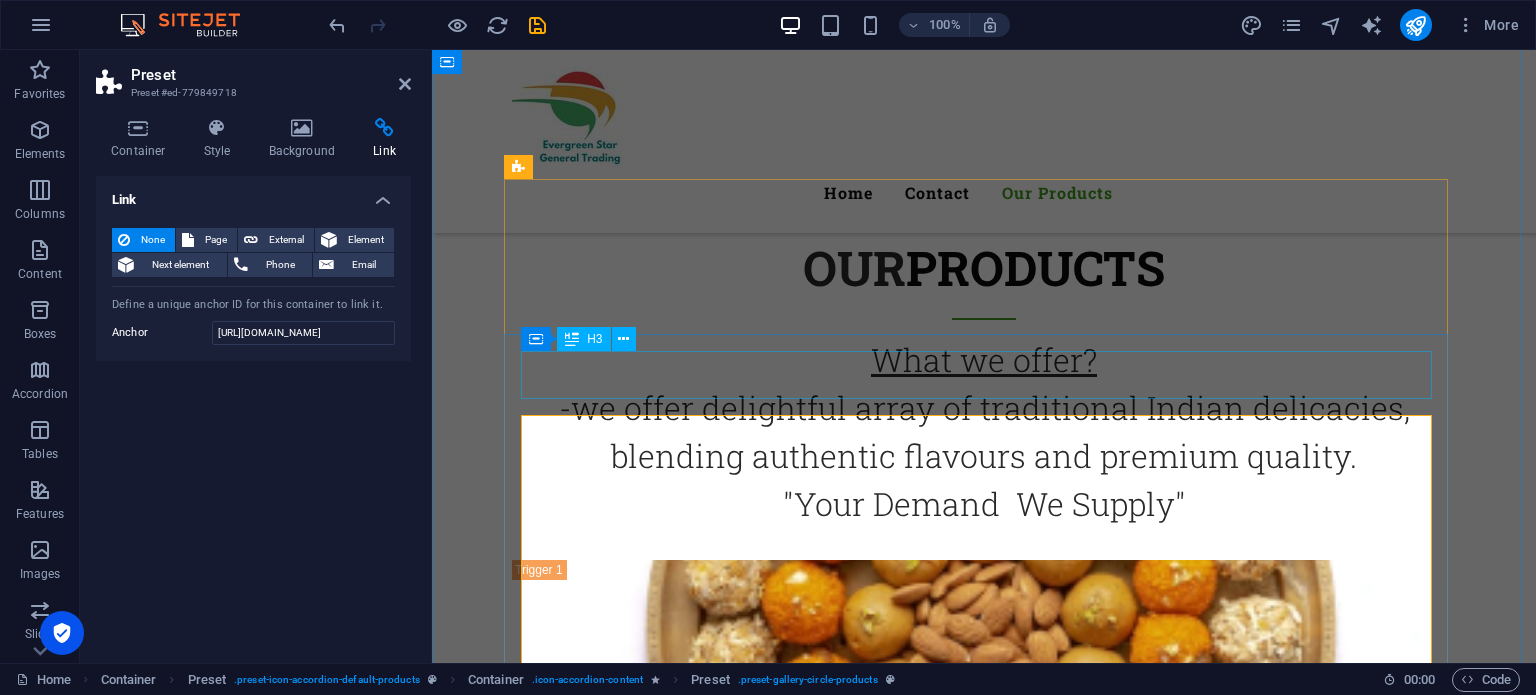click on "Sweets" at bounding box center [984, 791] 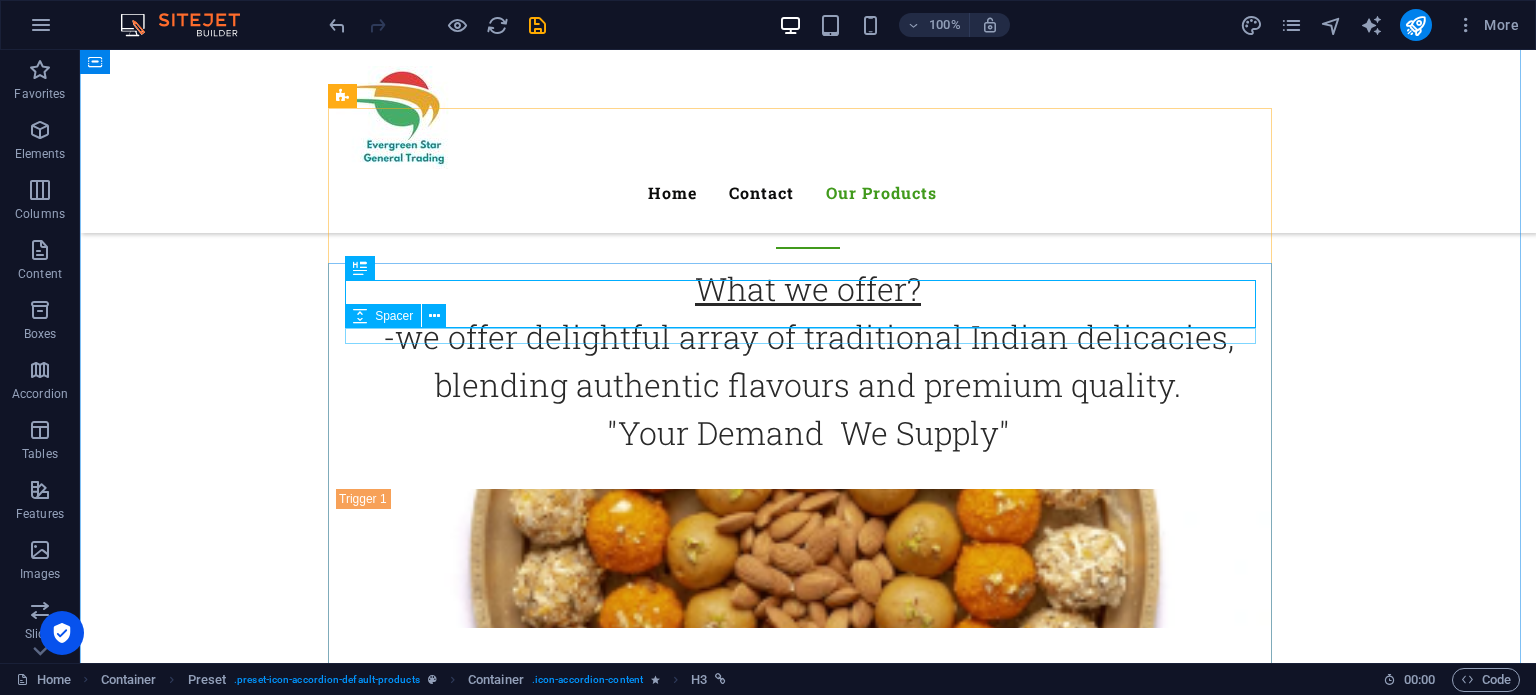 scroll, scrollTop: 697, scrollLeft: 0, axis: vertical 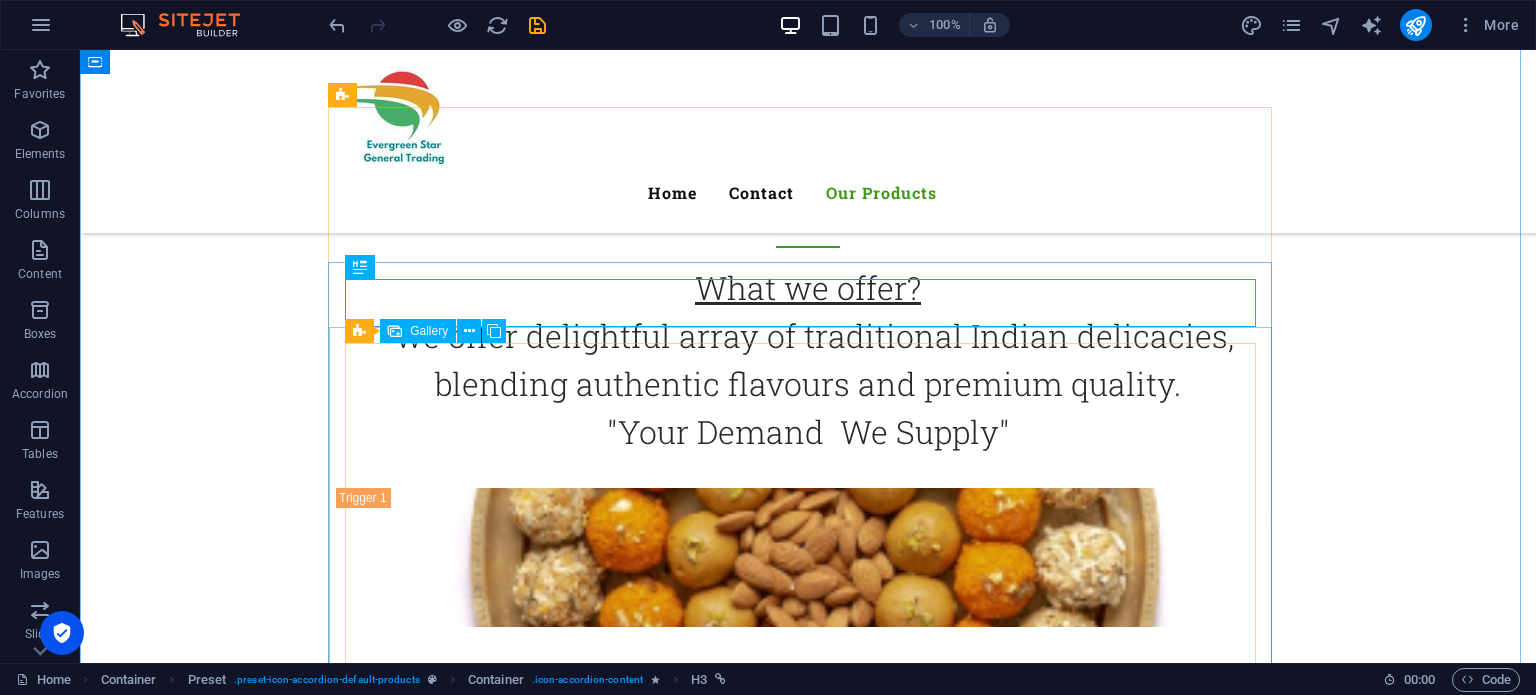 click at bounding box center [808, 1214] 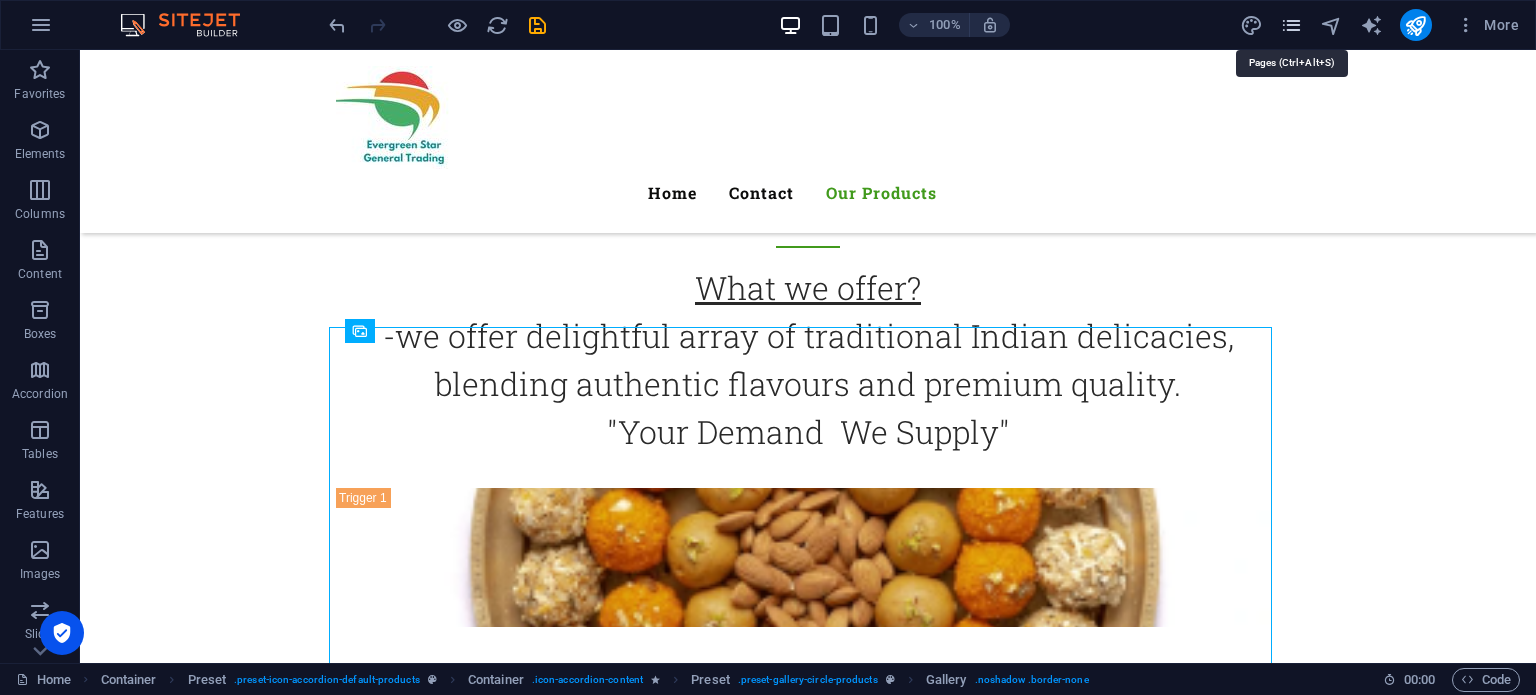 click at bounding box center [1291, 25] 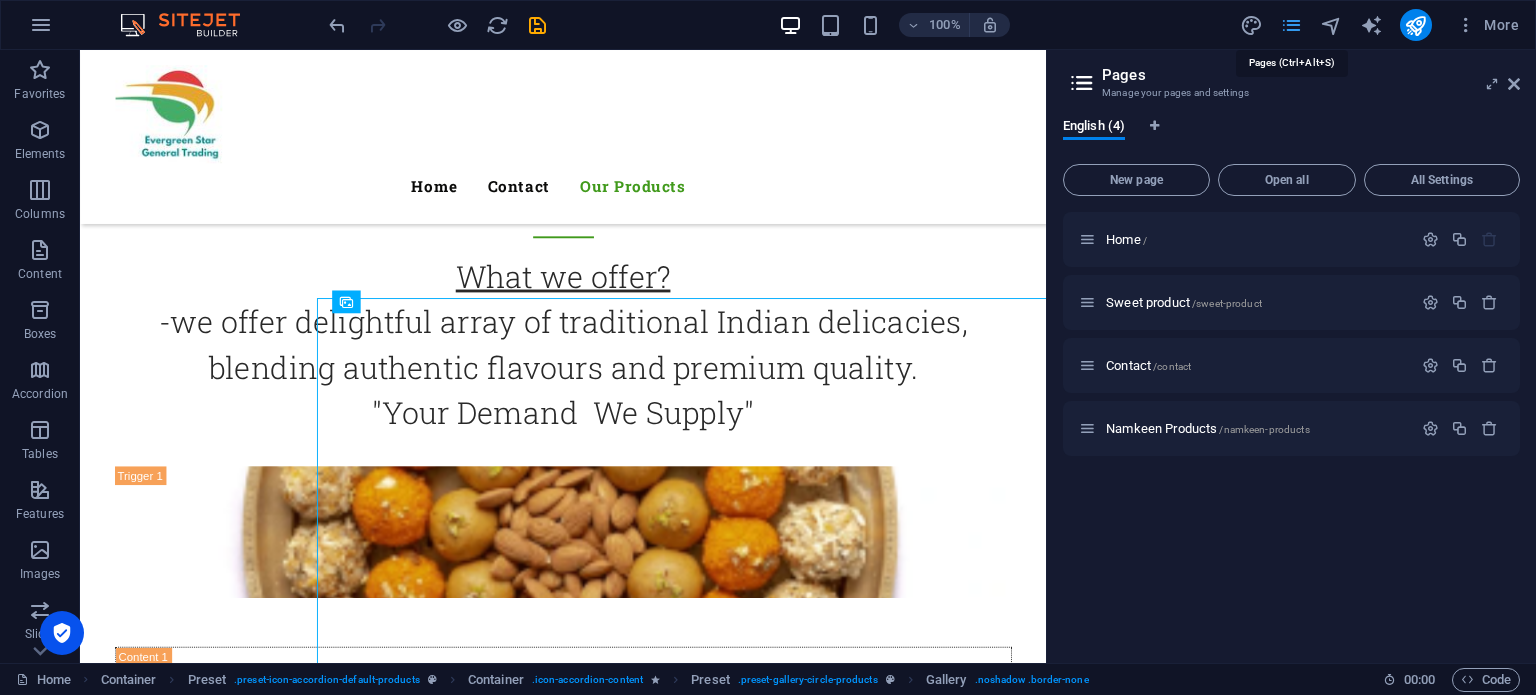 scroll, scrollTop: 713, scrollLeft: 0, axis: vertical 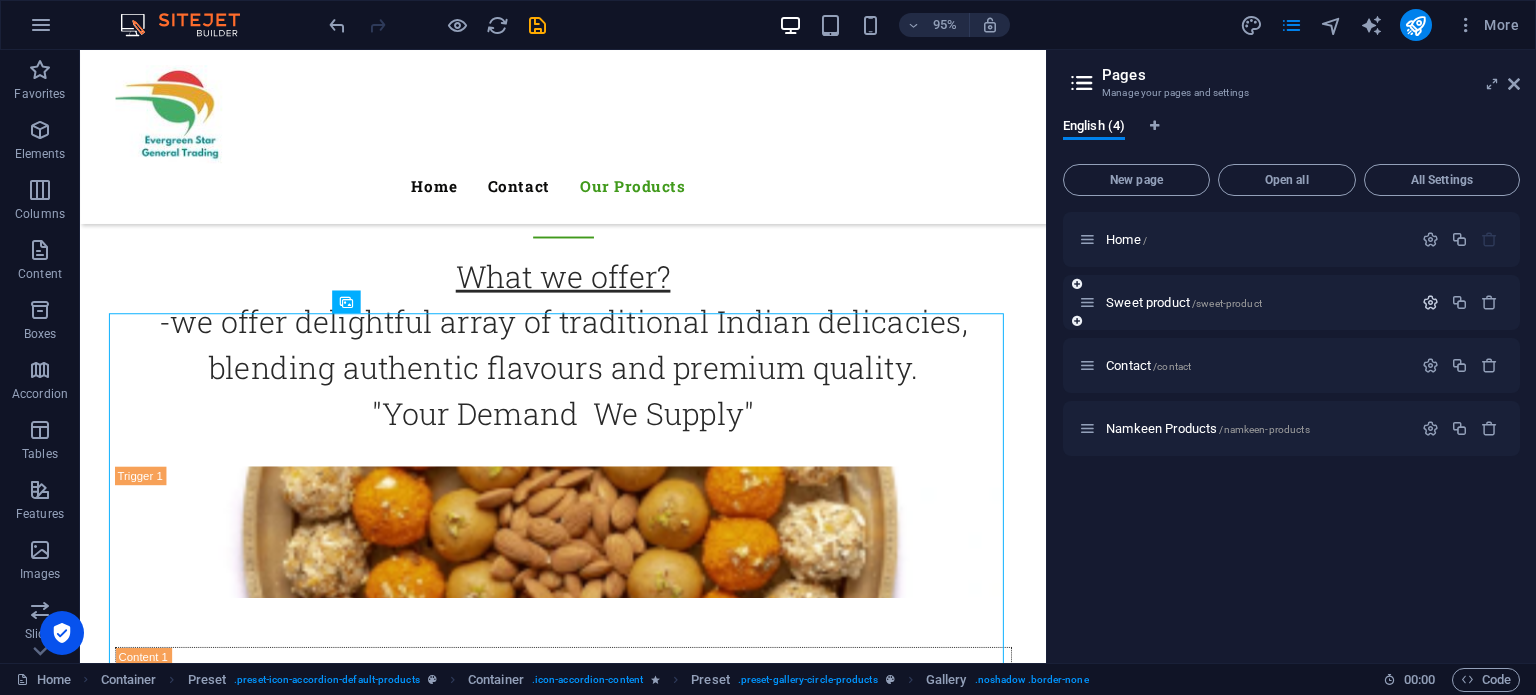 click at bounding box center (1430, 302) 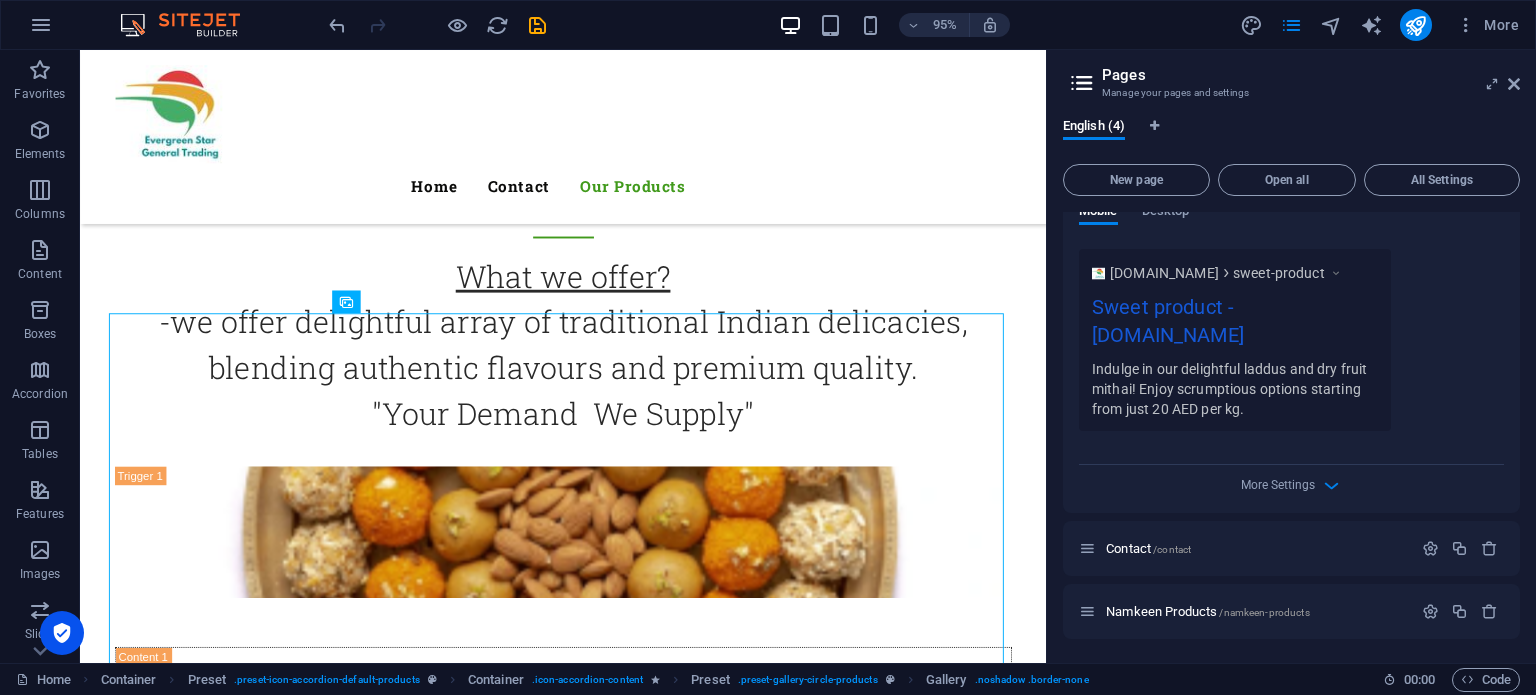 scroll, scrollTop: 657, scrollLeft: 0, axis: vertical 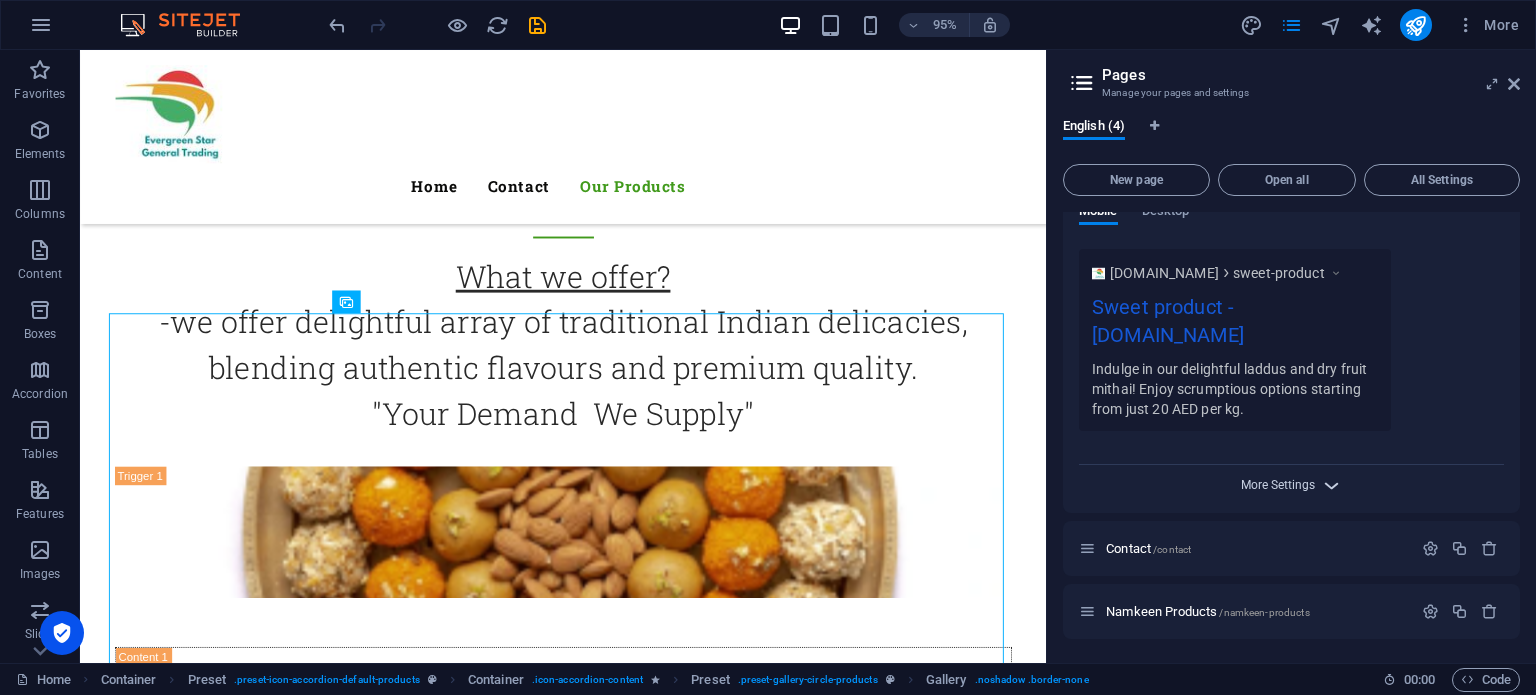 click on "More Settings" at bounding box center [1278, 485] 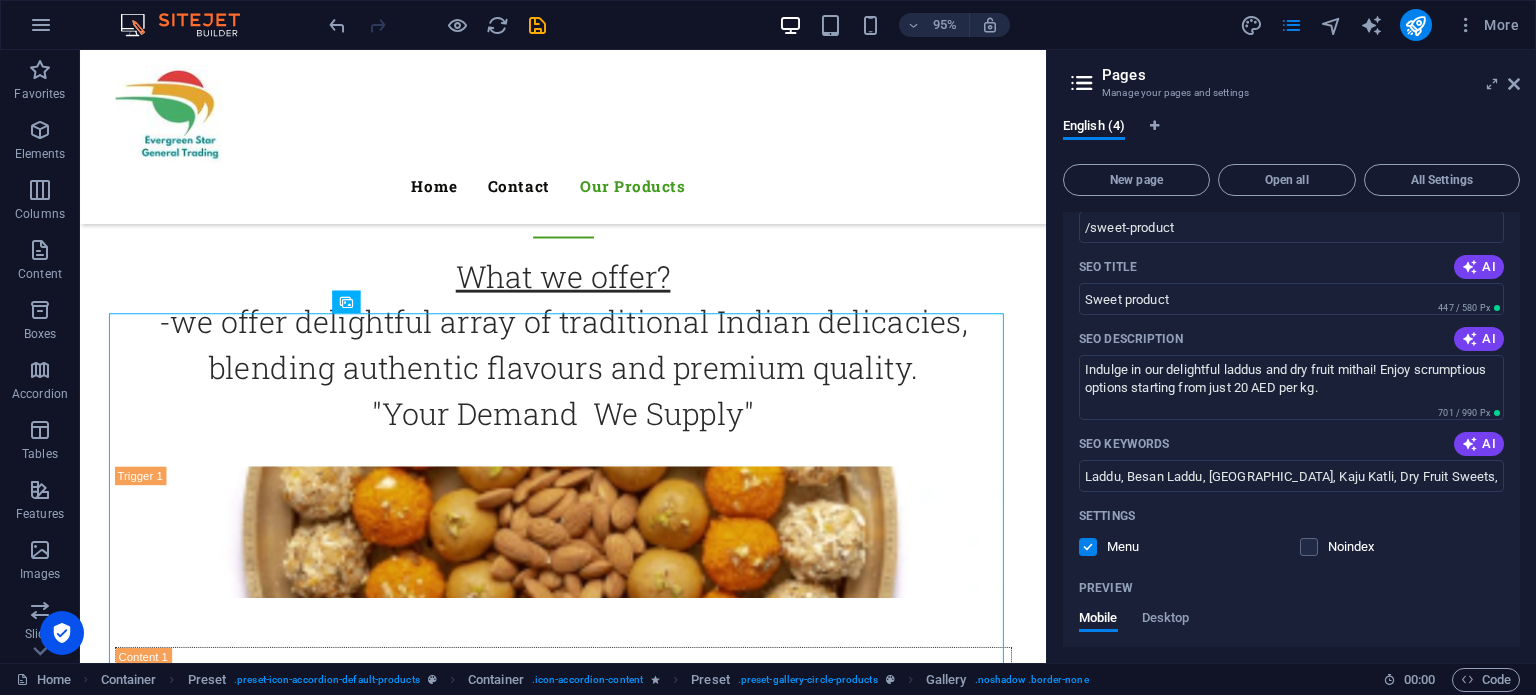 scroll, scrollTop: 212, scrollLeft: 0, axis: vertical 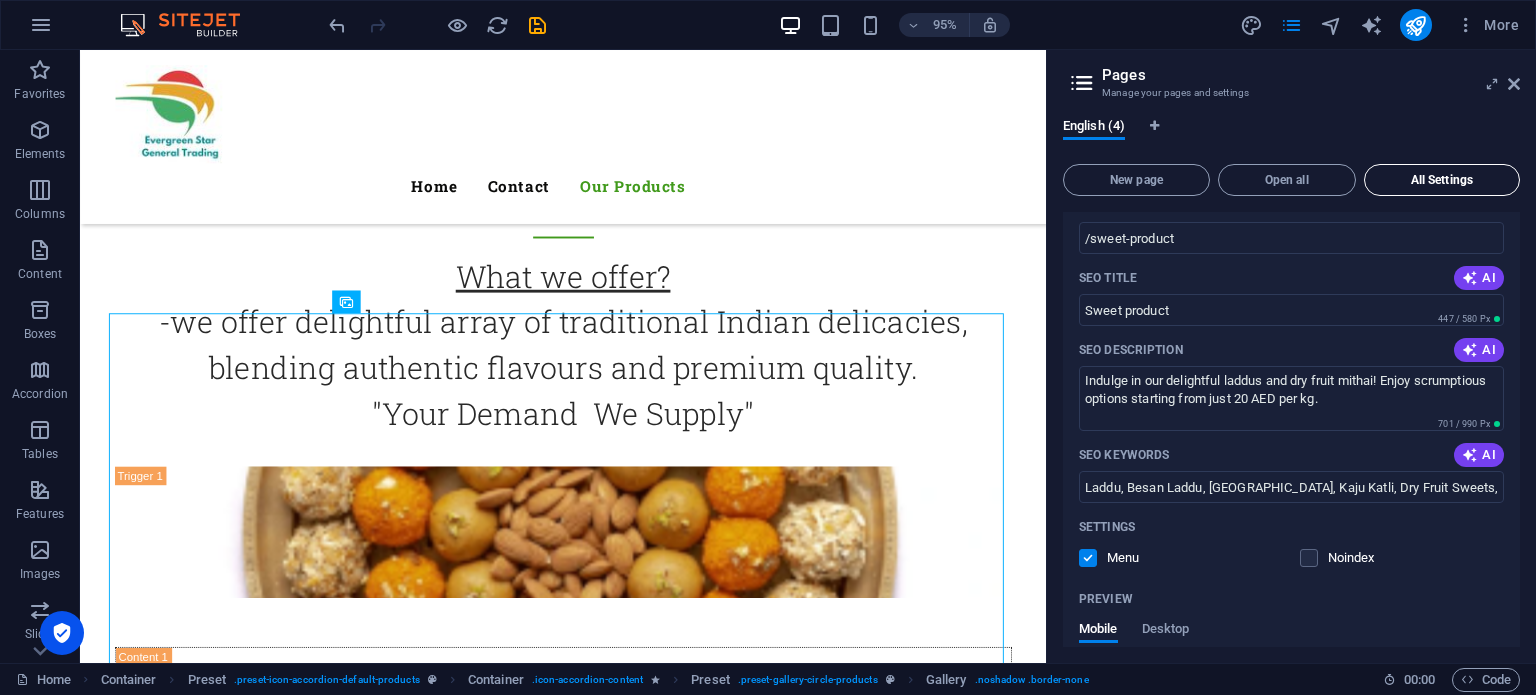 click on "All Settings" at bounding box center (1442, 180) 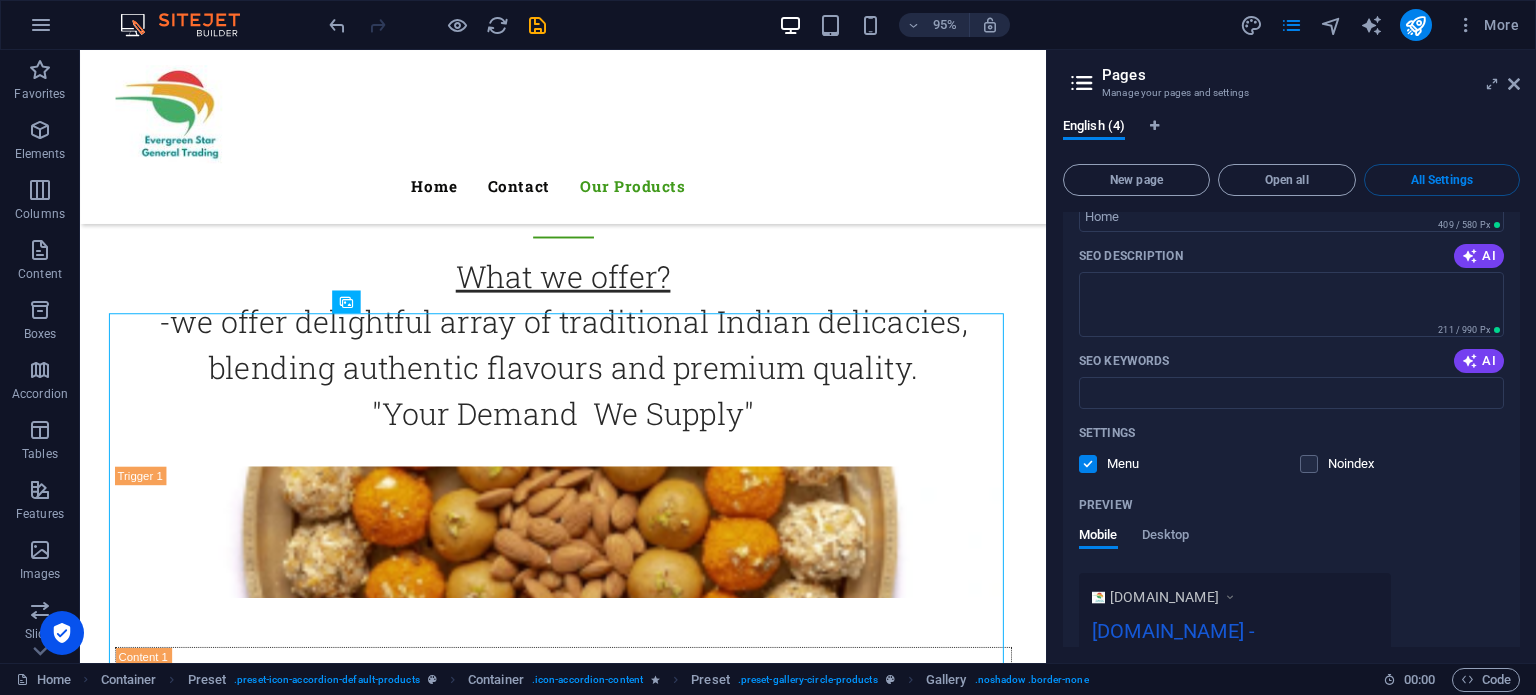 scroll, scrollTop: 0, scrollLeft: 0, axis: both 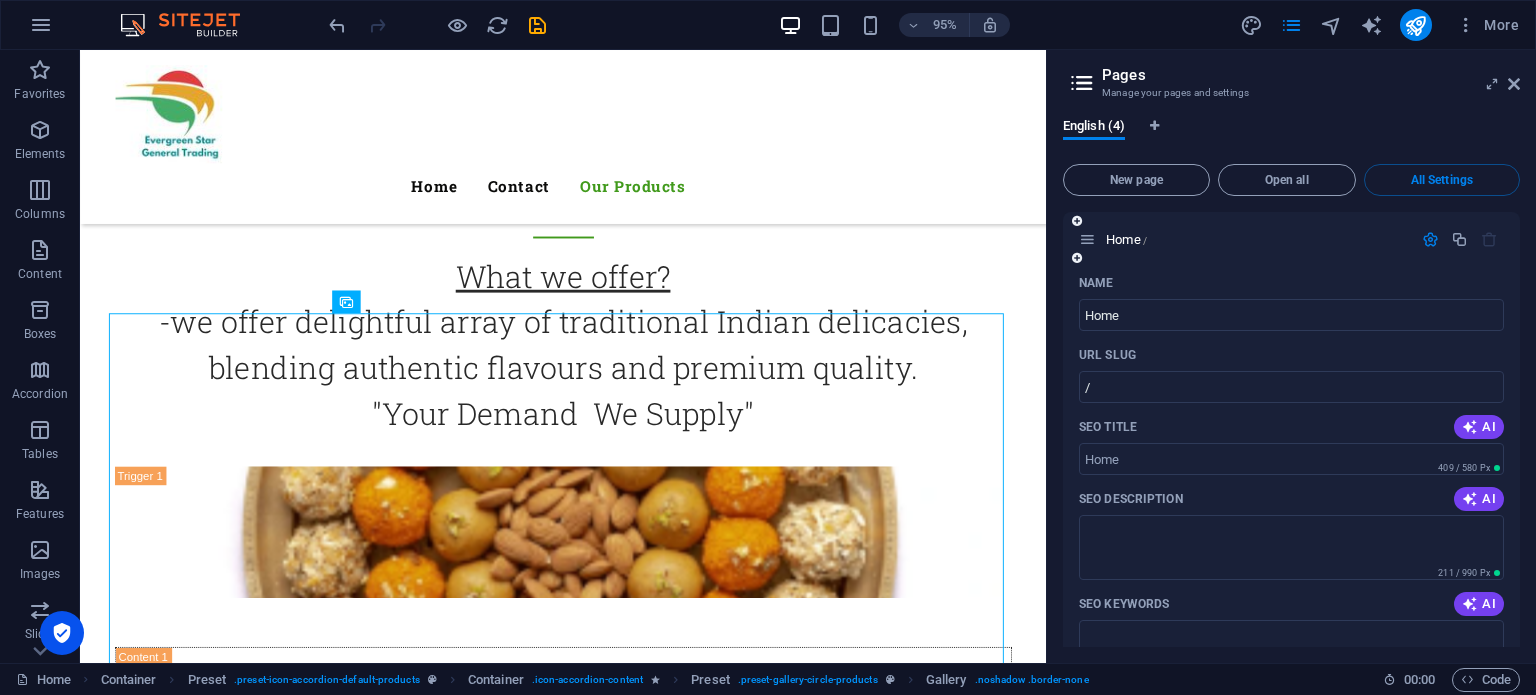 drag, startPoint x: 1099, startPoint y: 246, endPoint x: 1077, endPoint y: 239, distance: 23.086792 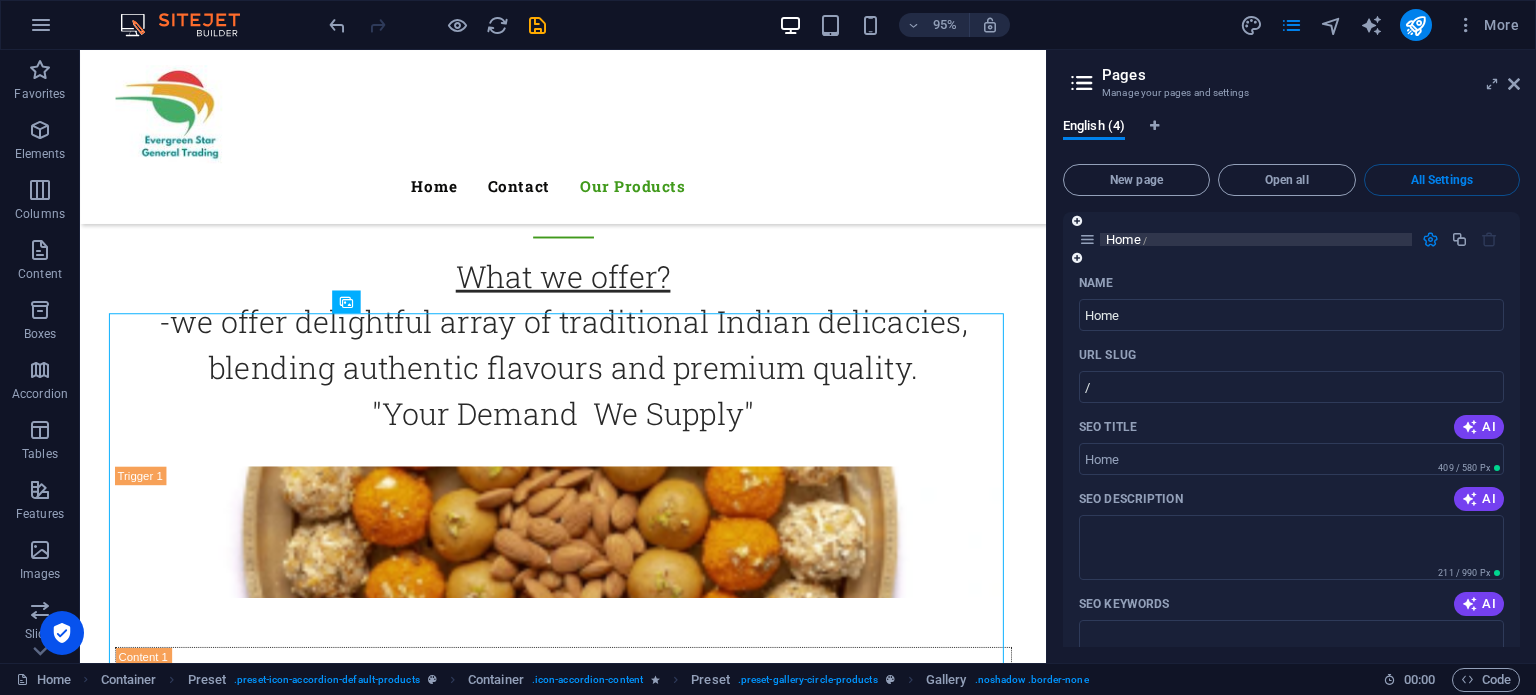 click on "Home /" at bounding box center [1126, 239] 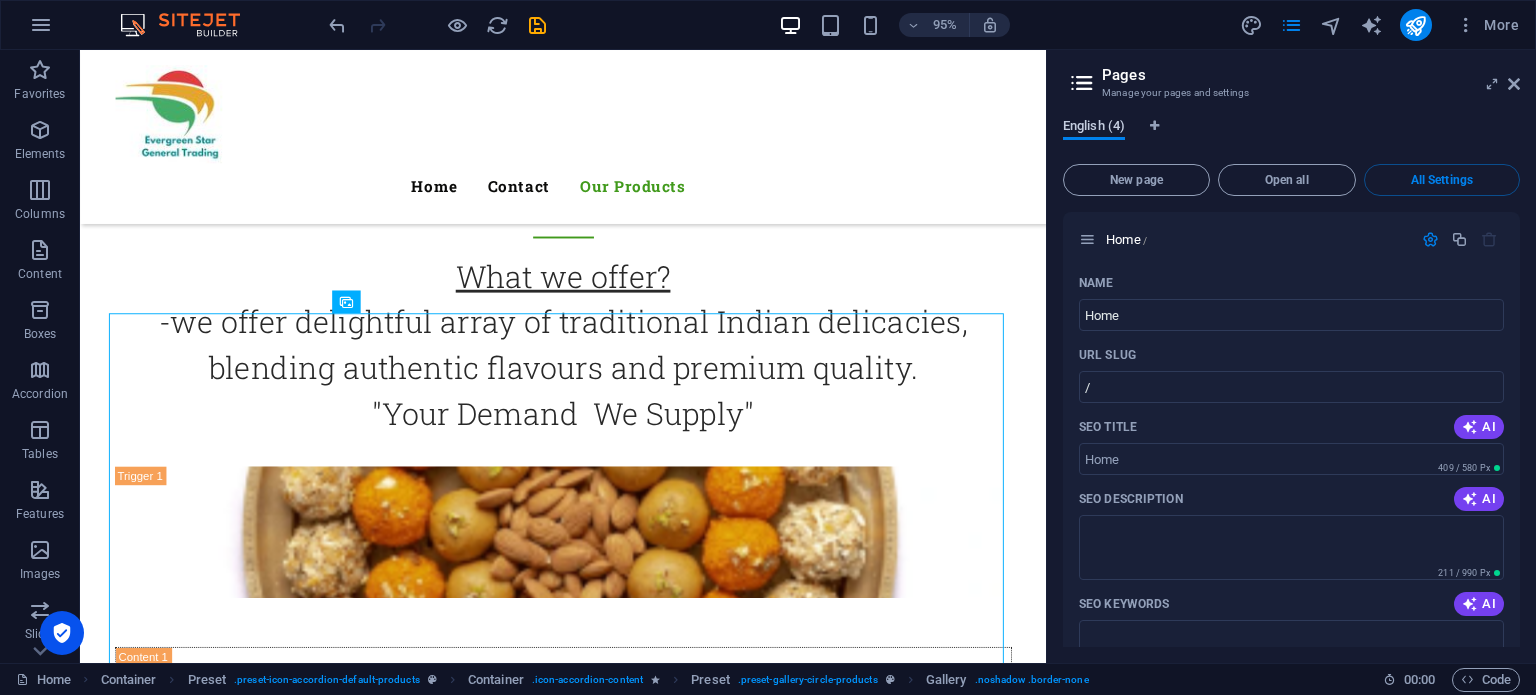 click on "English (4)" at bounding box center (1094, 128) 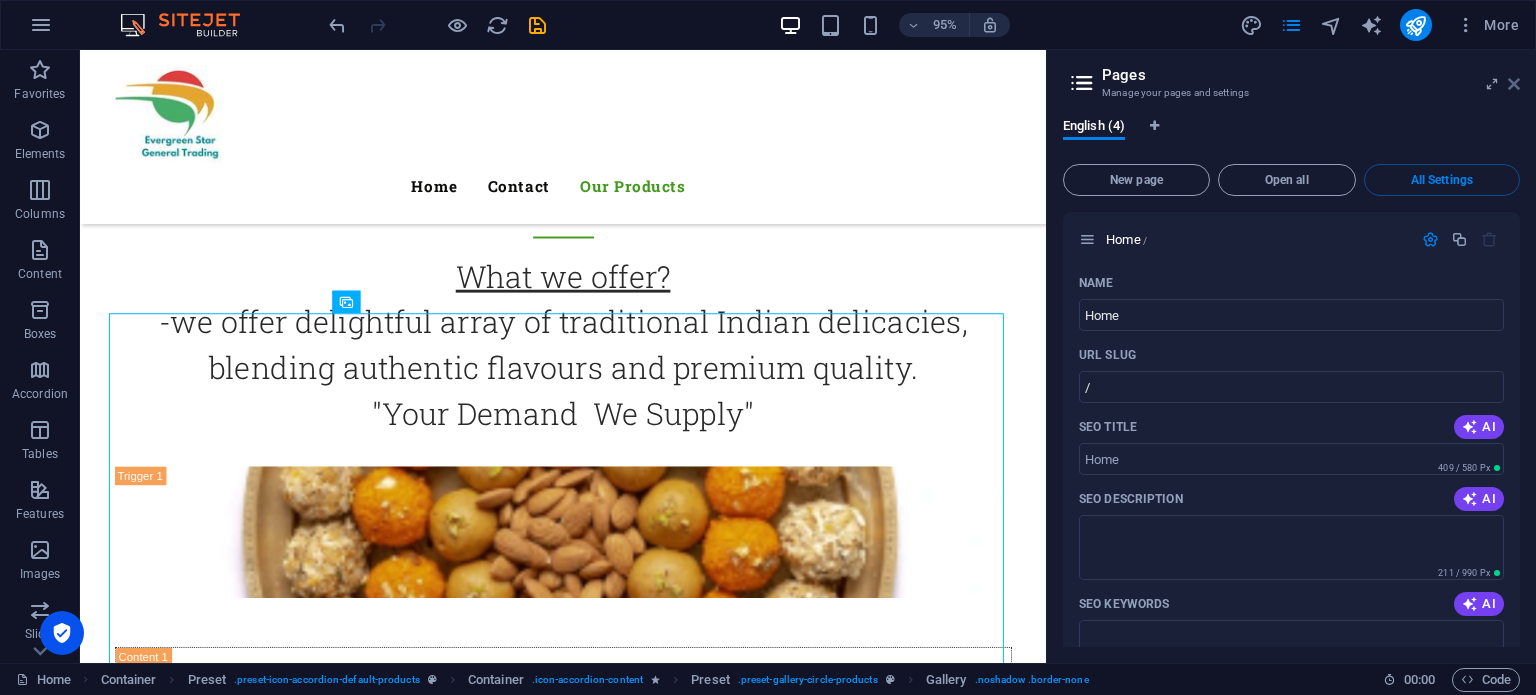 click at bounding box center [1514, 84] 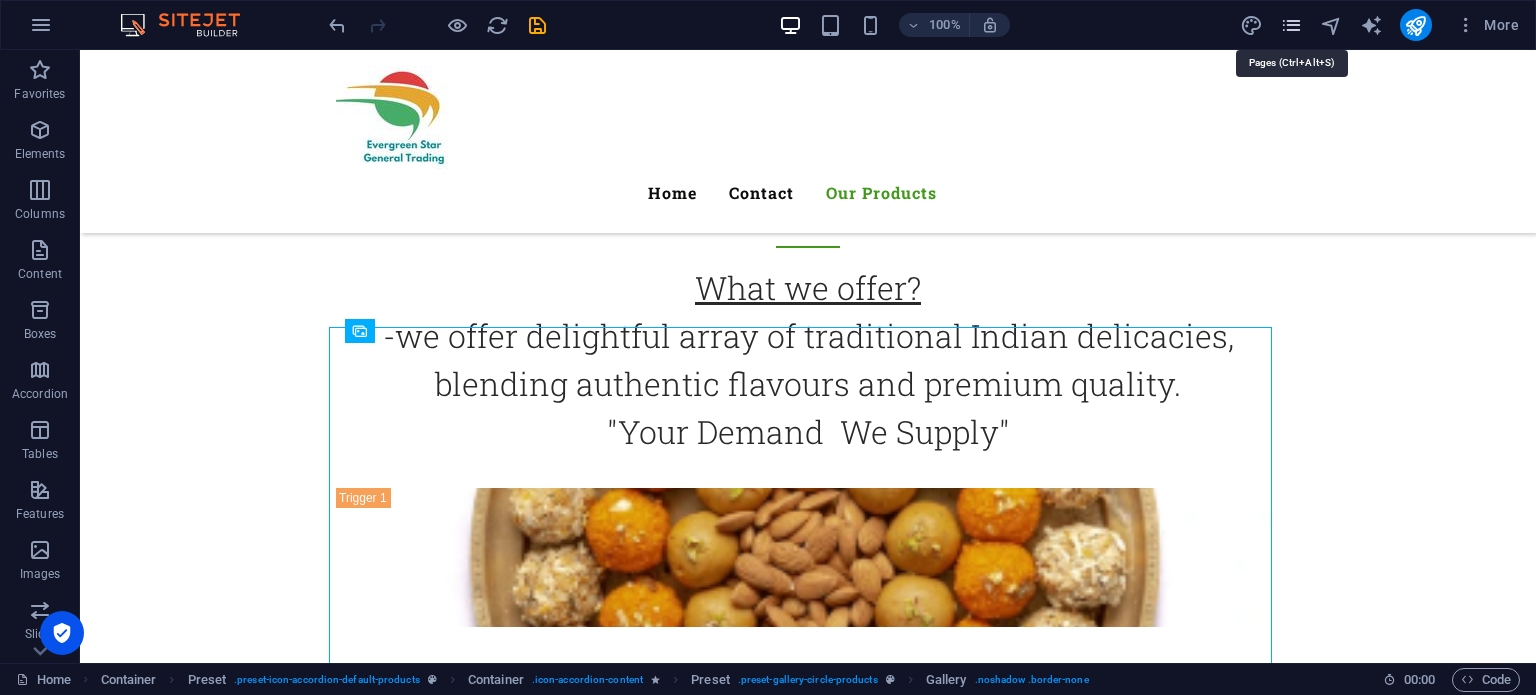 click at bounding box center [1291, 25] 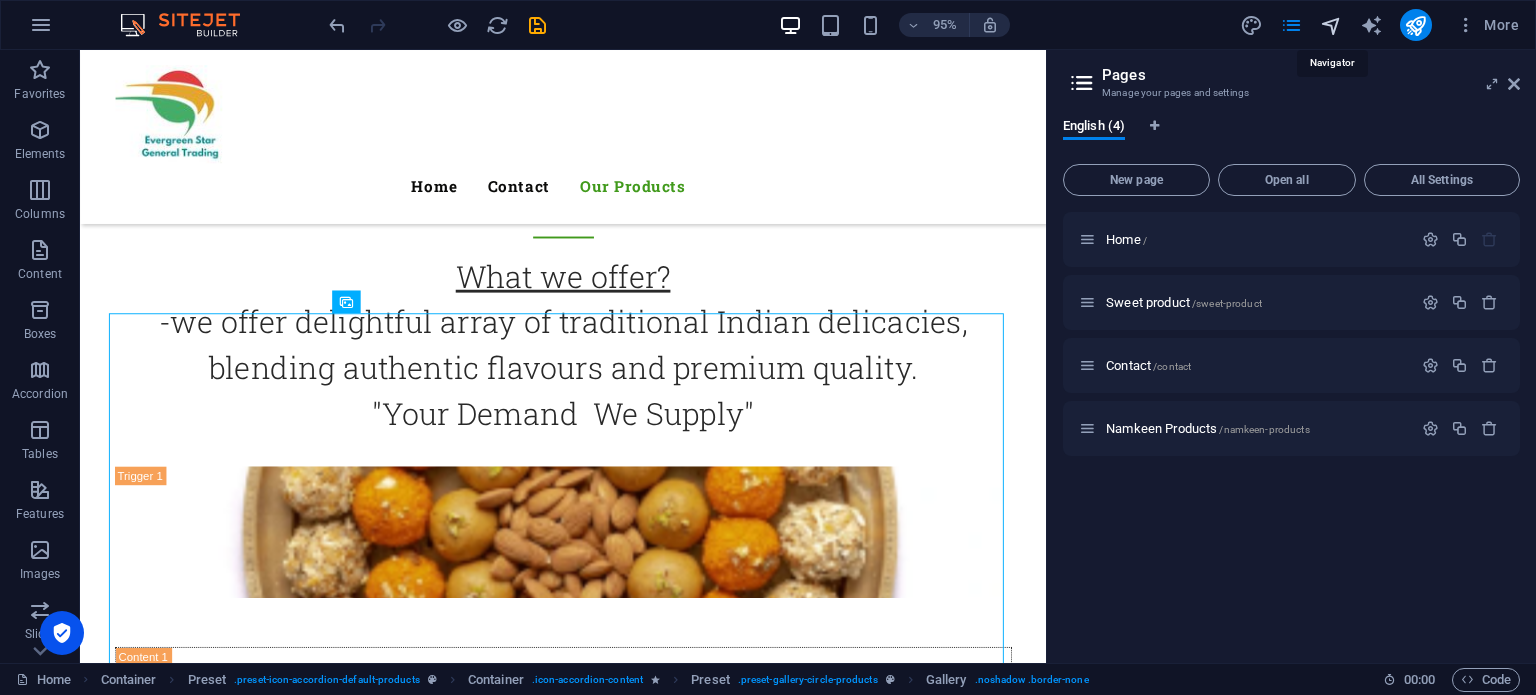 click at bounding box center (1331, 25) 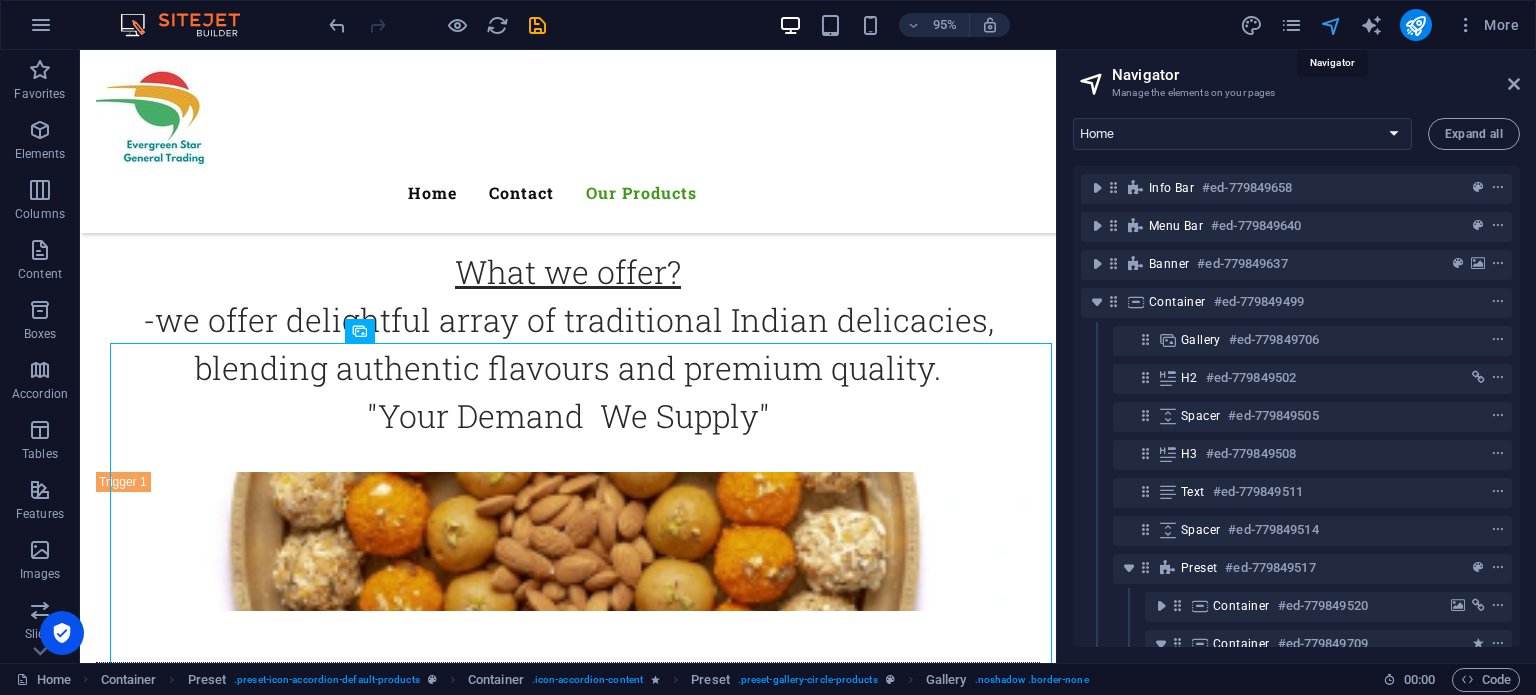 scroll, scrollTop: 697, scrollLeft: 0, axis: vertical 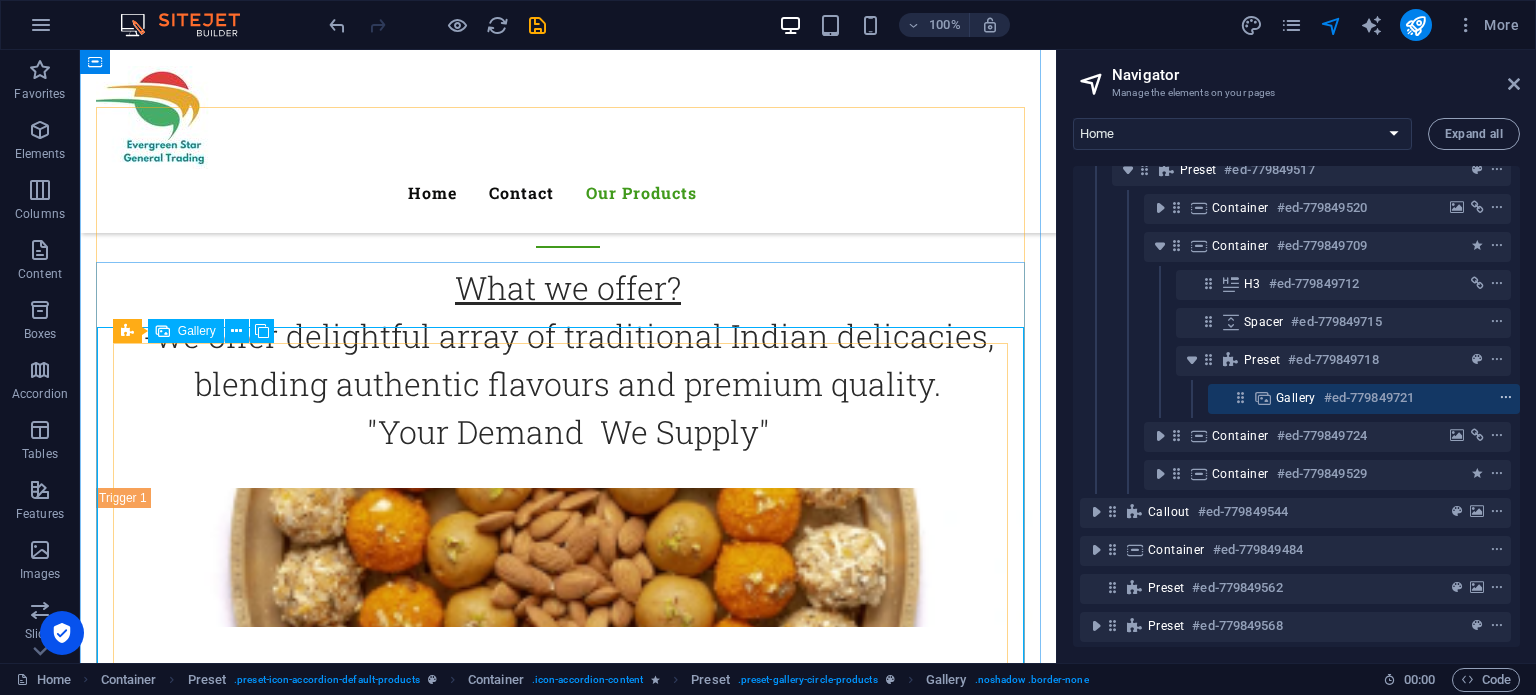 click at bounding box center (1506, 398) 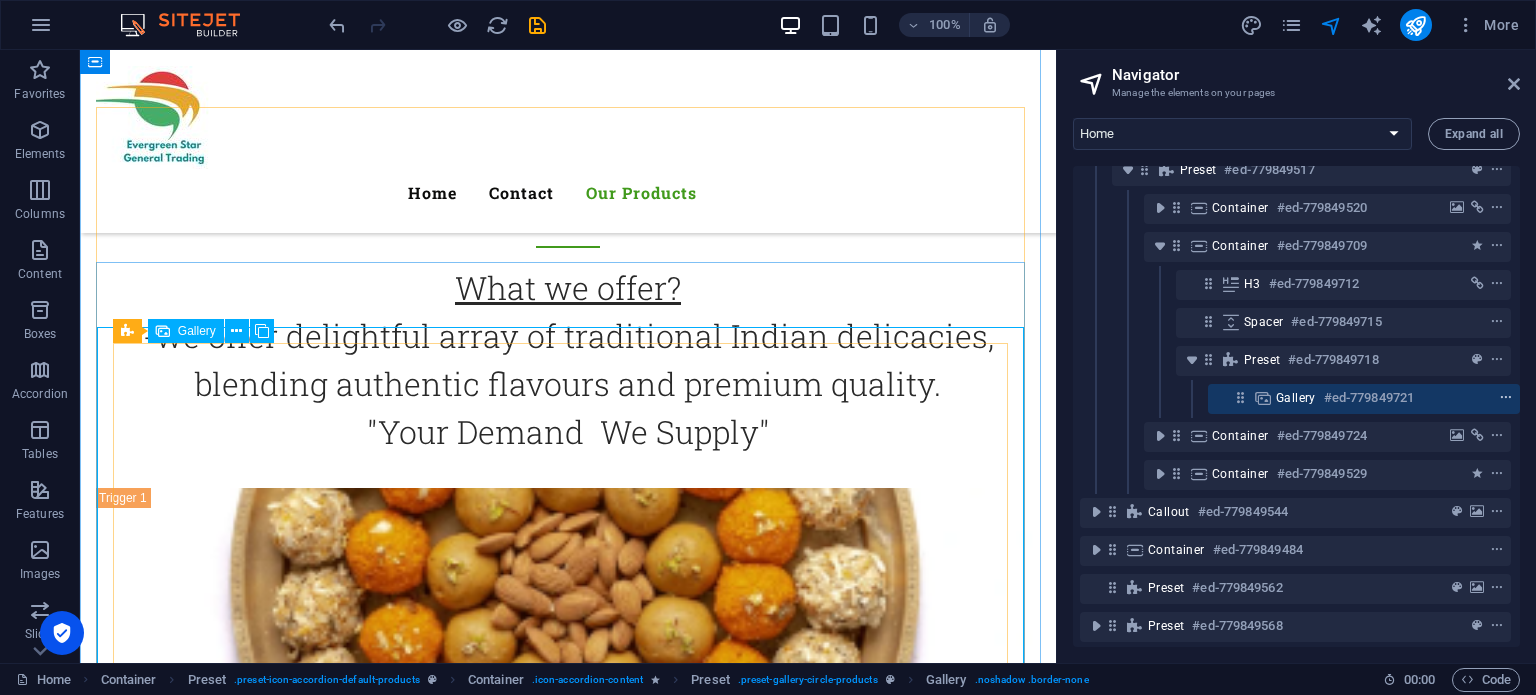 scroll, scrollTop: 1131, scrollLeft: 0, axis: vertical 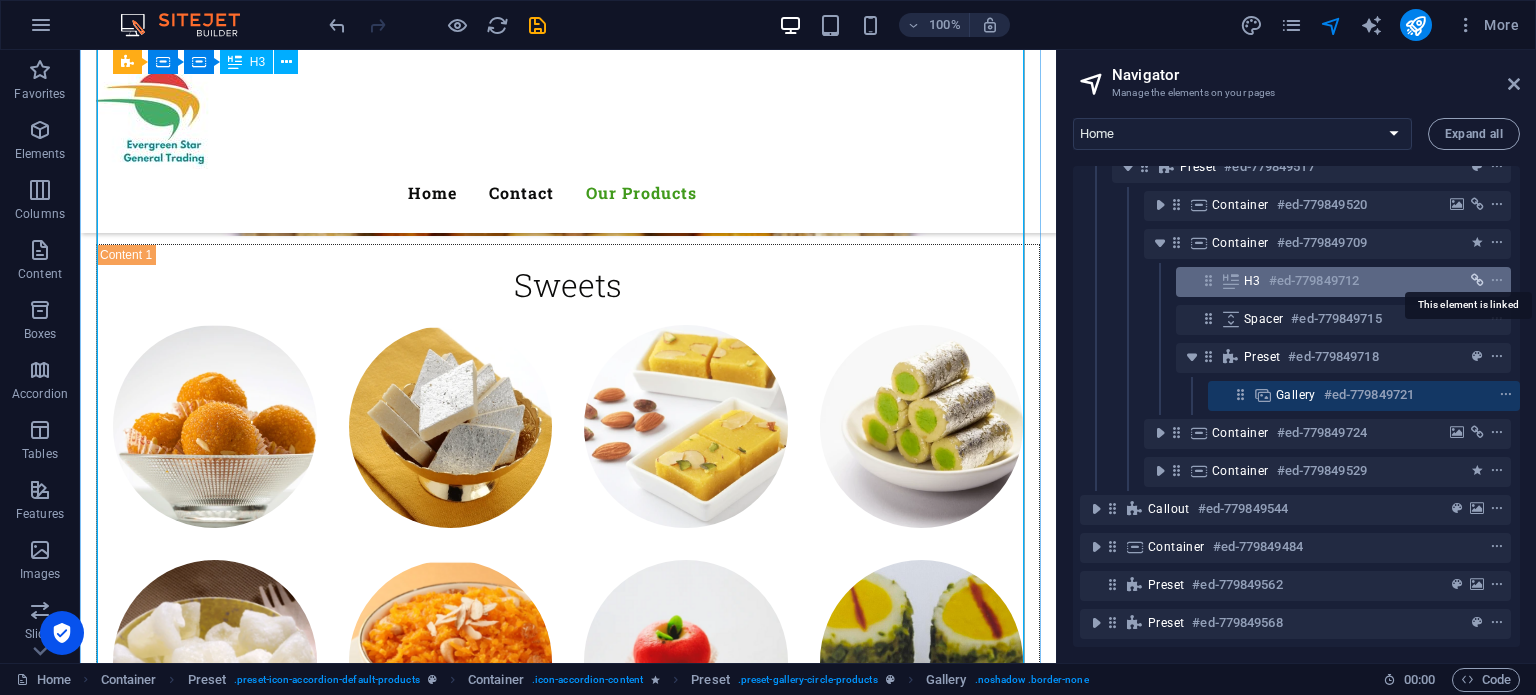 click at bounding box center (1477, 281) 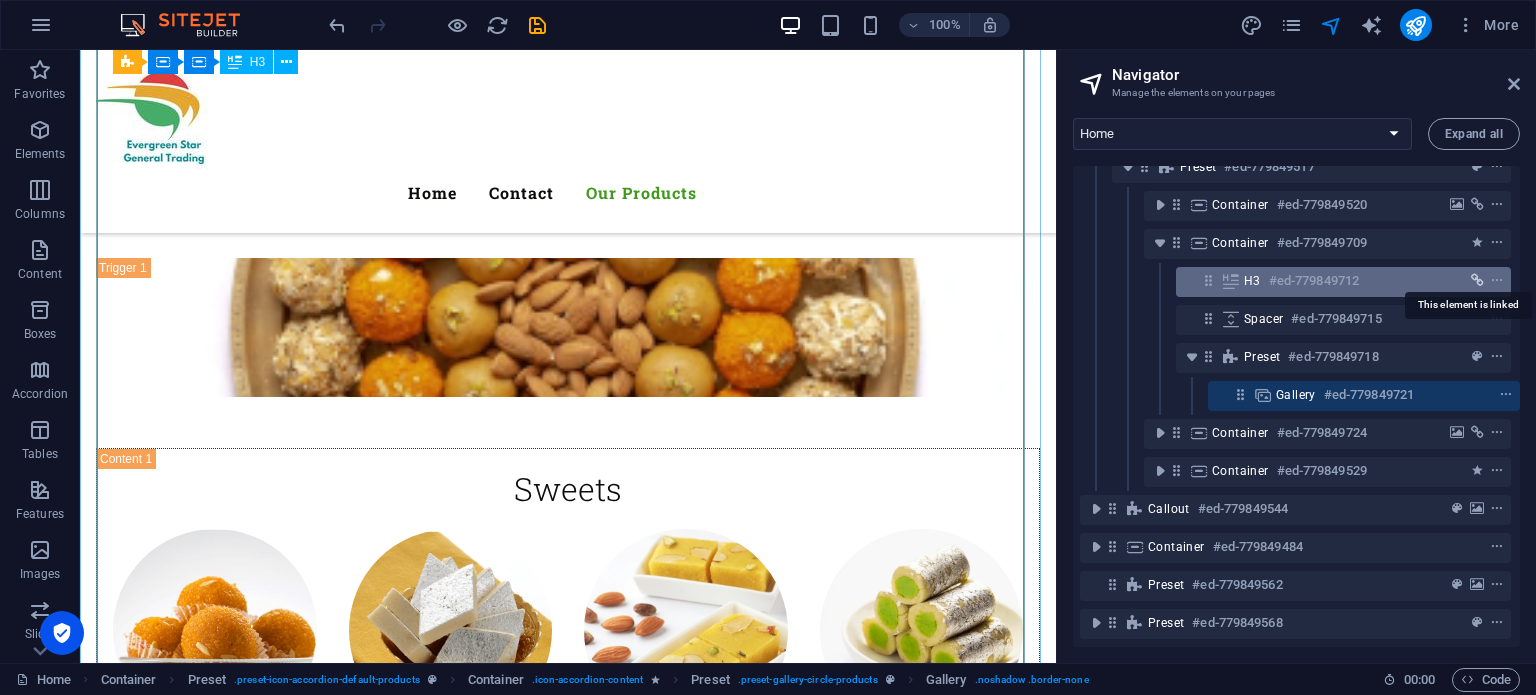 select on "1" 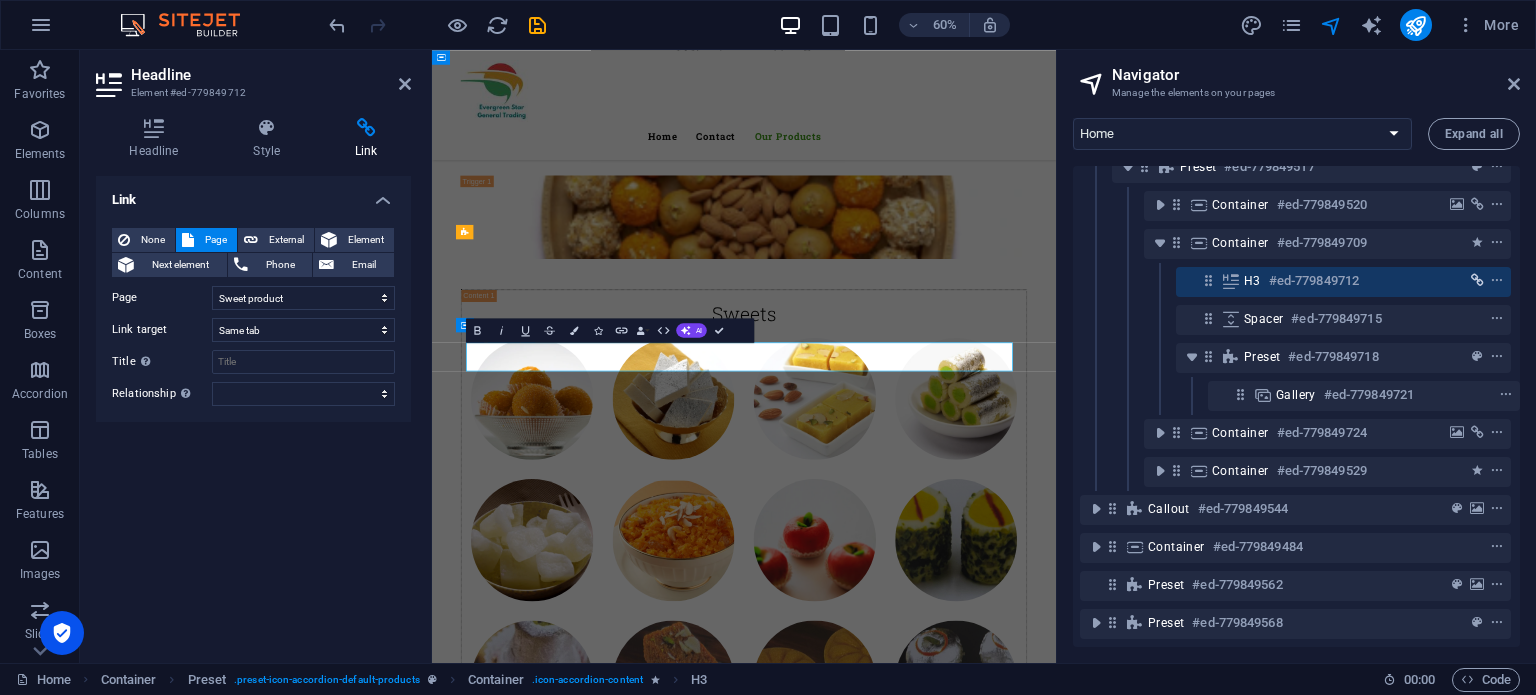 scroll, scrollTop: 644, scrollLeft: 0, axis: vertical 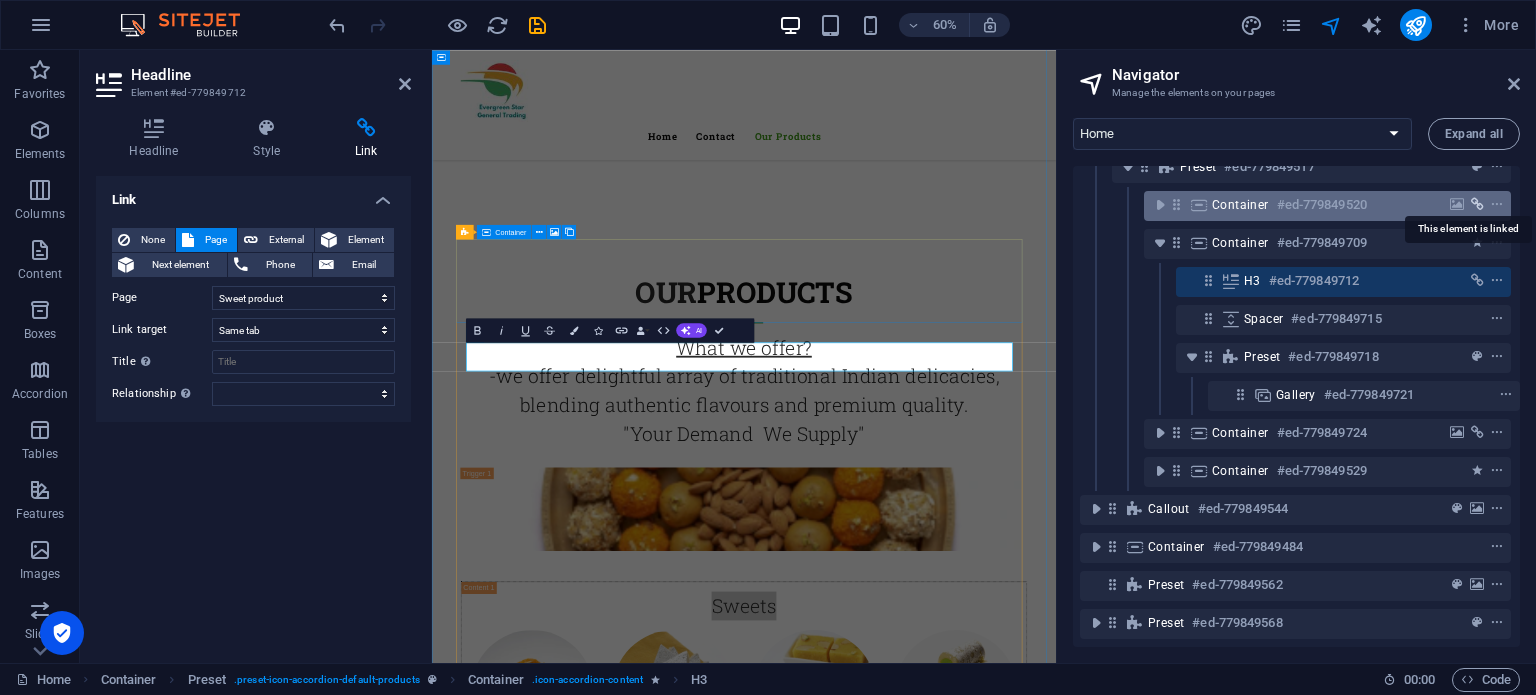 click at bounding box center (1477, 205) 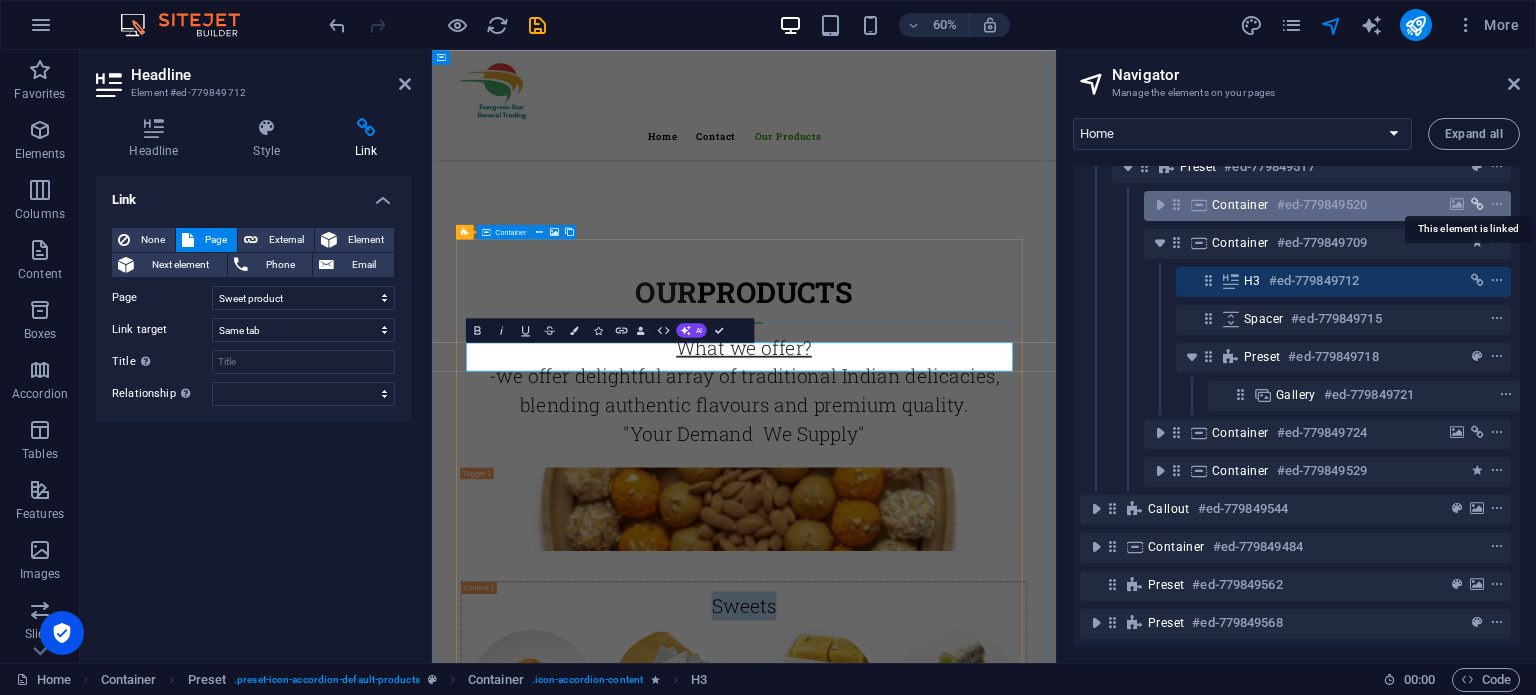 select on "external" 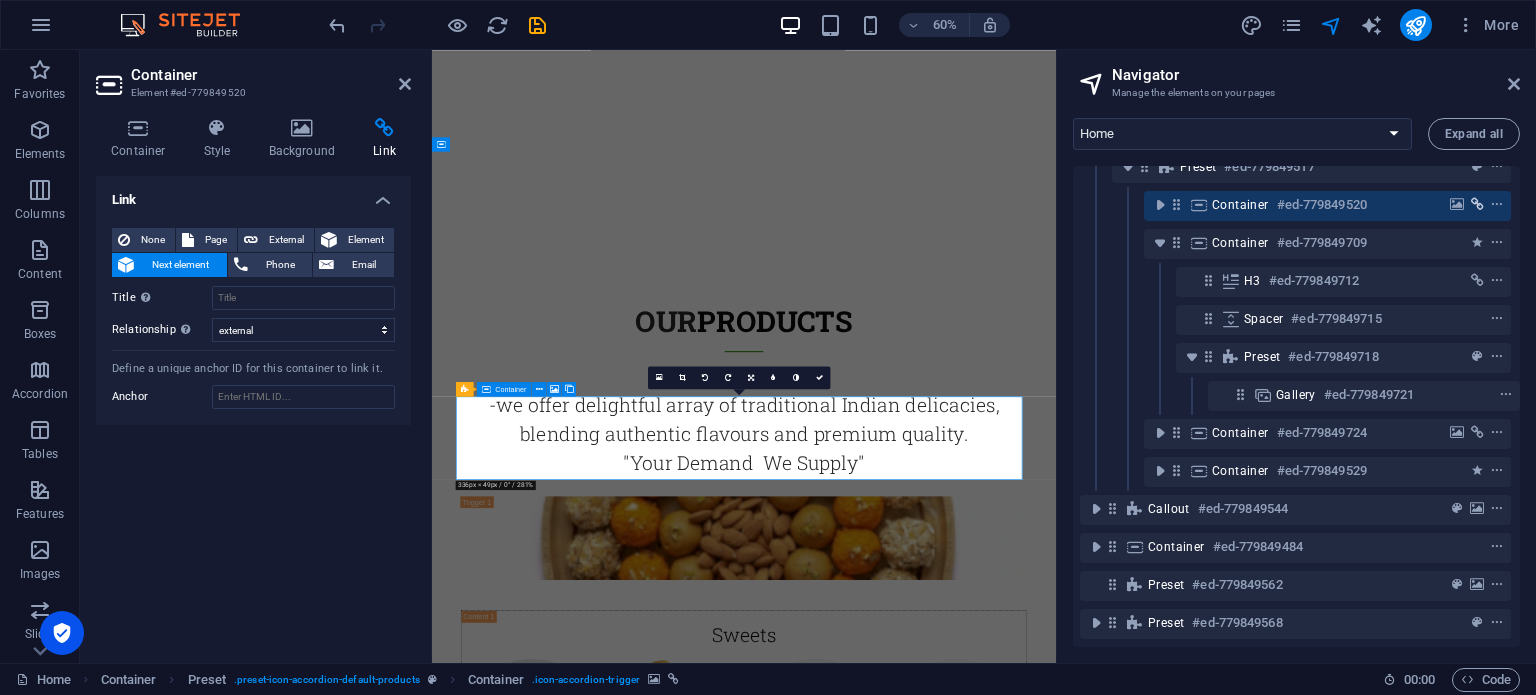 scroll, scrollTop: 517, scrollLeft: 0, axis: vertical 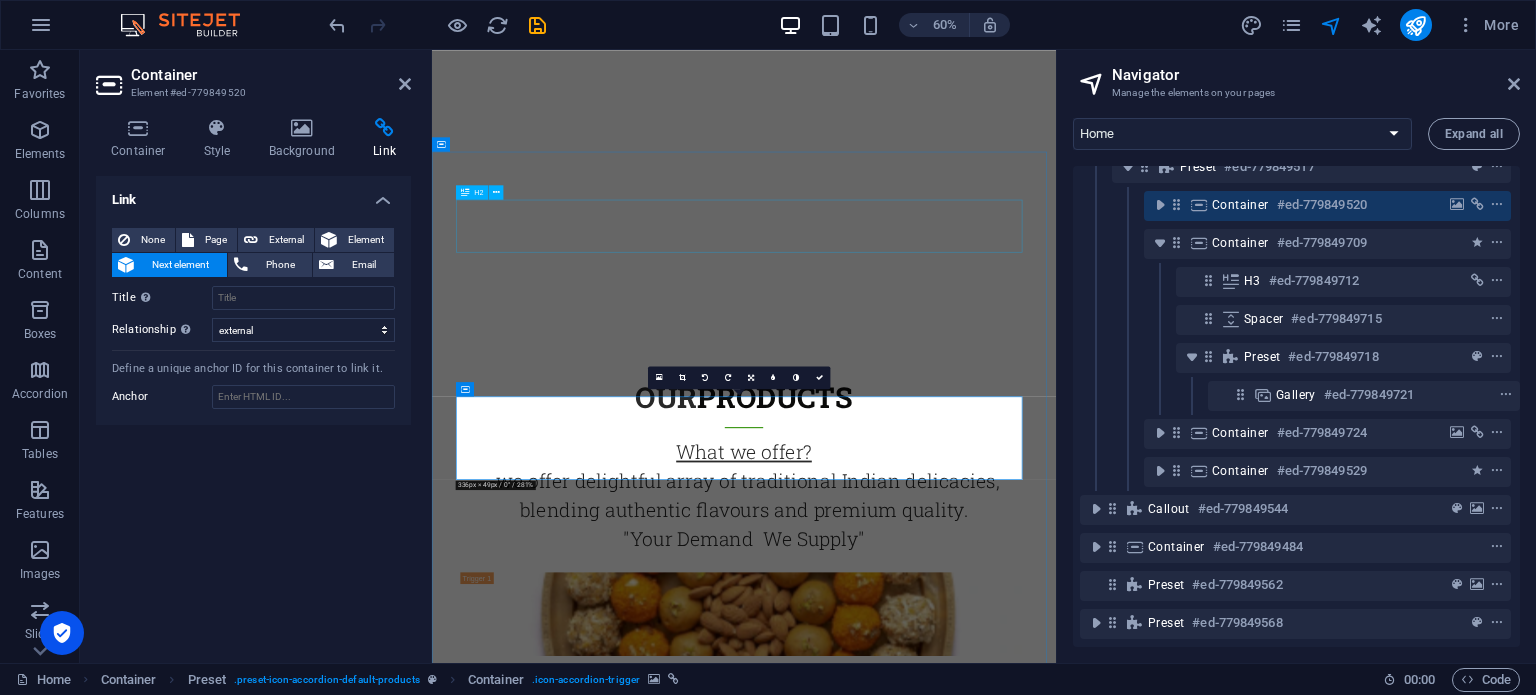 click on "Our  Products" at bounding box center (952, 636) 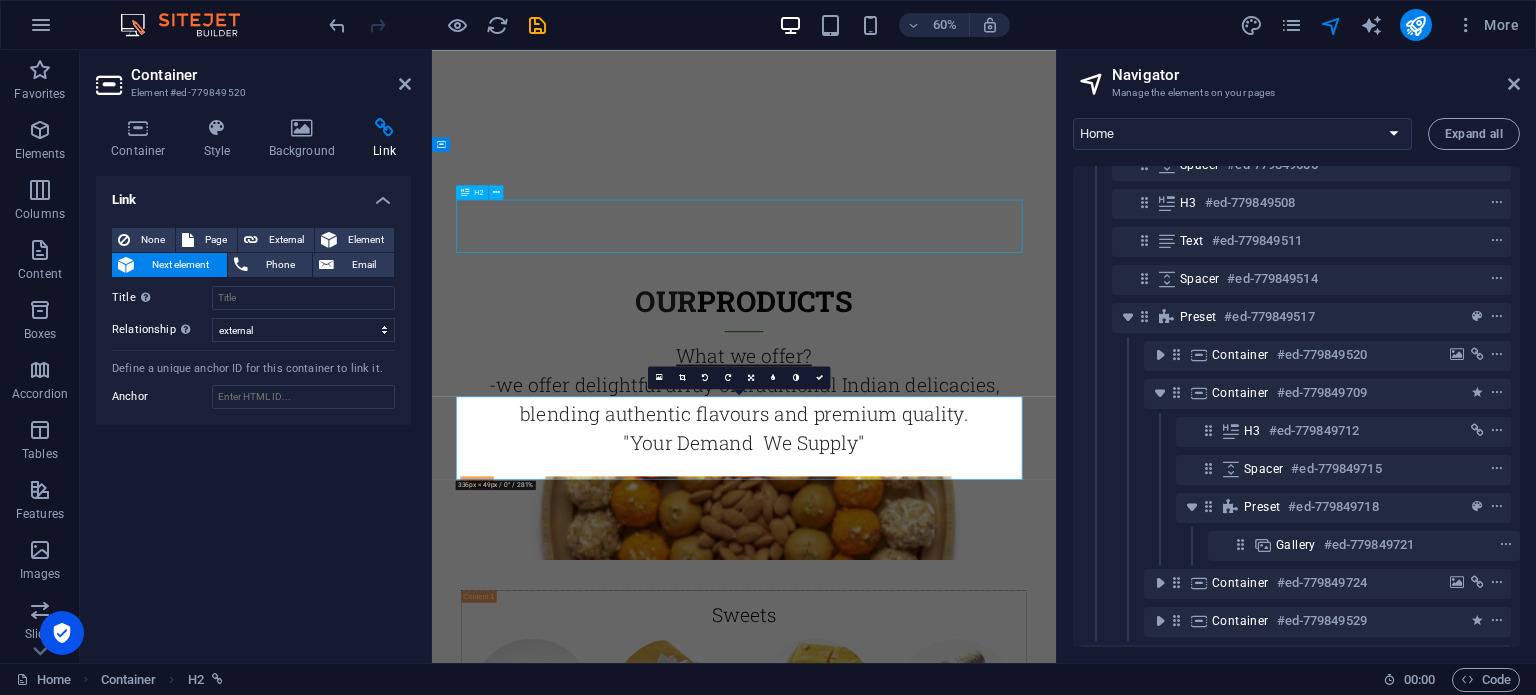 scroll, scrollTop: 0, scrollLeft: 4, axis: horizontal 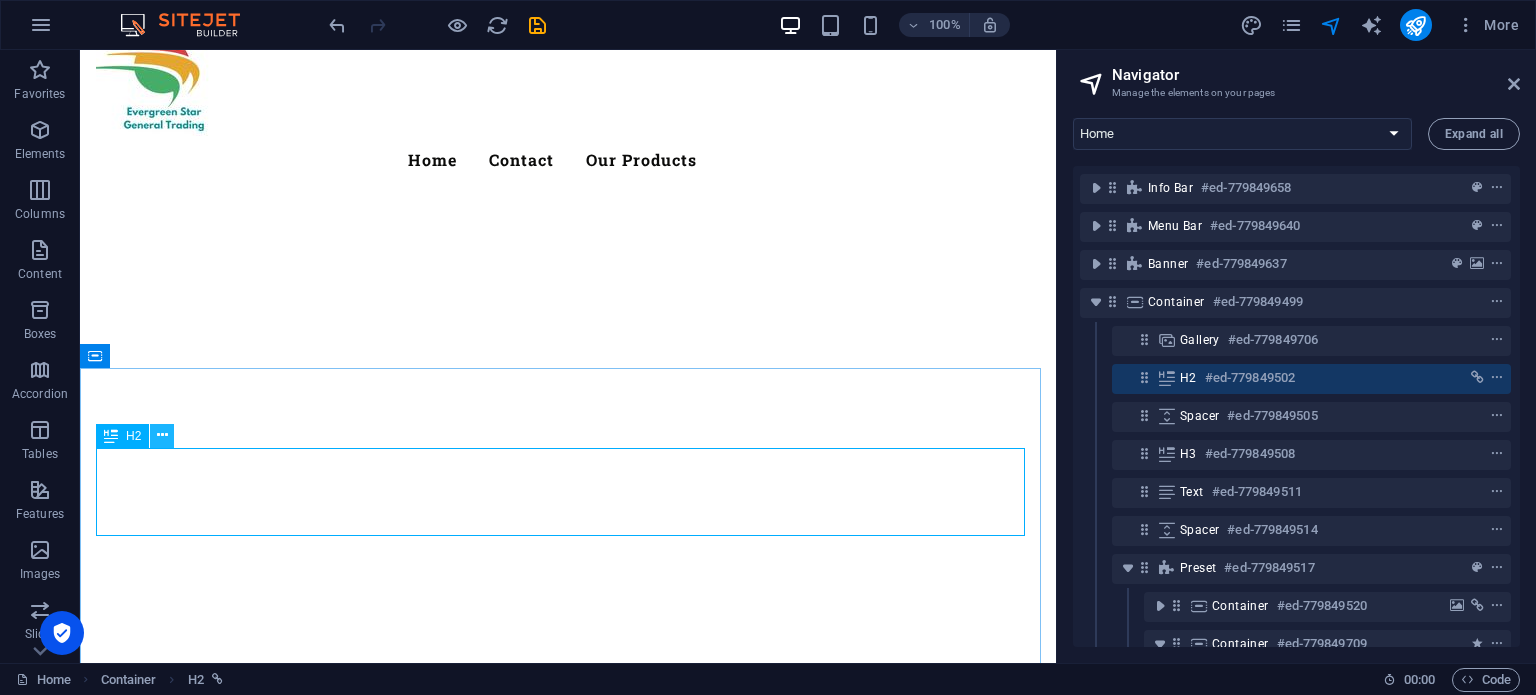 click at bounding box center [162, 435] 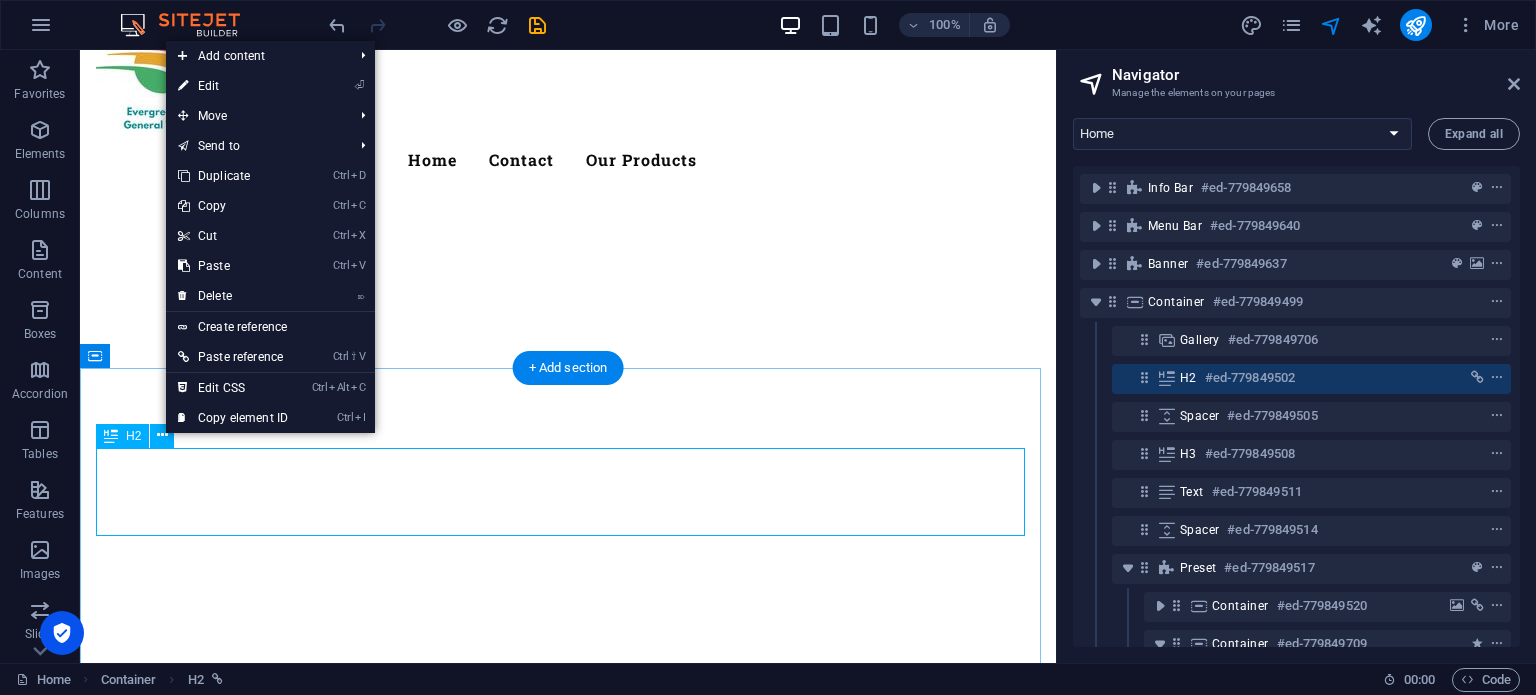 click on "Our  Products" at bounding box center (568, 785) 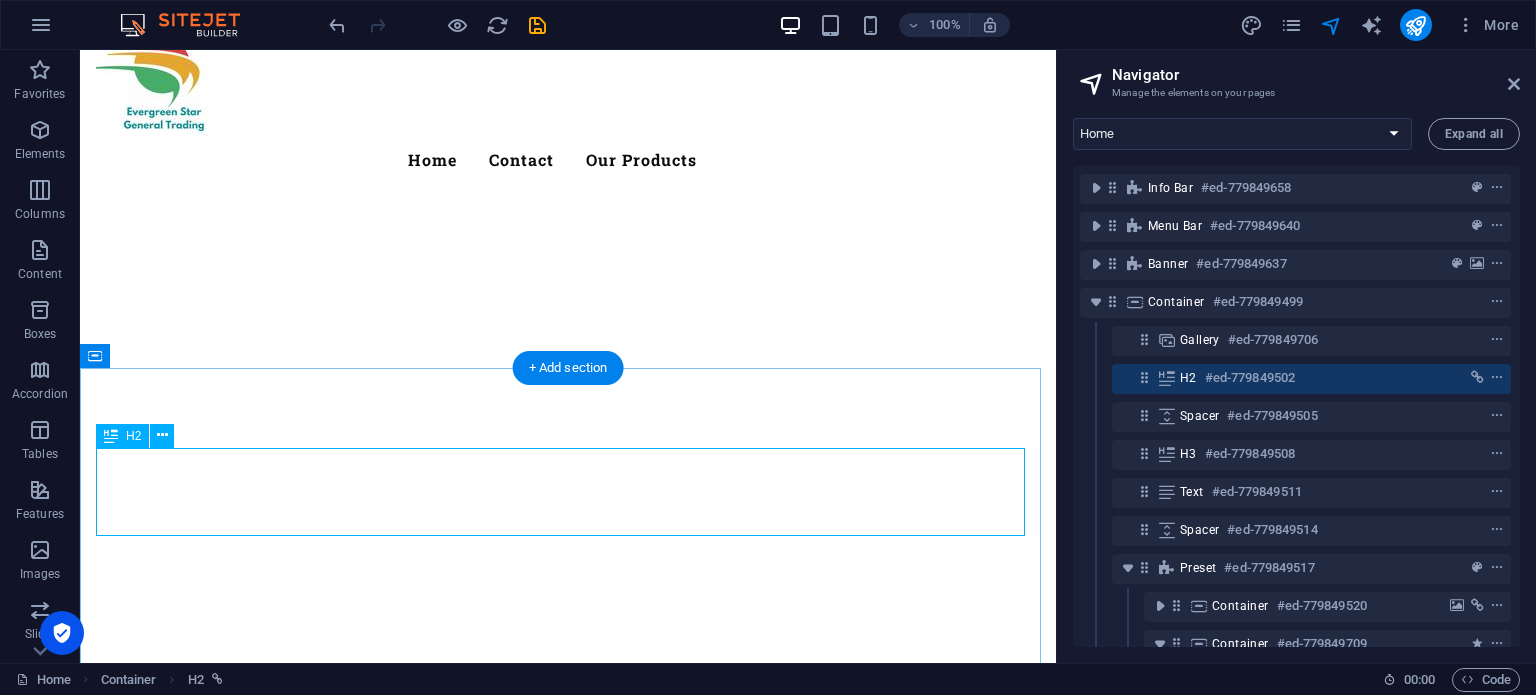 click on "Our  Products" at bounding box center [568, 785] 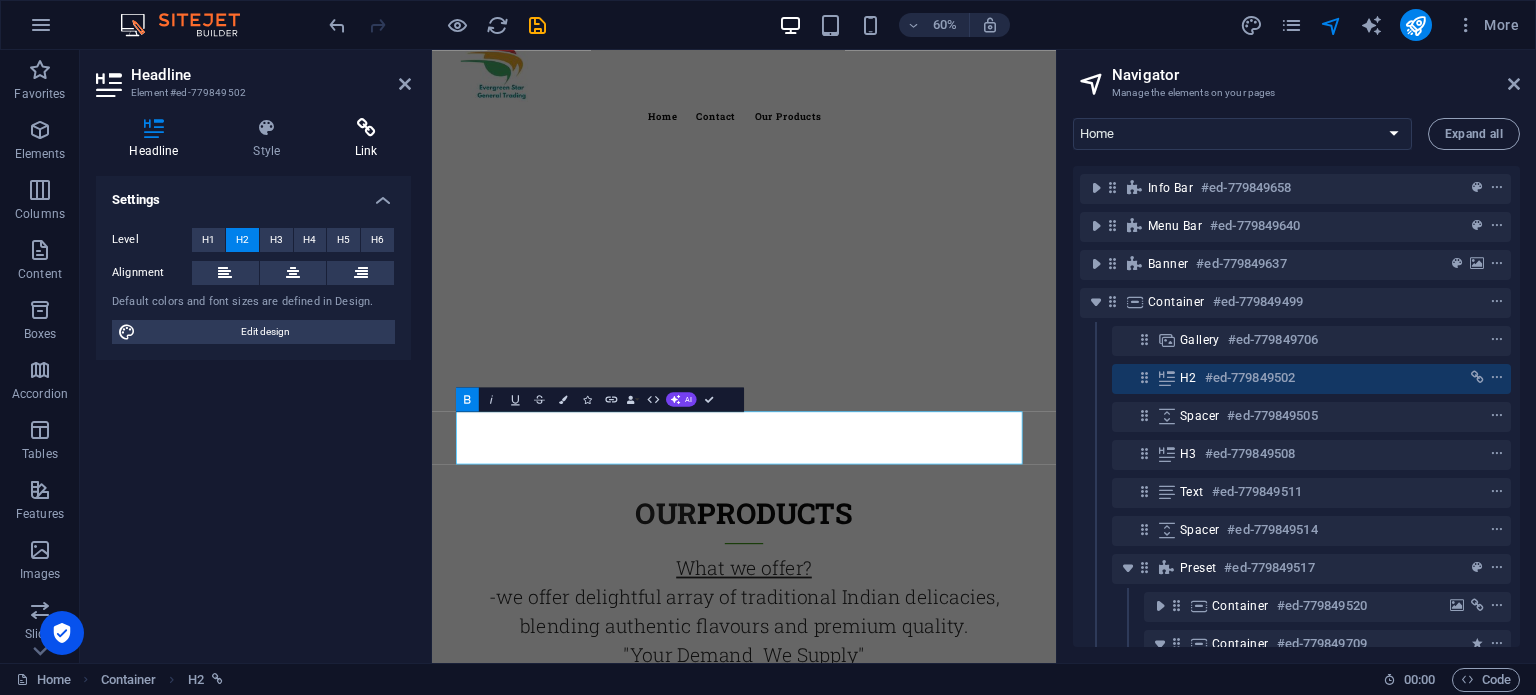 click on "Link" at bounding box center (366, 139) 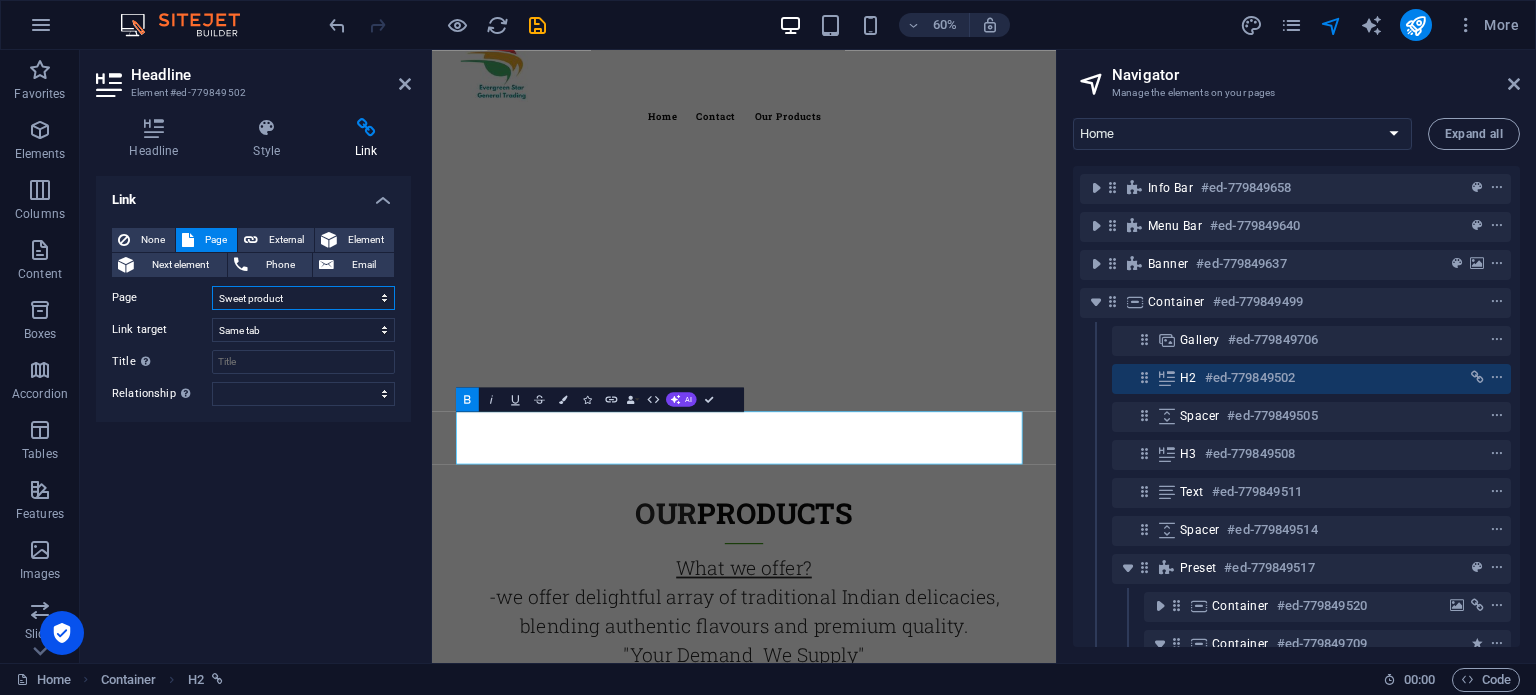 click on "Home Sweet product Contact Namkeen Products" at bounding box center (303, 298) 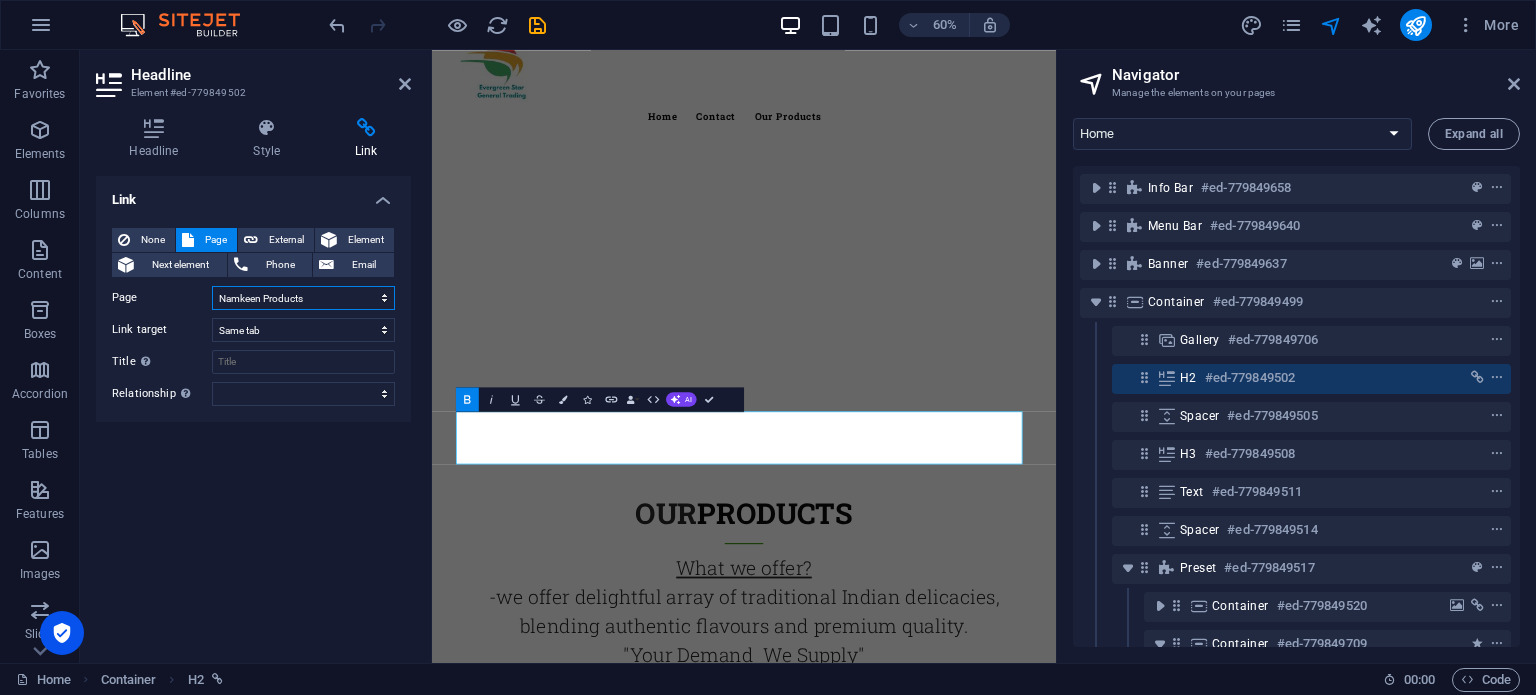 click on "Home Sweet product Contact Namkeen Products" at bounding box center [303, 298] 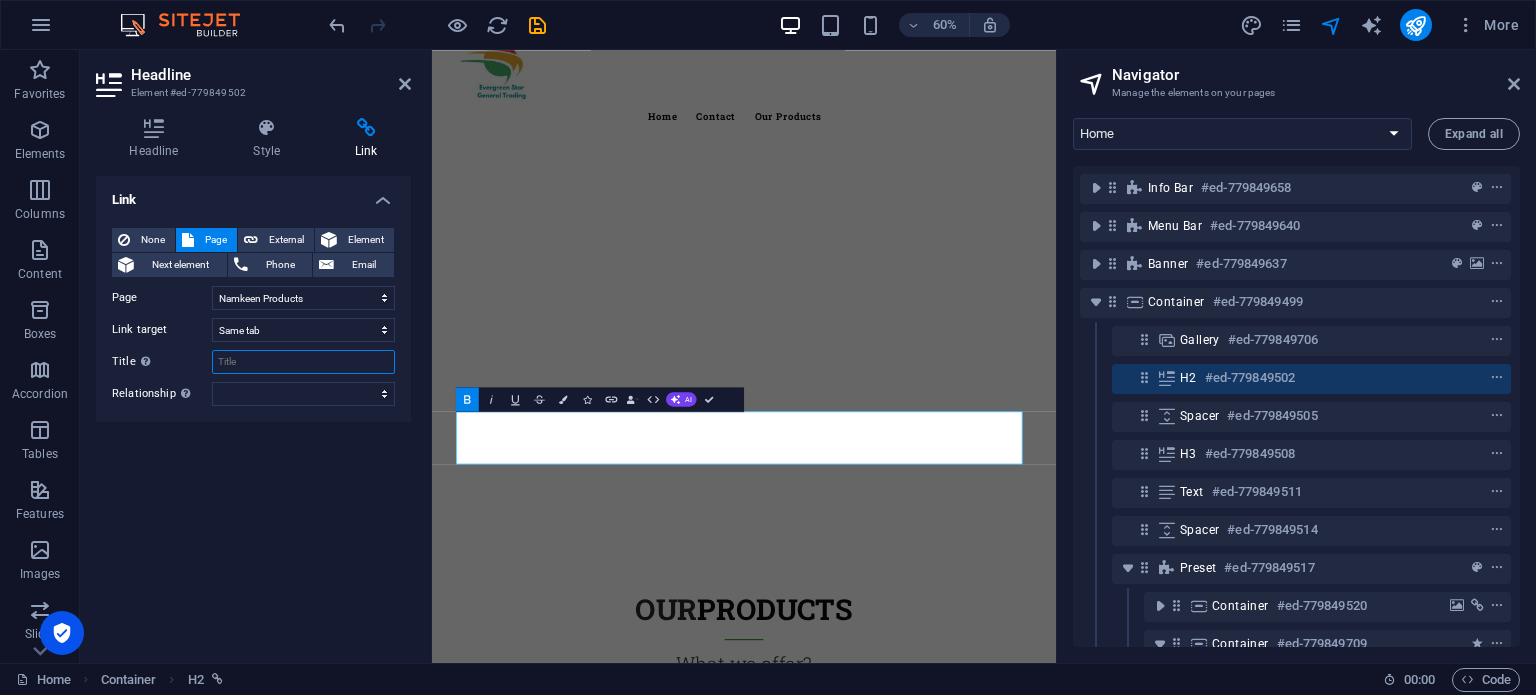 click on "Title Additional link description, should not be the same as the link text. The title is most often shown as a tooltip text when the mouse moves over the element. Leave empty if uncertain." at bounding box center [303, 362] 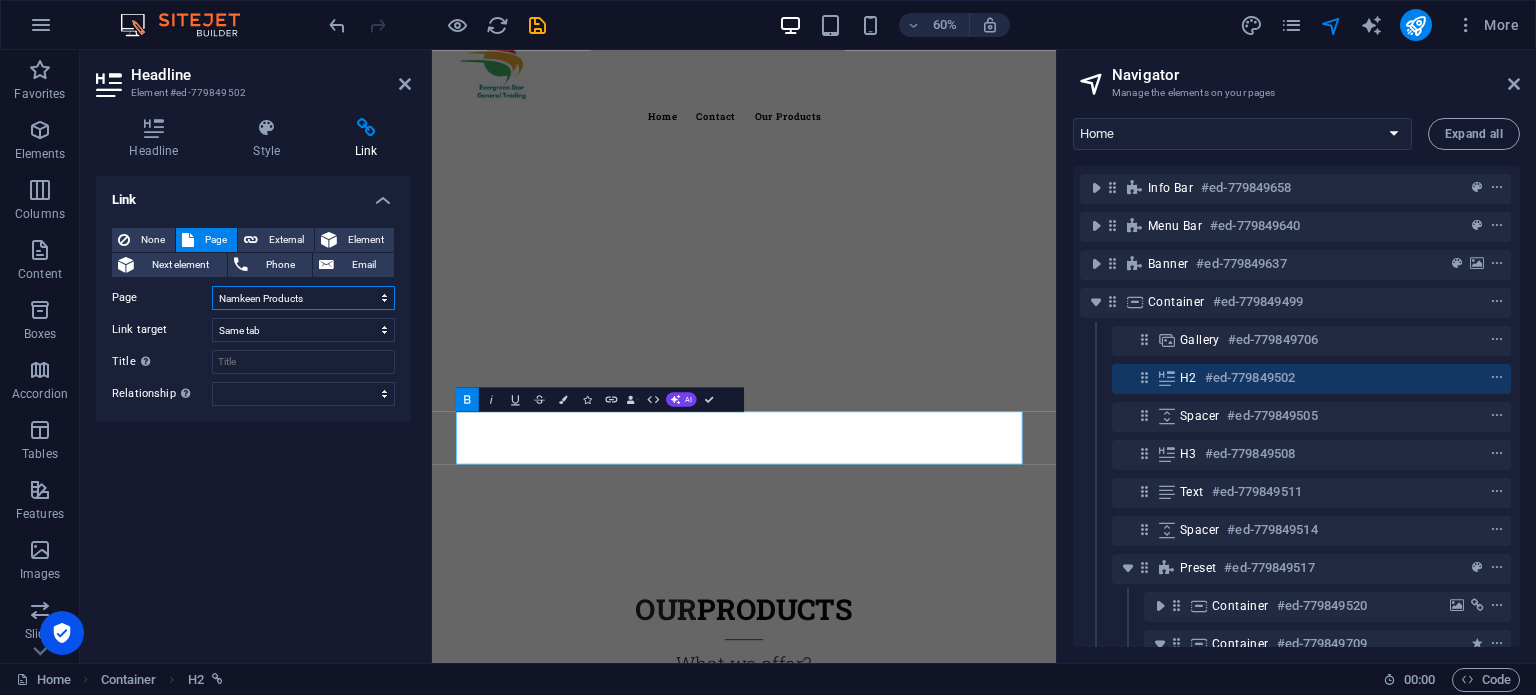 click on "Home Sweet product Contact Namkeen Products" at bounding box center [303, 298] 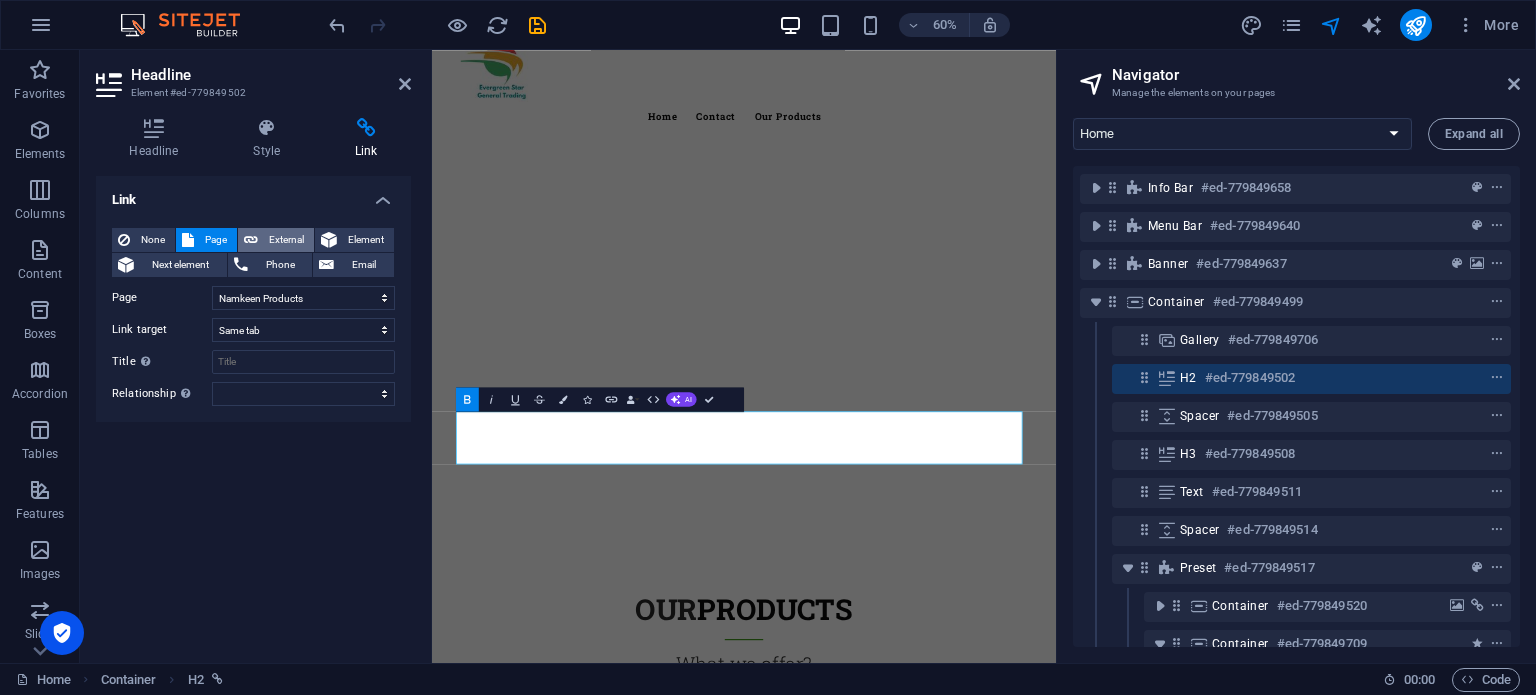 click on "External" at bounding box center (286, 240) 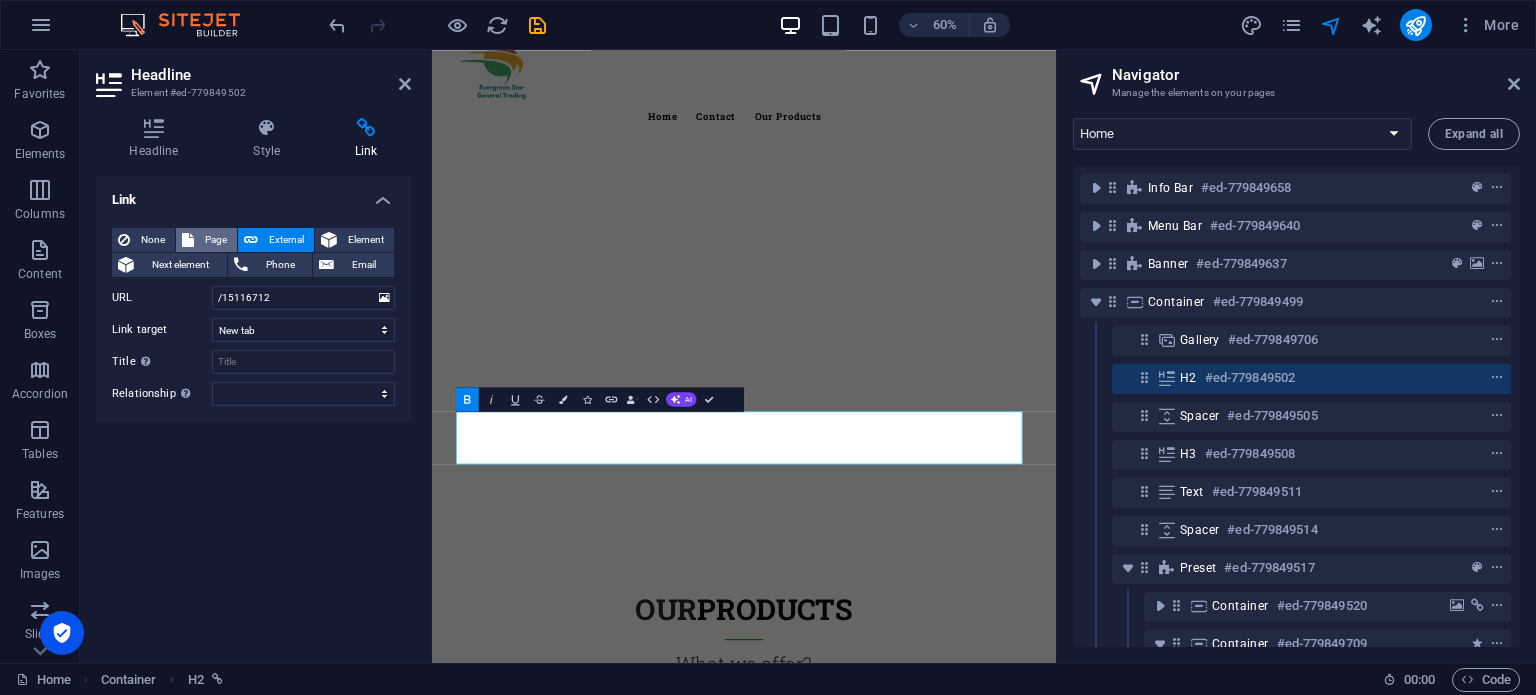 drag, startPoint x: 280, startPoint y: 477, endPoint x: 208, endPoint y: 238, distance: 249.6097 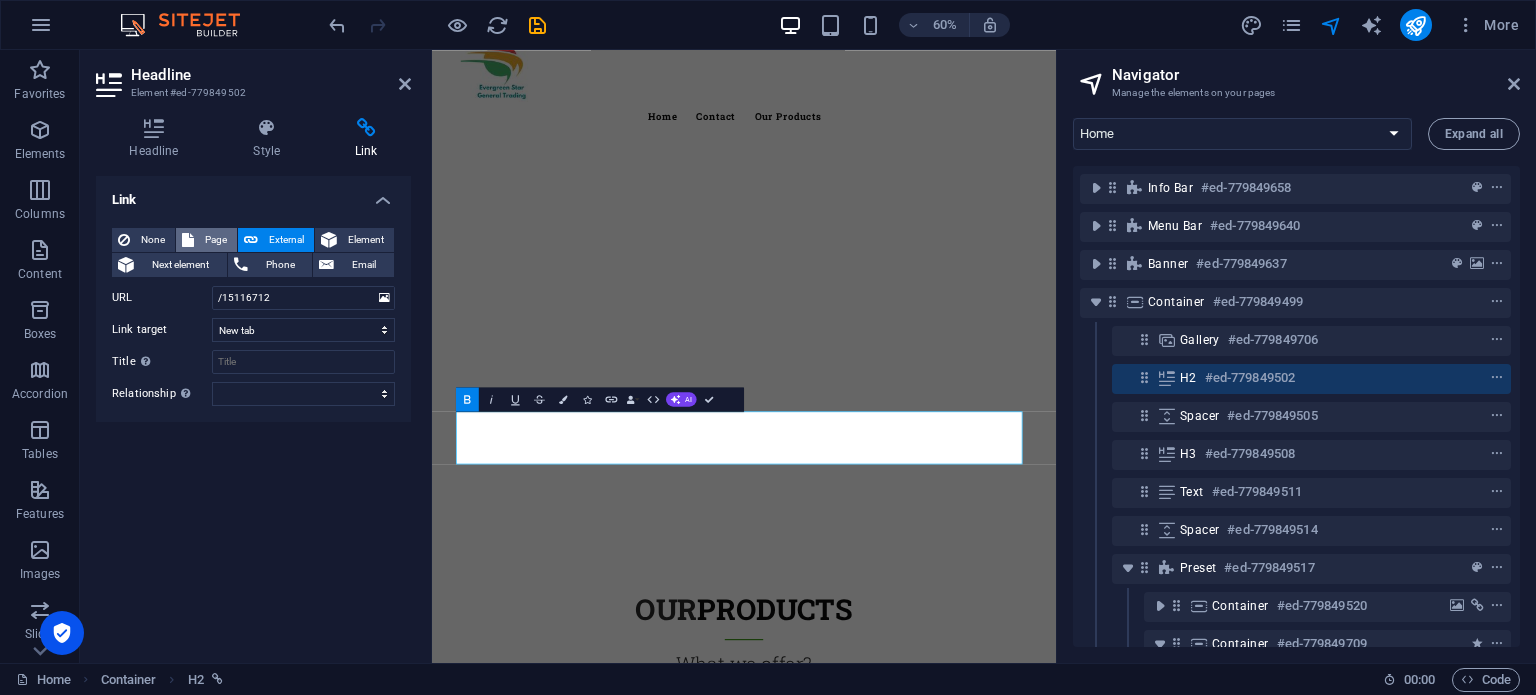 select 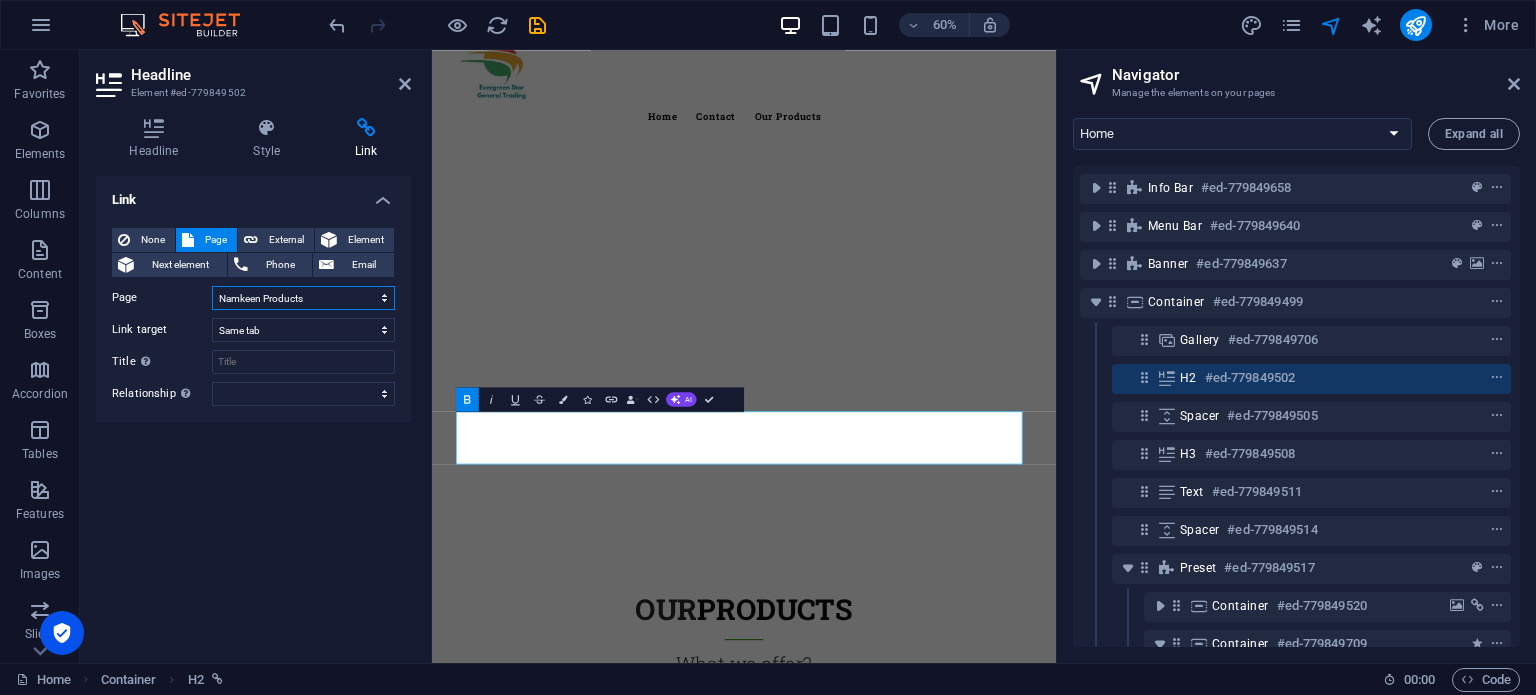 click on "Home Sweet product Contact Namkeen Products" at bounding box center [303, 298] 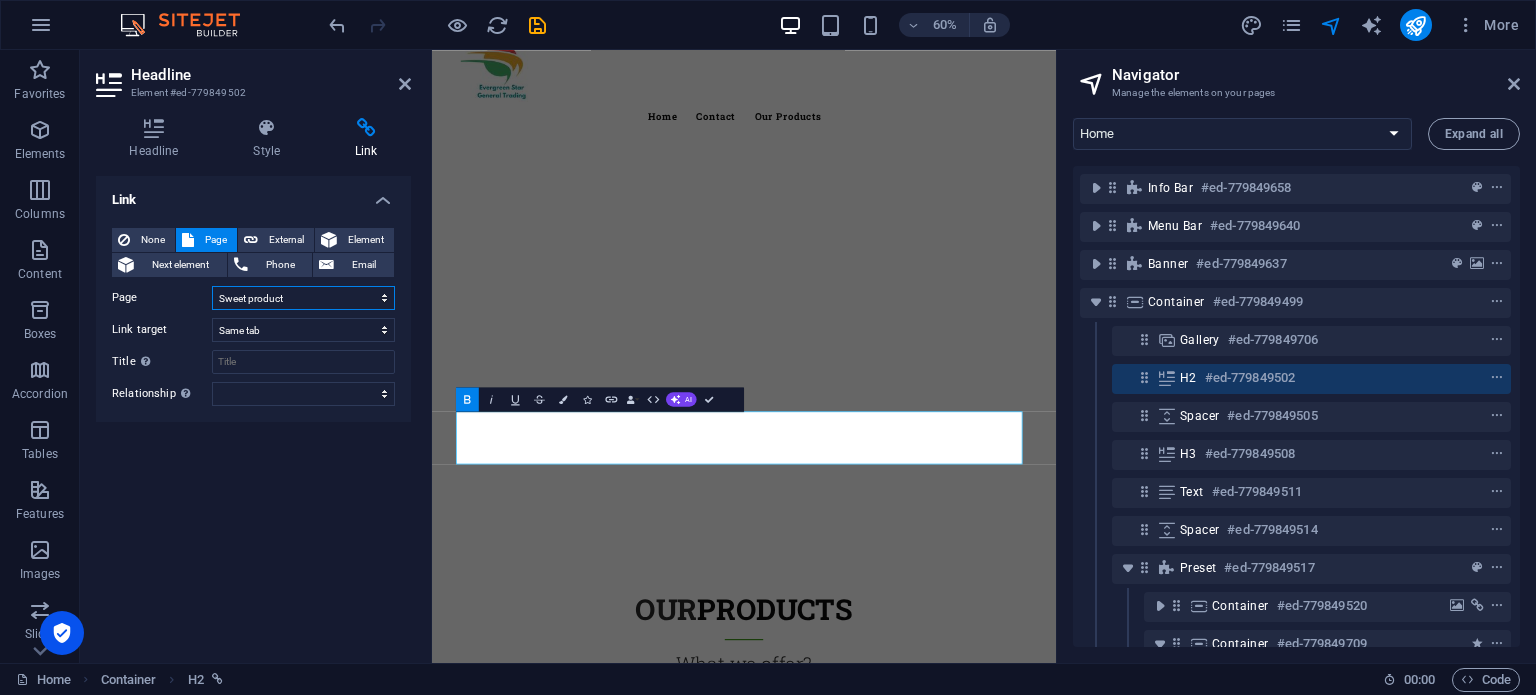 click on "Home Sweet product Contact Namkeen Products" at bounding box center (303, 298) 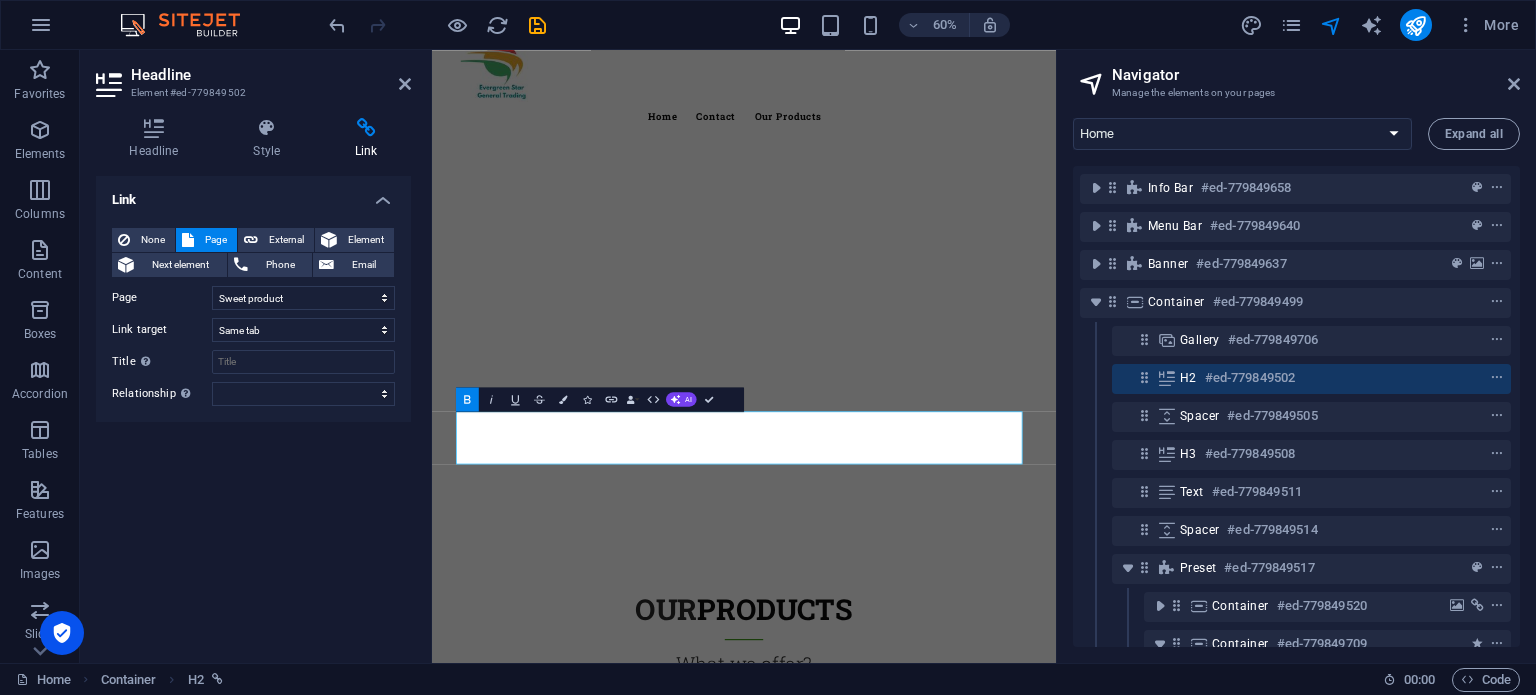 click on "Link None Page External Element Next element Phone Email Page Home Sweet product Contact Namkeen Products Element
URL /15116712 Phone Email Link target New tab Same tab Overlay Title Additional link description, should not be the same as the link text. The title is most often shown as a tooltip text when the mouse moves over the element. Leave empty if uncertain. Relationship Sets the  relationship of this link to the link target . For example, the value "nofollow" instructs search engines not to follow the link. Can be left empty. alternate author bookmark external help license next nofollow noreferrer noopener prev search tag" at bounding box center [253, 411] 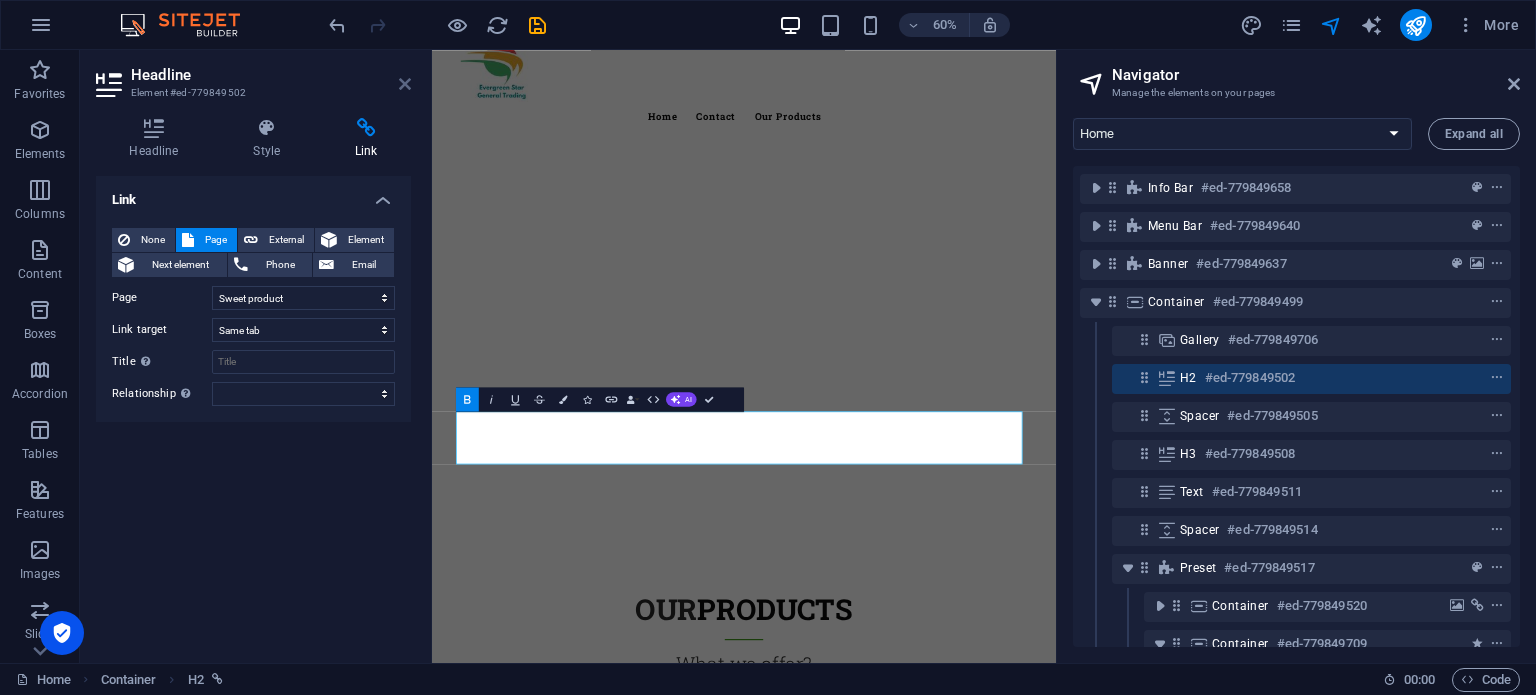 click at bounding box center [405, 84] 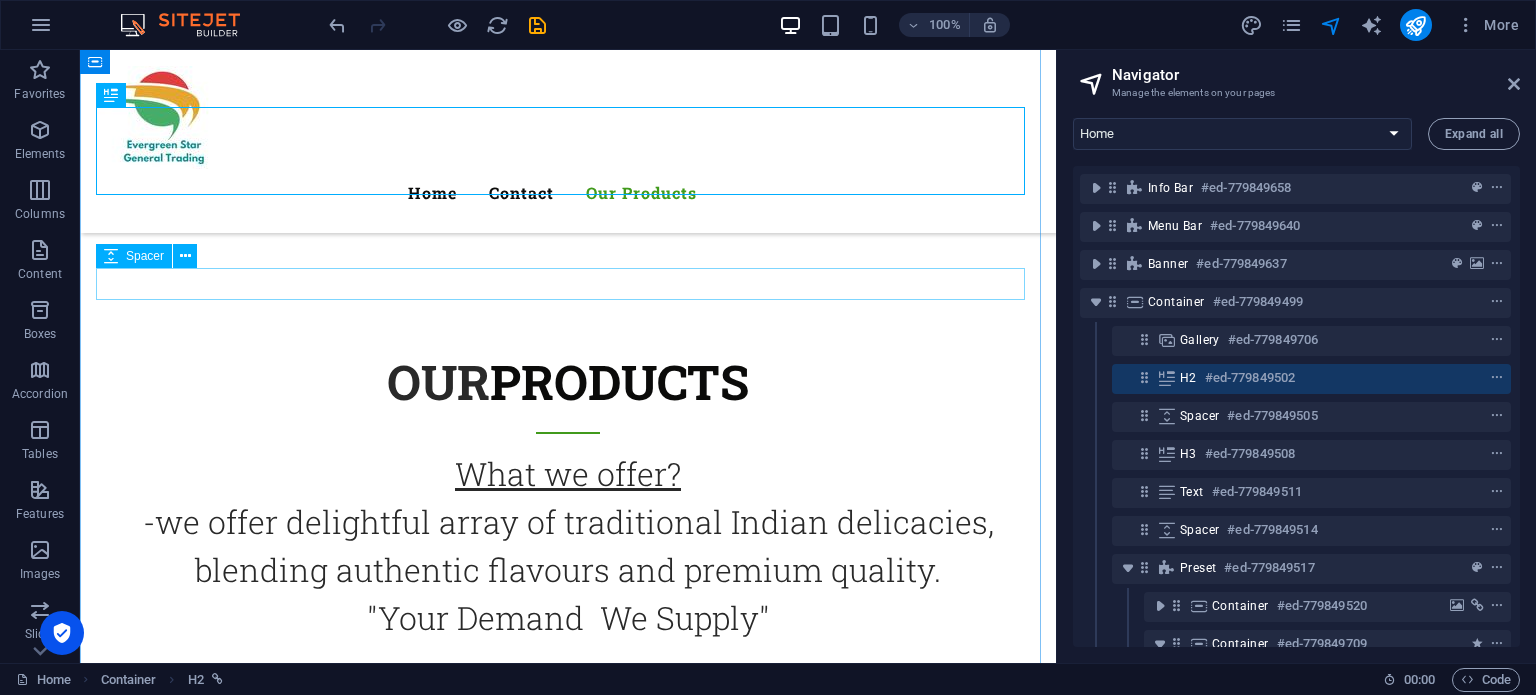 scroll, scrollTop: 516, scrollLeft: 0, axis: vertical 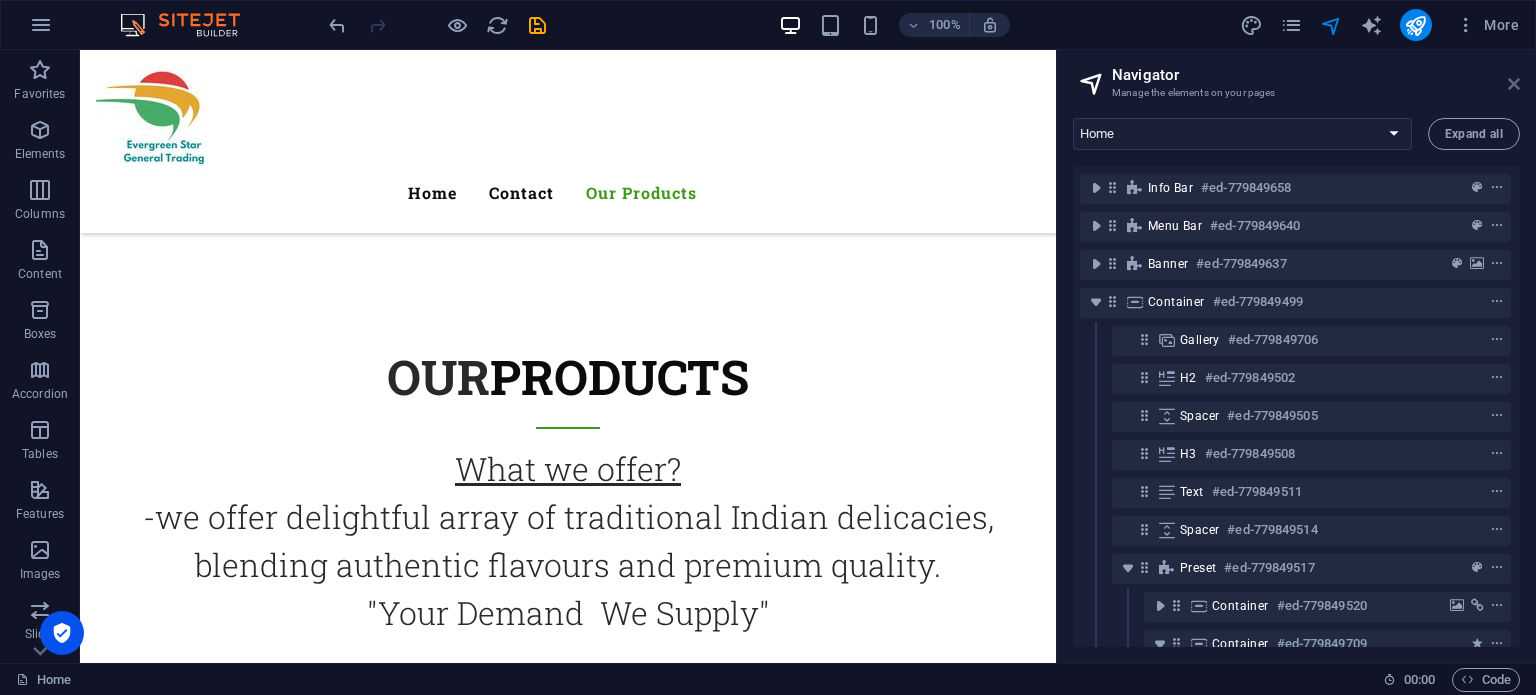 click at bounding box center (1514, 84) 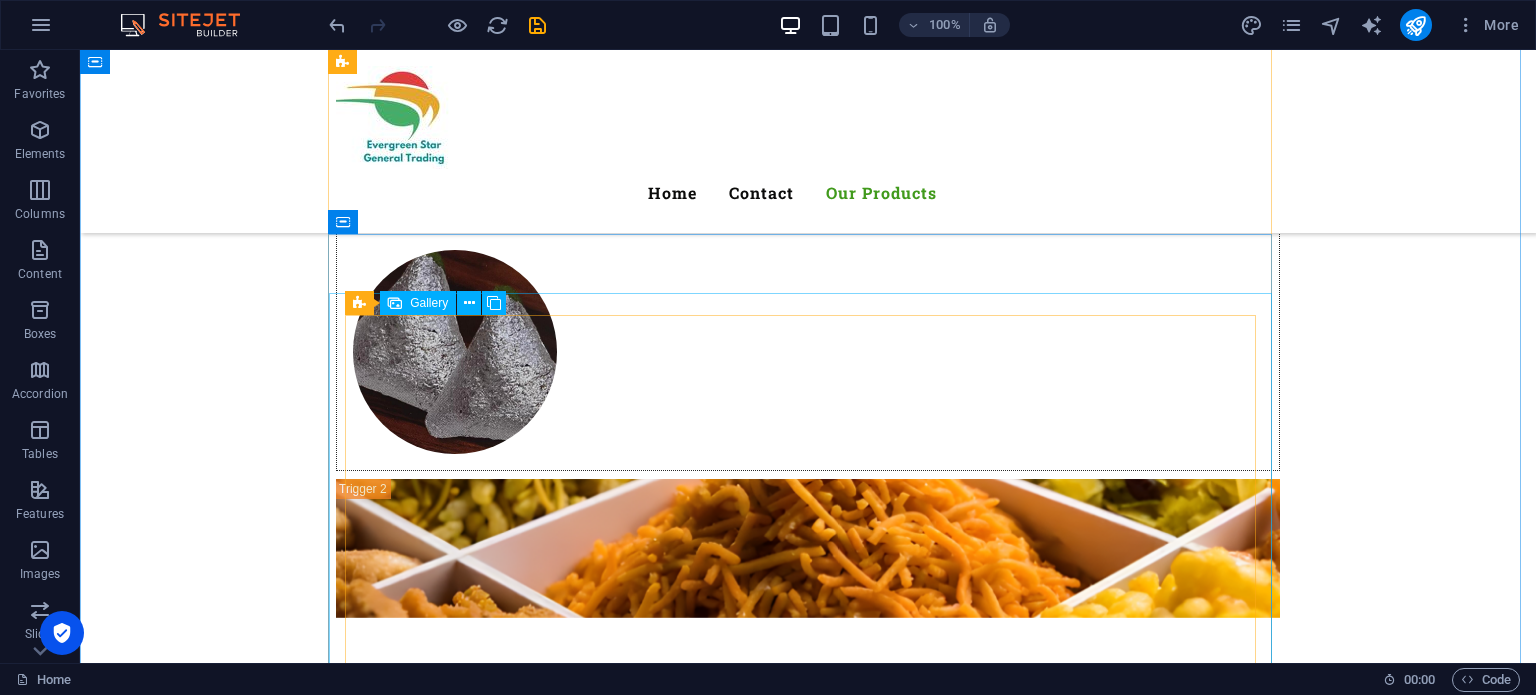 scroll, scrollTop: 1915, scrollLeft: 0, axis: vertical 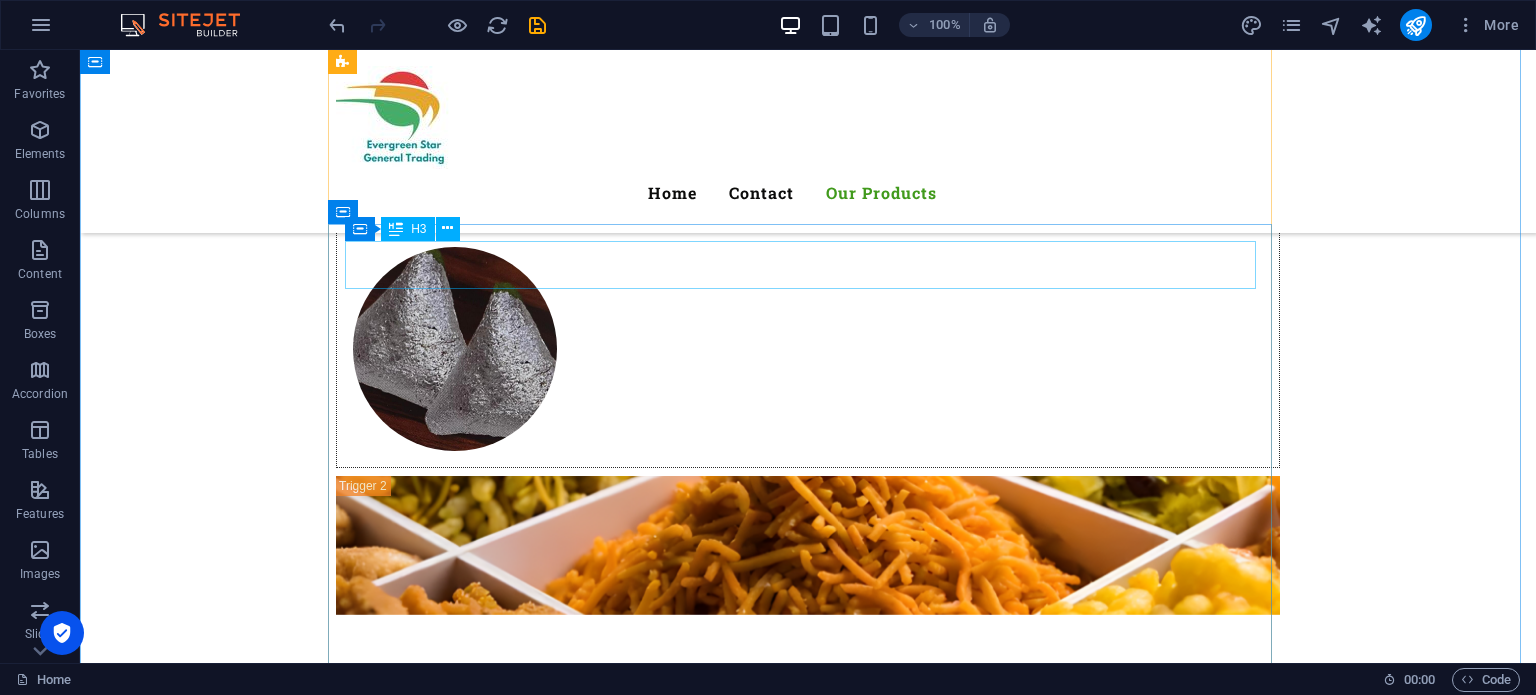 click on "NAMKEEN" at bounding box center (808, 707) 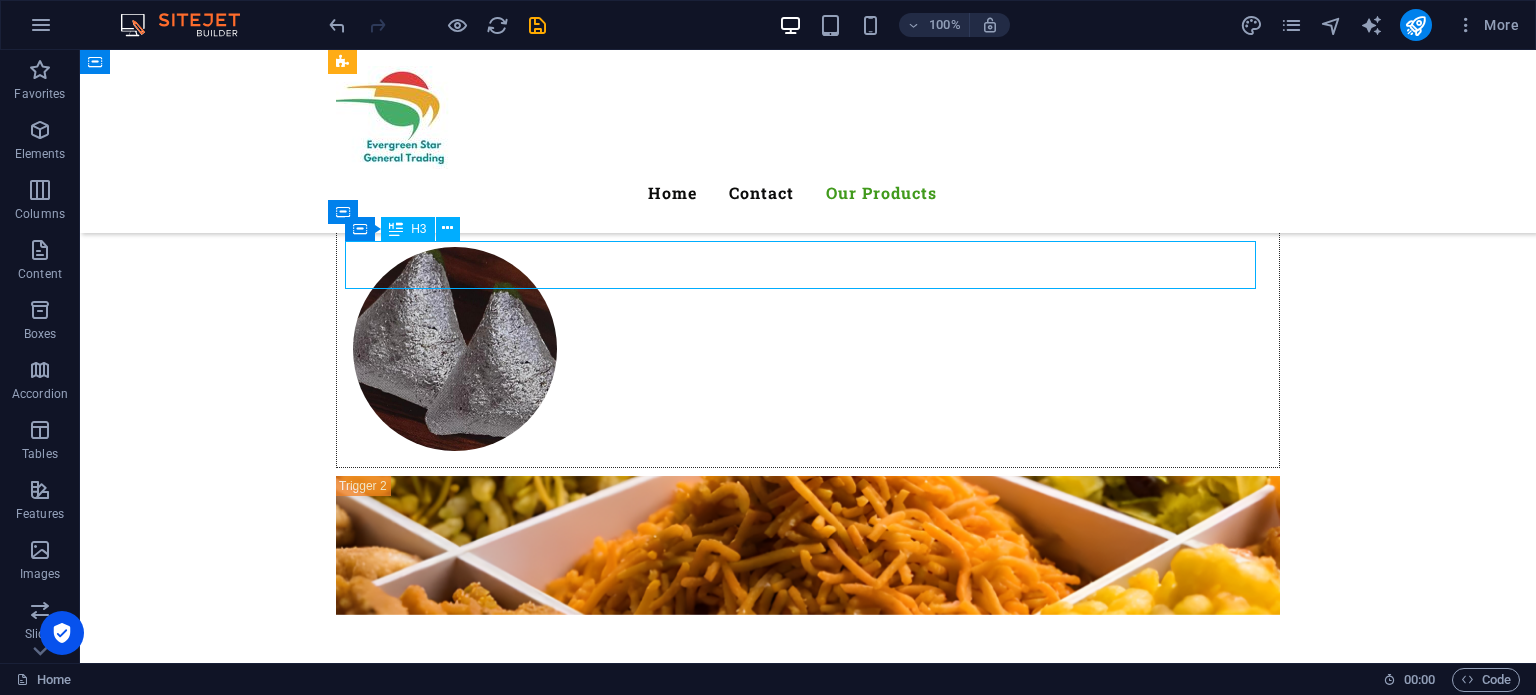 click on "NAMKEEN" at bounding box center (808, 707) 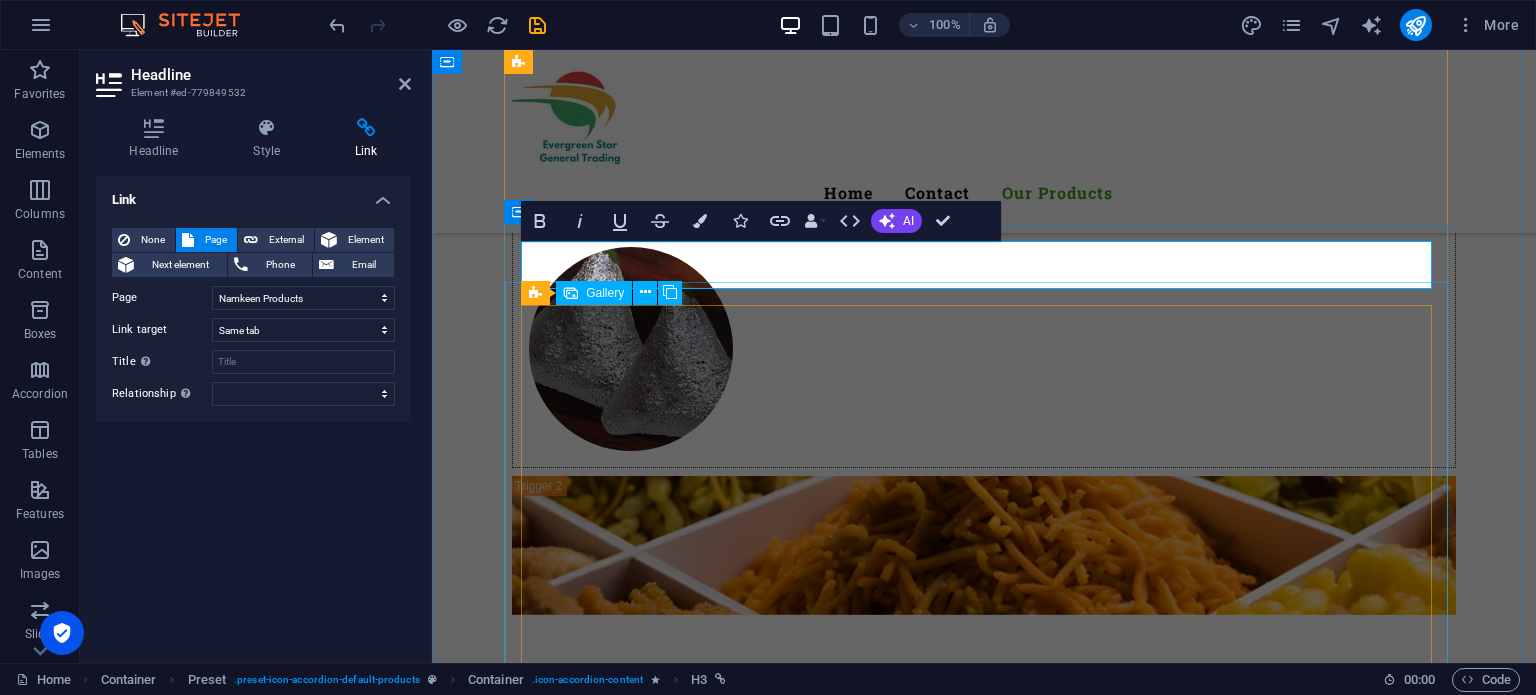 click at bounding box center (631, 849) 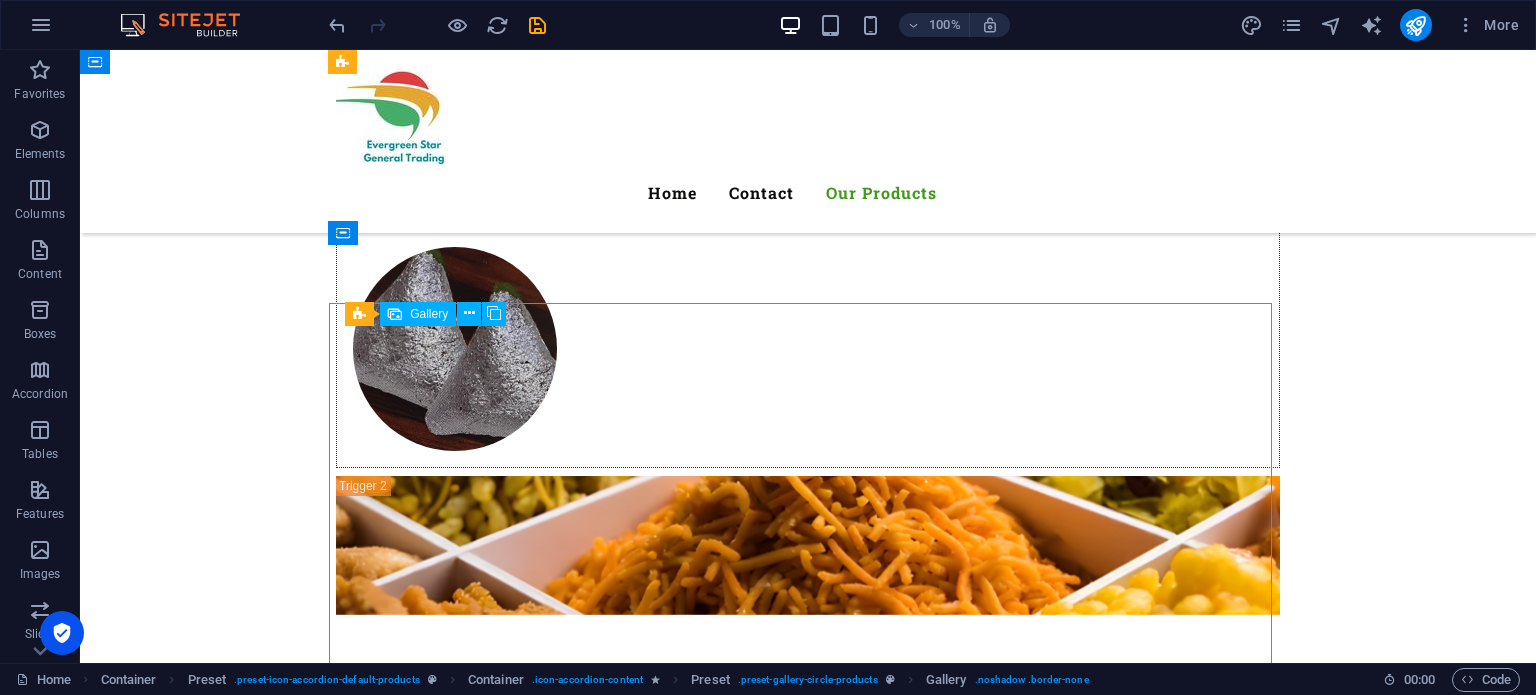 scroll, scrollTop: 1894, scrollLeft: 0, axis: vertical 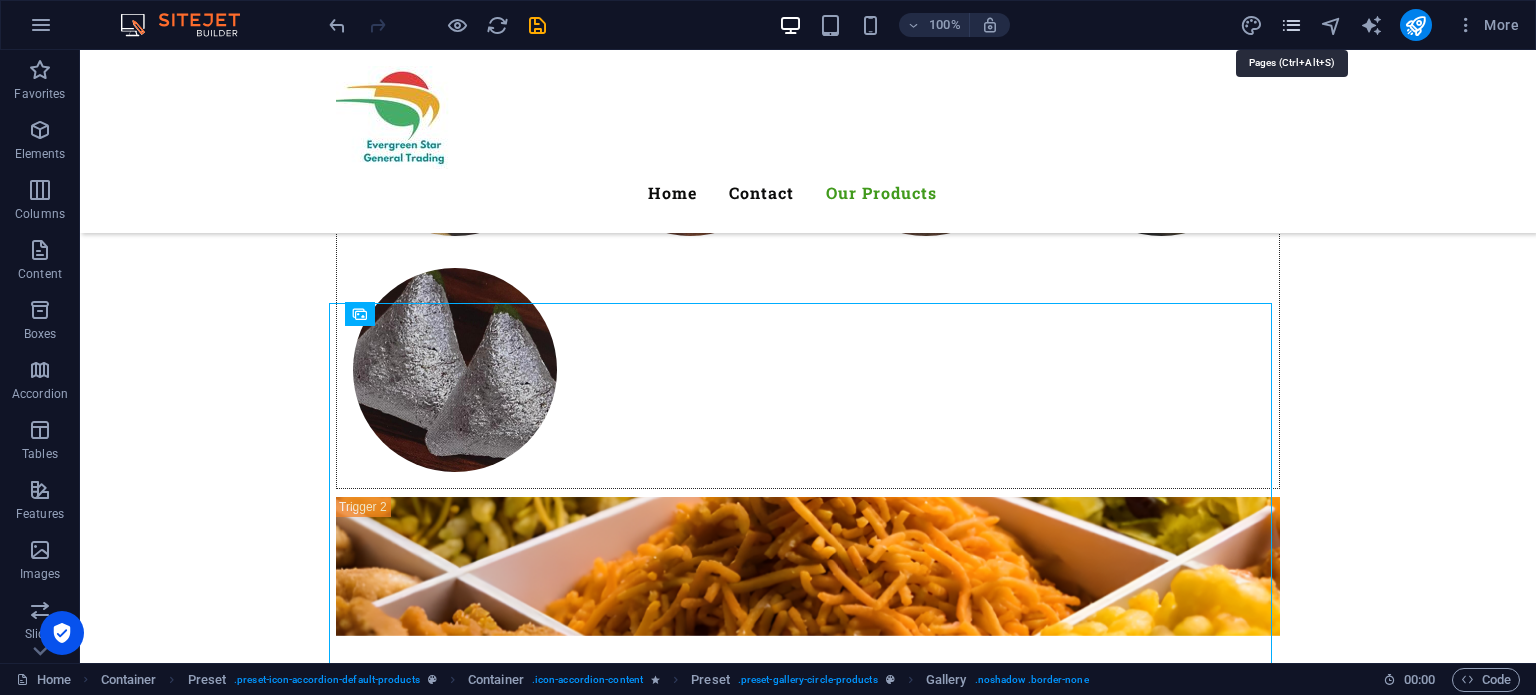 click at bounding box center [1291, 25] 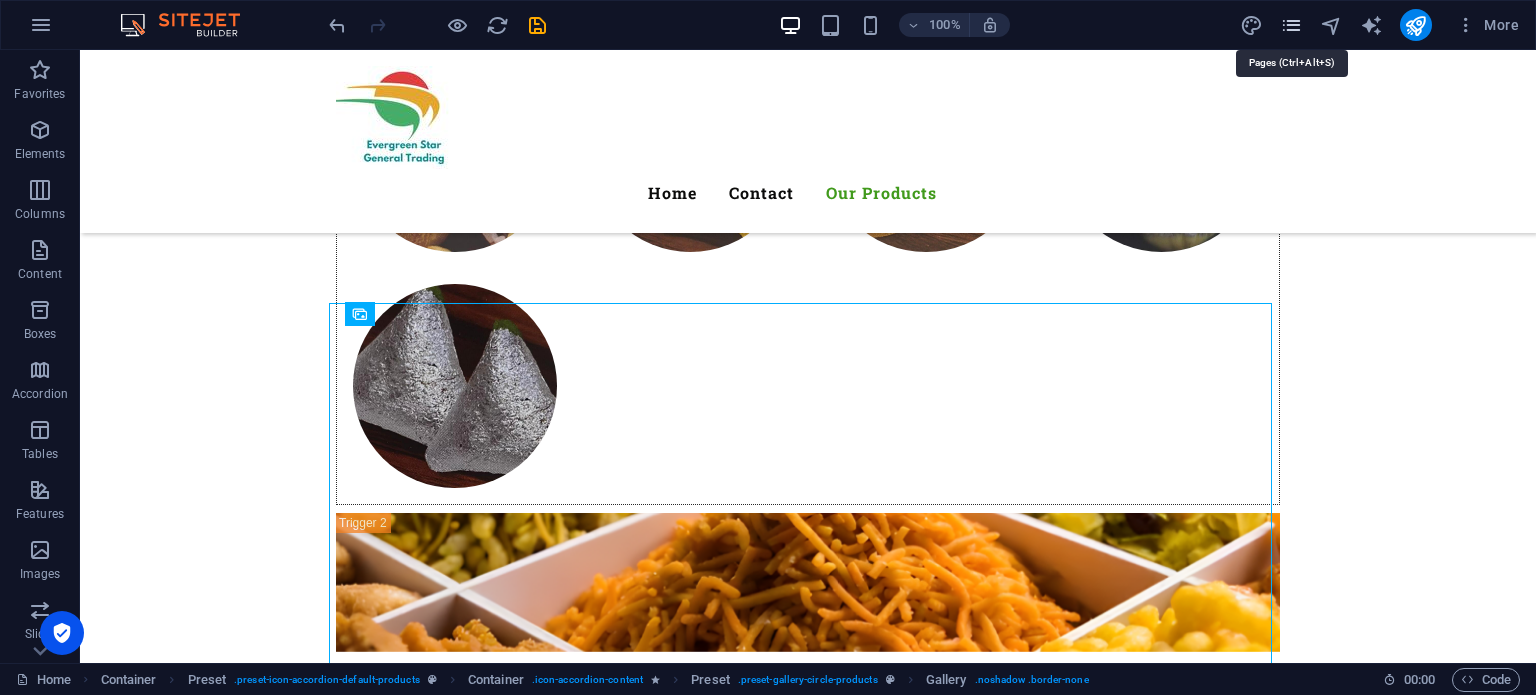 scroll, scrollTop: 1910, scrollLeft: 0, axis: vertical 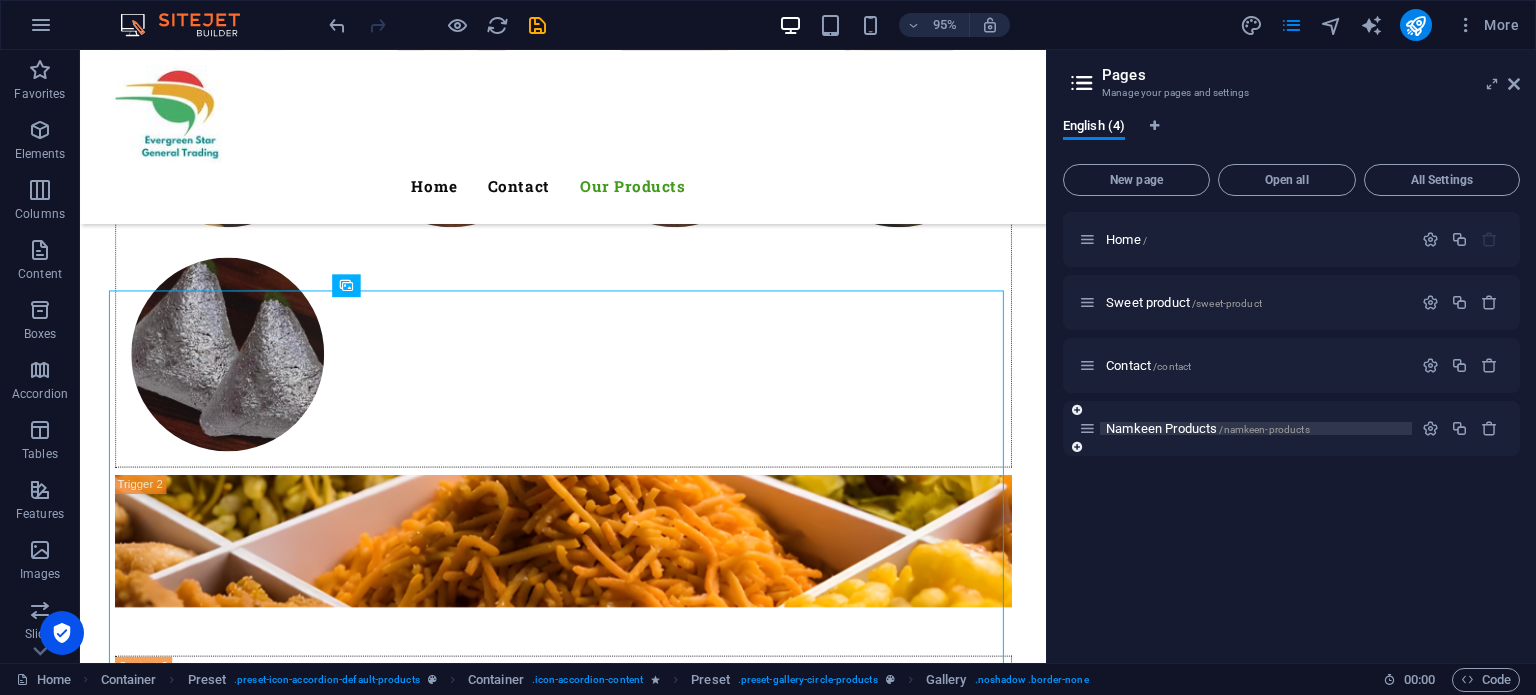 click on "Namkeen Products /namkeen-products" at bounding box center (1208, 428) 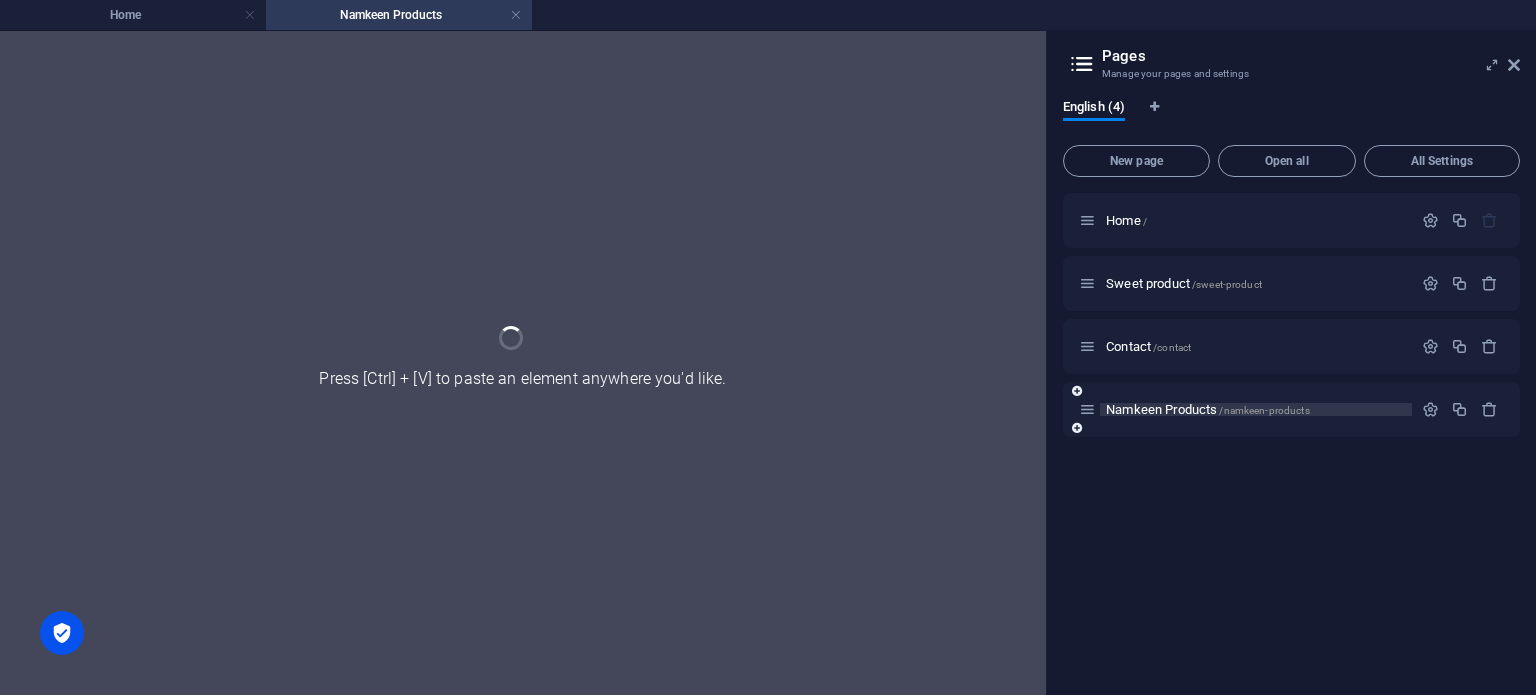 click on "Namkeen Products /namkeen-products" at bounding box center [1291, 409] 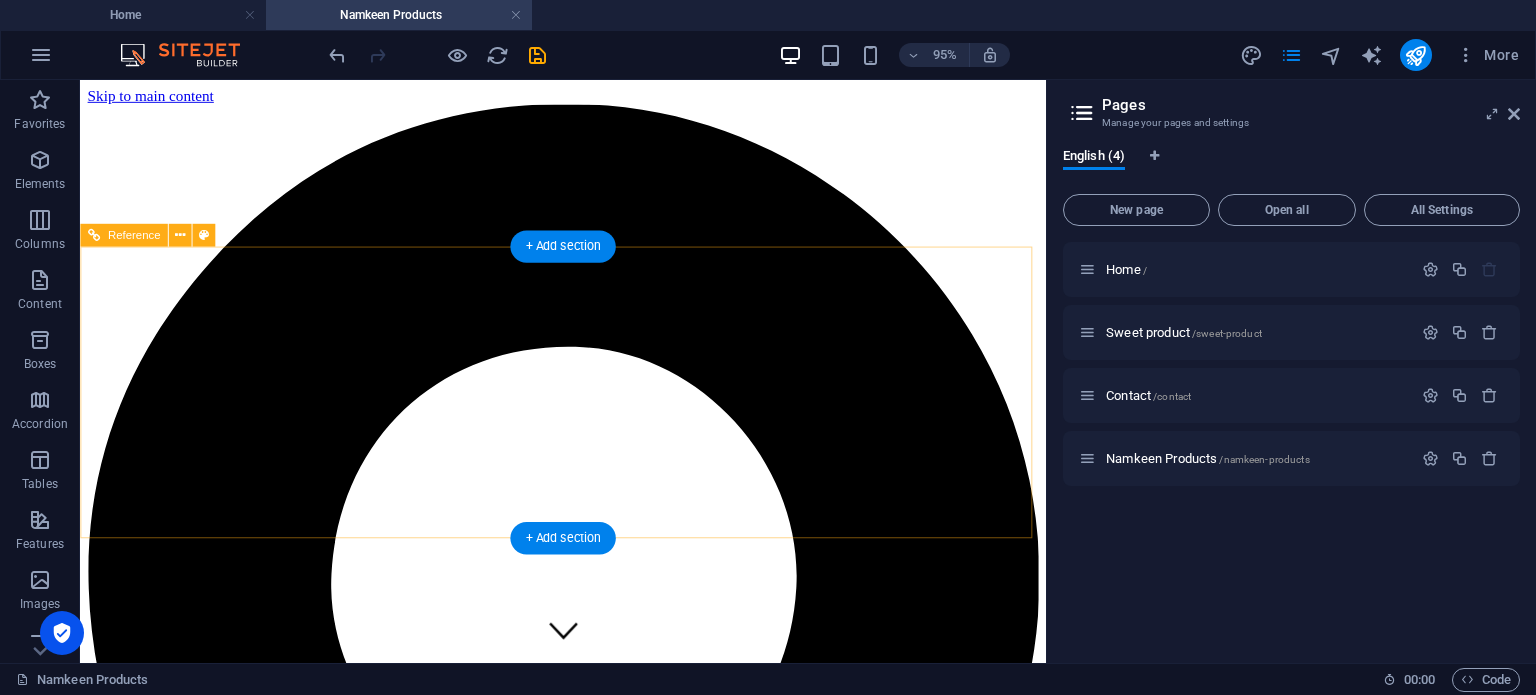 scroll, scrollTop: 0, scrollLeft: 0, axis: both 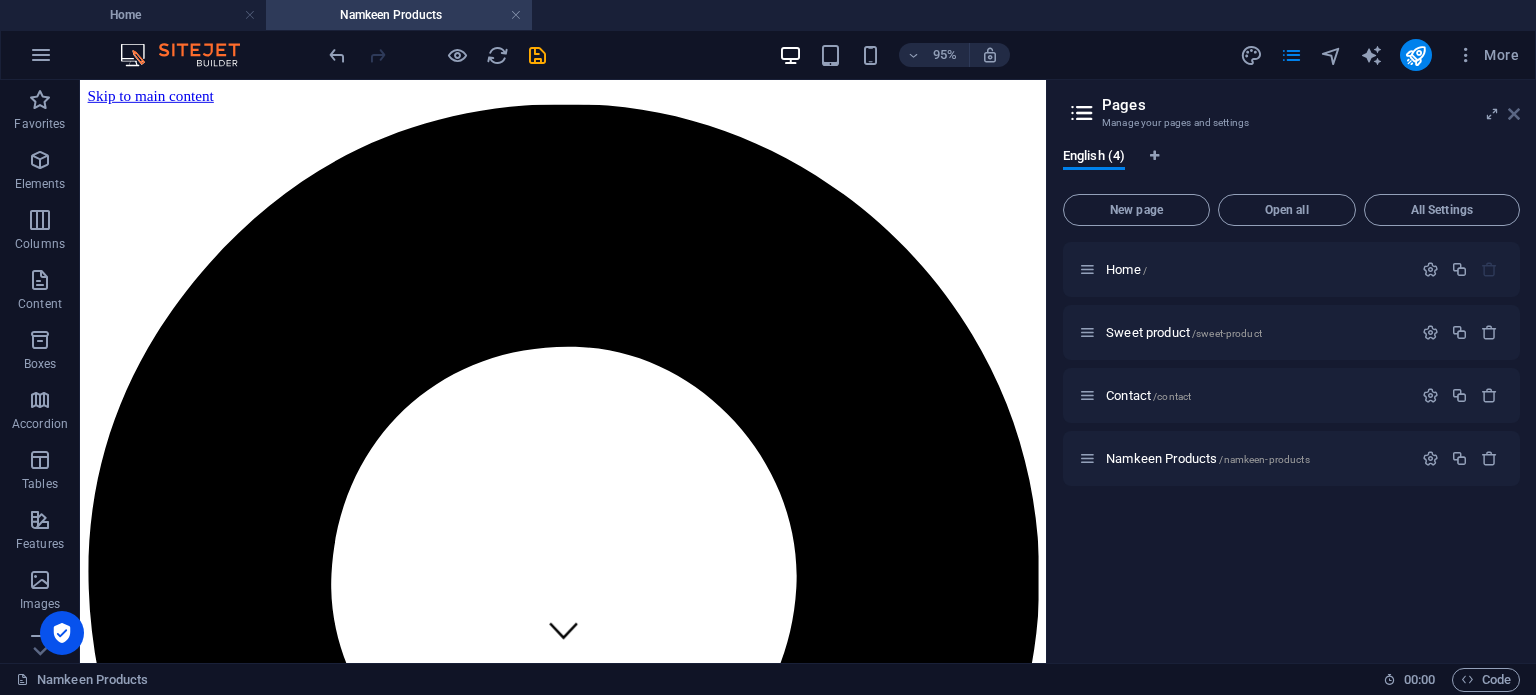 click at bounding box center (1514, 114) 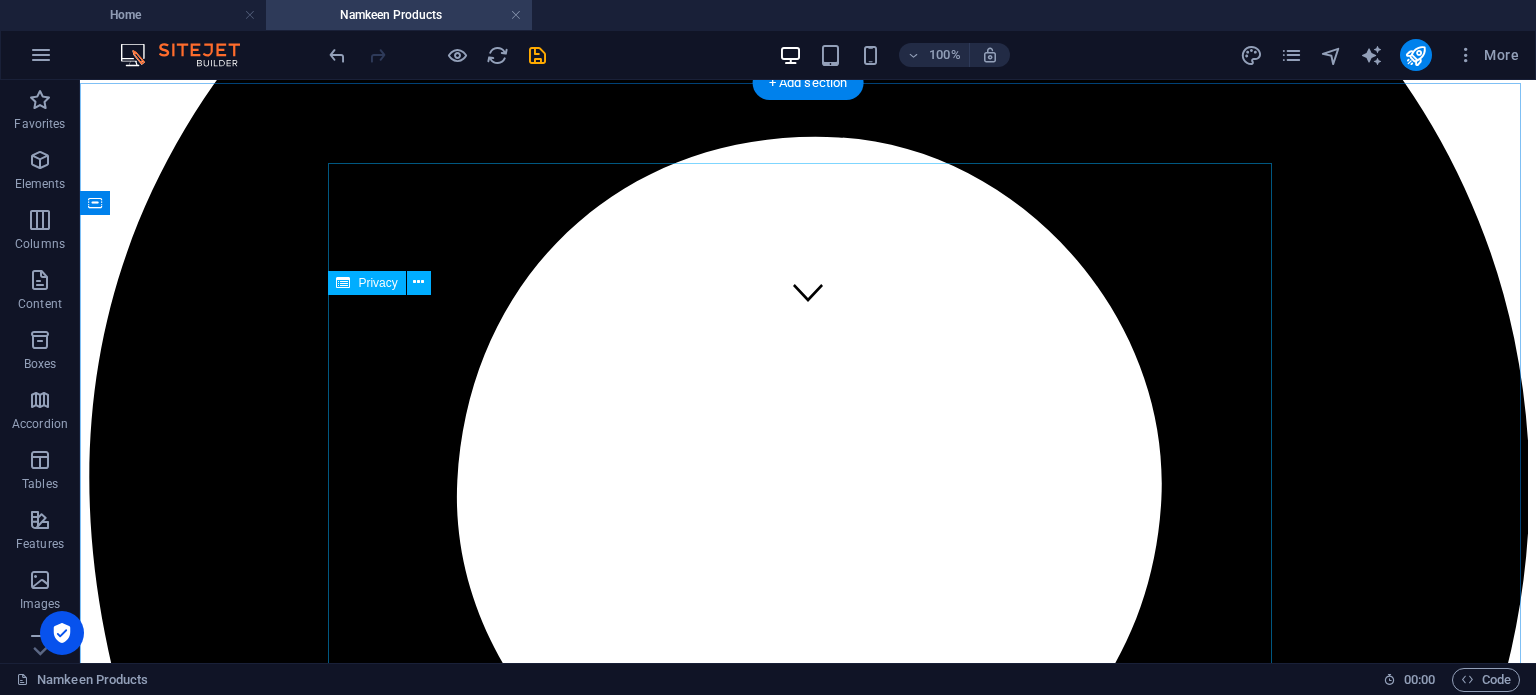scroll, scrollTop: 331, scrollLeft: 0, axis: vertical 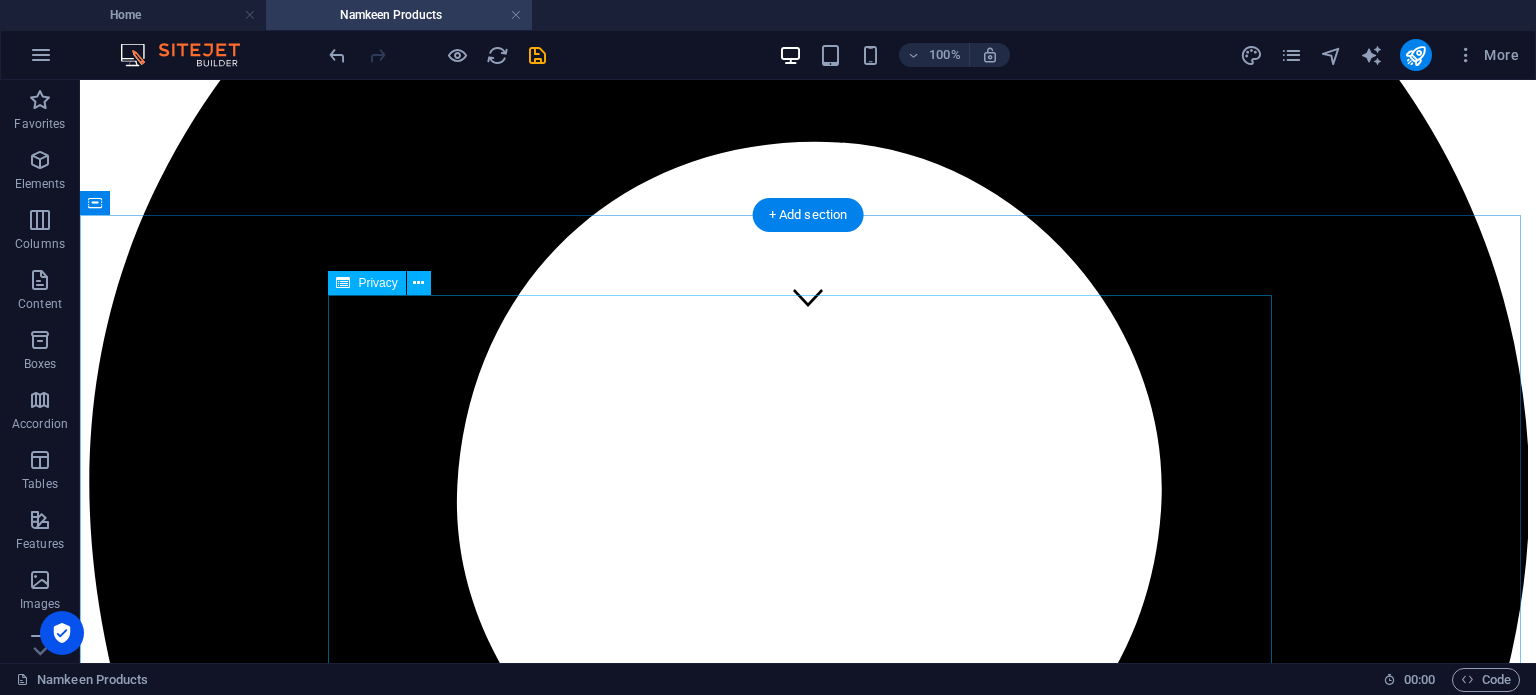 click on "Privacy Policy
An overview of data protection
General
The following gives a simple overview of what kind of personal information we collect, why we collect them and how we handle your data when you are visiting or using our website. Personal information is any data with which you could be personally identified. Detailed information on the subject of data protection can be found in our privacy policy found below.
Data collection on our website
Who is responsible for the data collection on this website?
The data collected on this website are processed by the website operator. The operator's contact details can be found in the website's required legal notice.
How do we collect your data?
Some data are collected when you provide them to us. This could, for example, be data you enter in a contact form.
What do we use your data for?
Part of the data is collected to ensure the proper functioning of the website. Other data can be used to analyze how visitors use the site." at bounding box center [808, 9351] 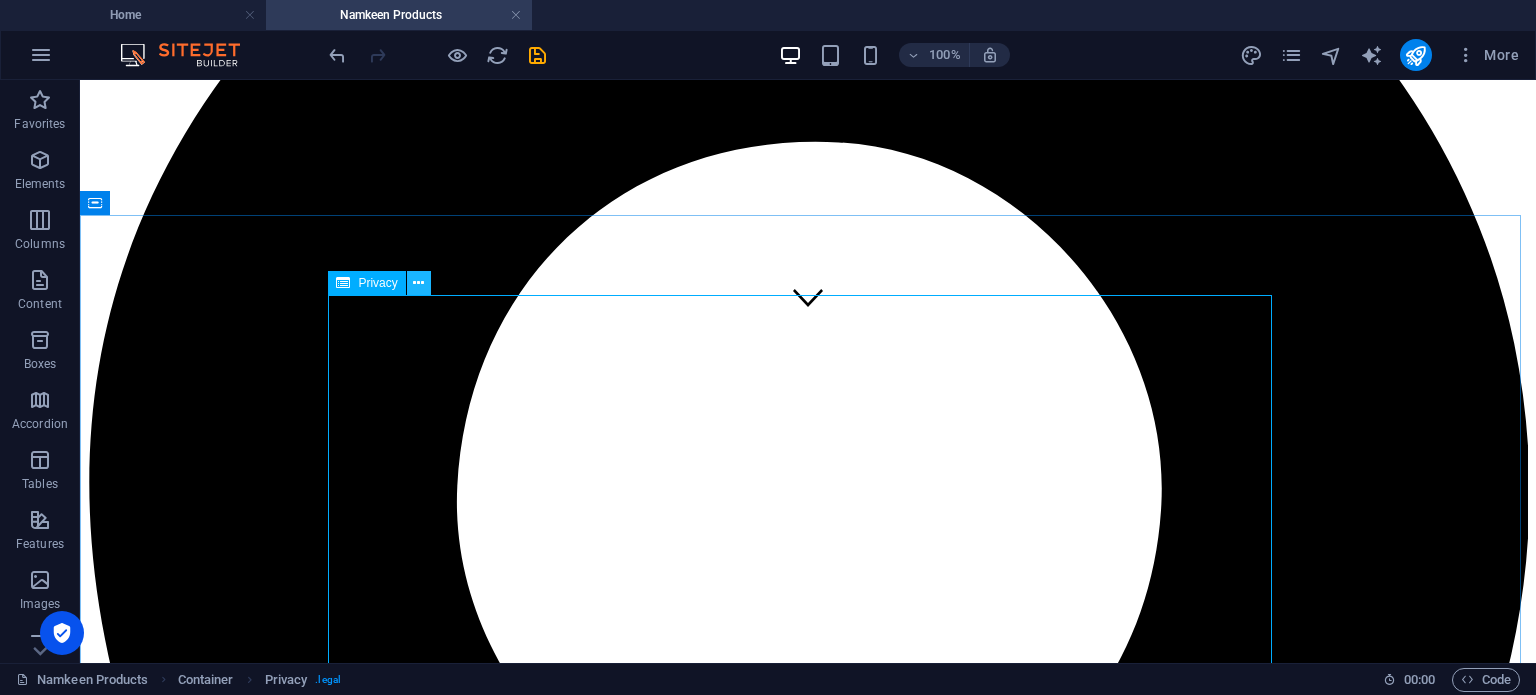 click at bounding box center (418, 283) 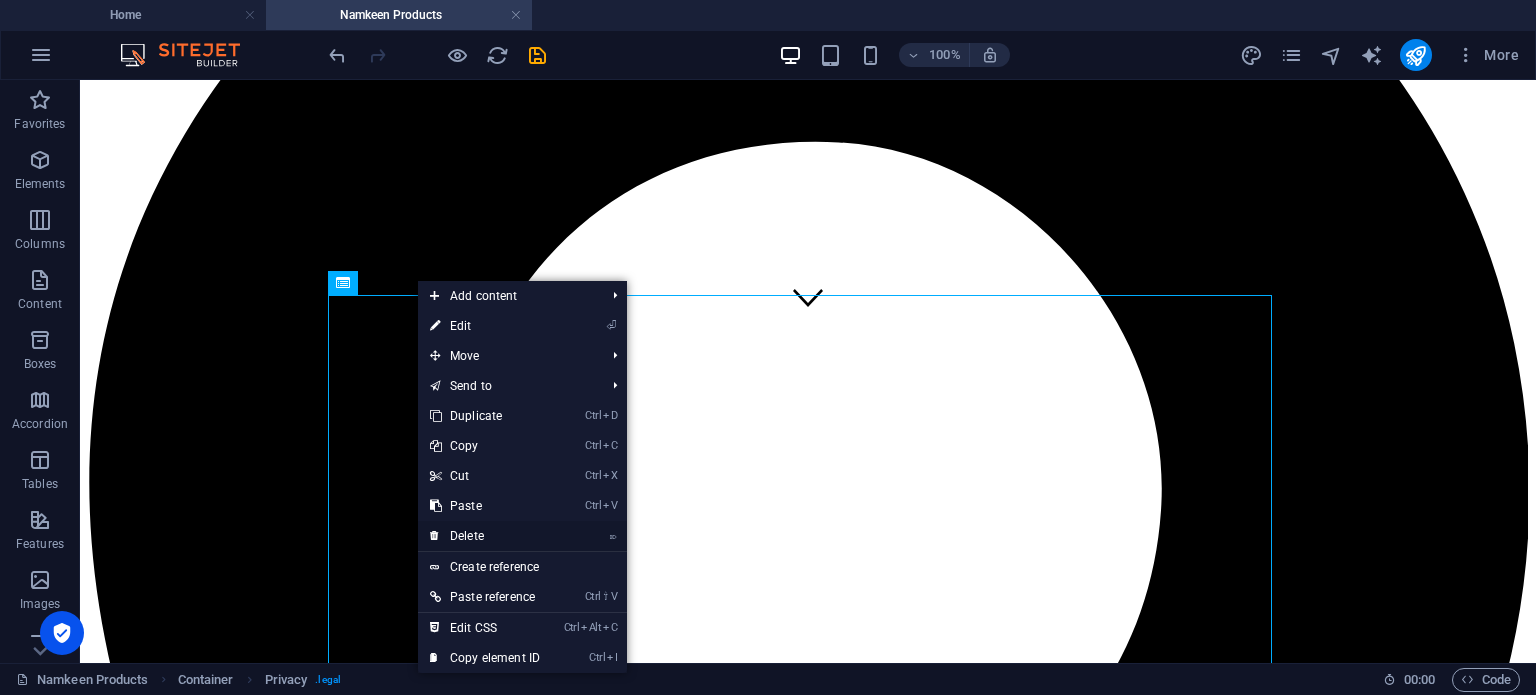 click on "⌦  Delete" at bounding box center (485, 536) 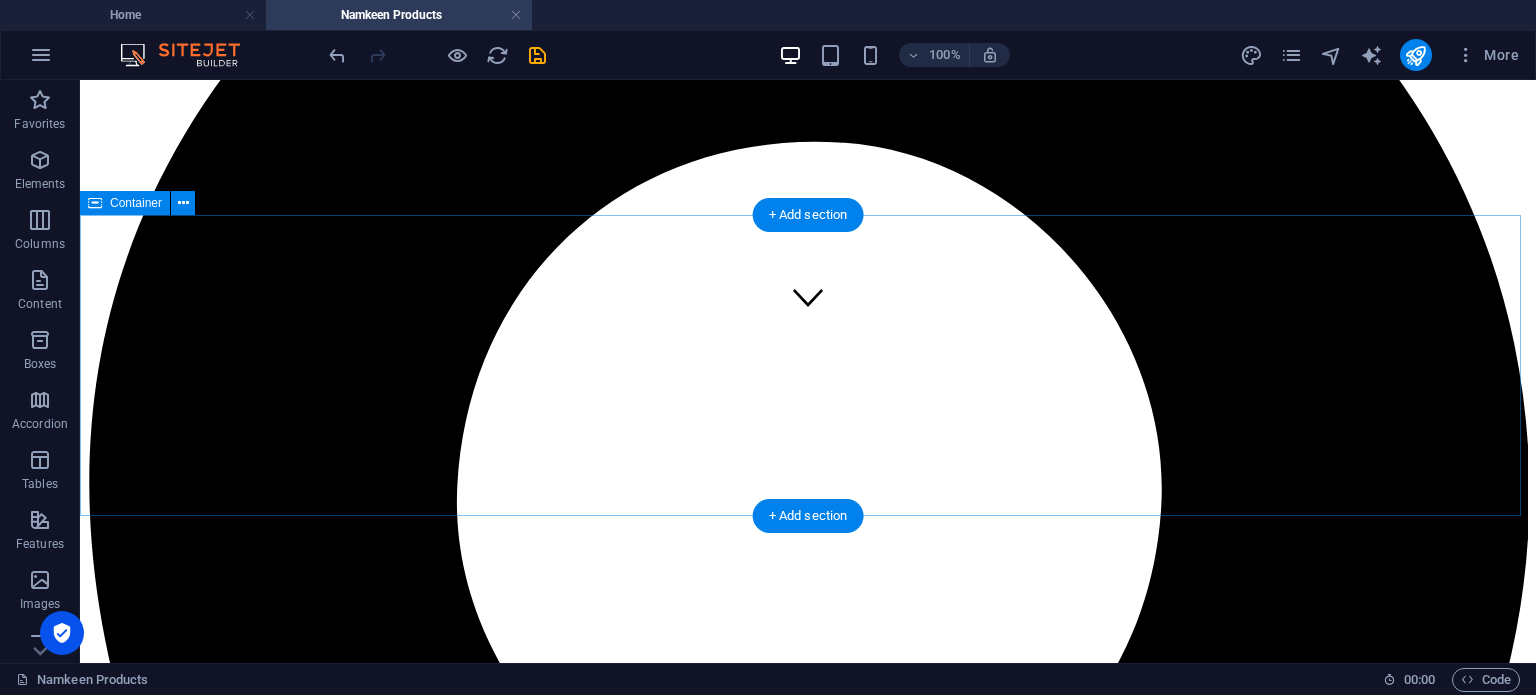 click on "Add elements" at bounding box center (749, 7493) 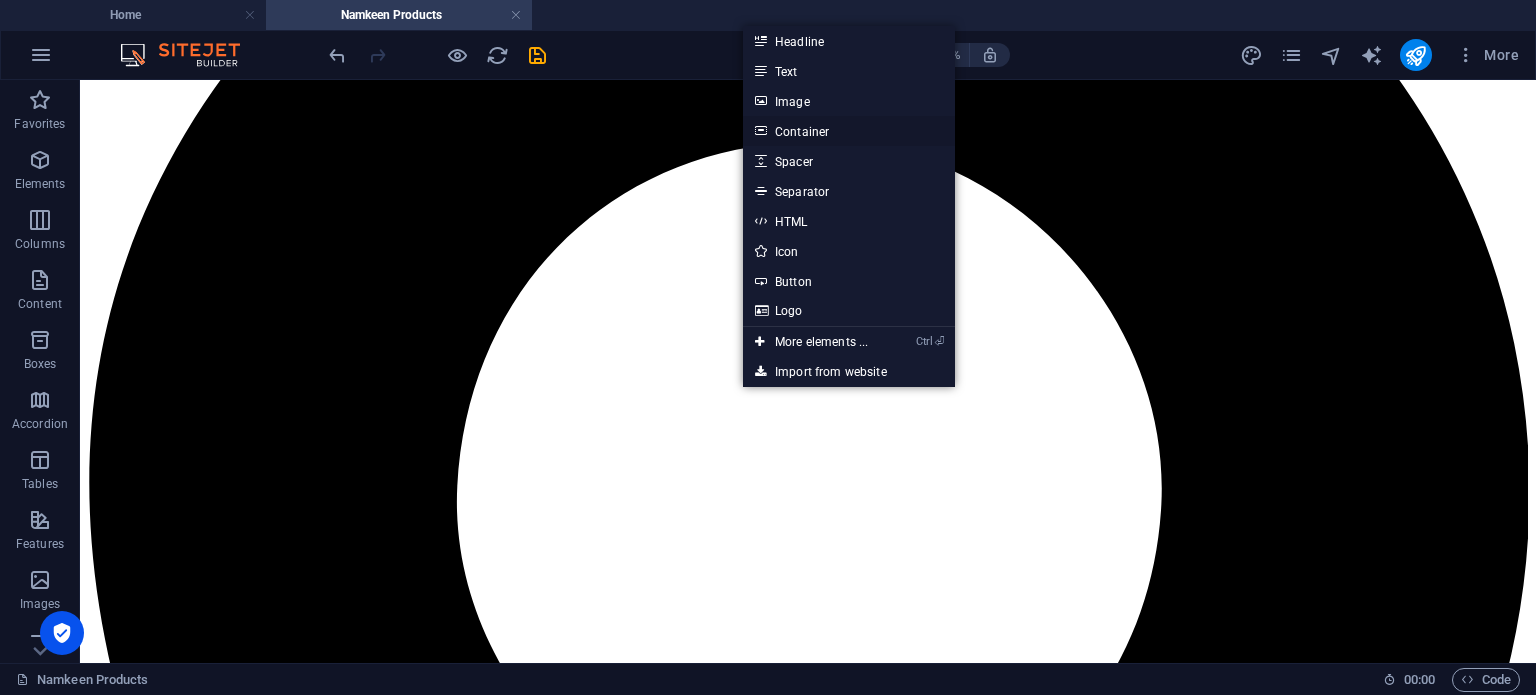 click on "Container" at bounding box center [849, 131] 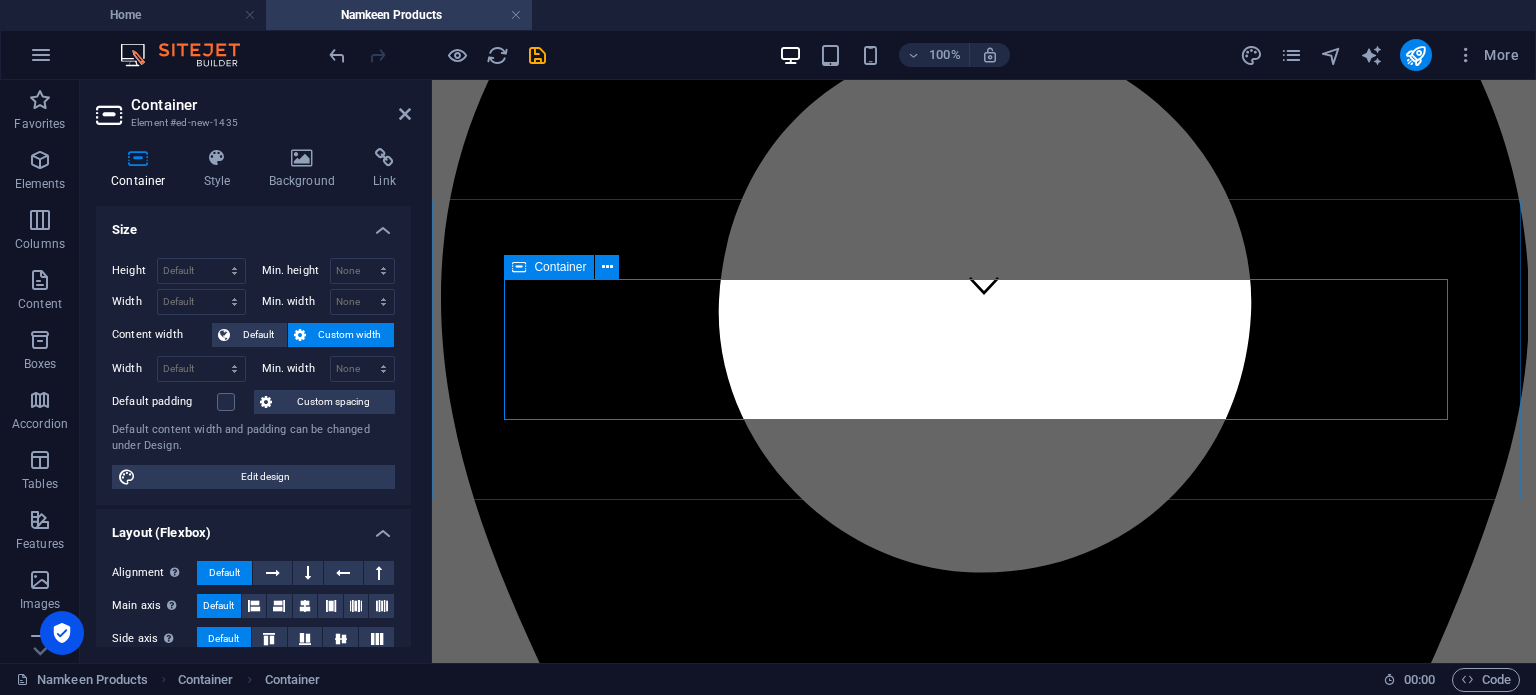 scroll, scrollTop: 347, scrollLeft: 0, axis: vertical 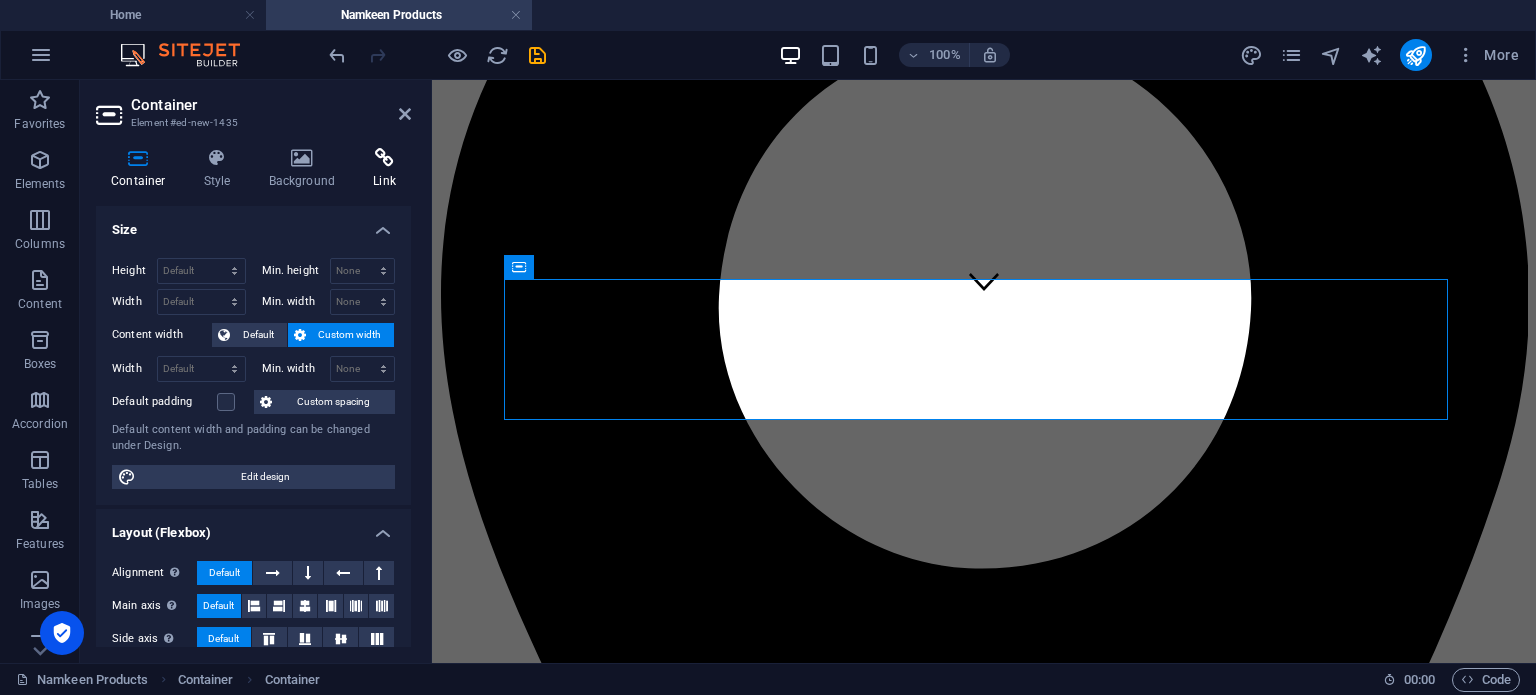 click on "Link" at bounding box center (384, 169) 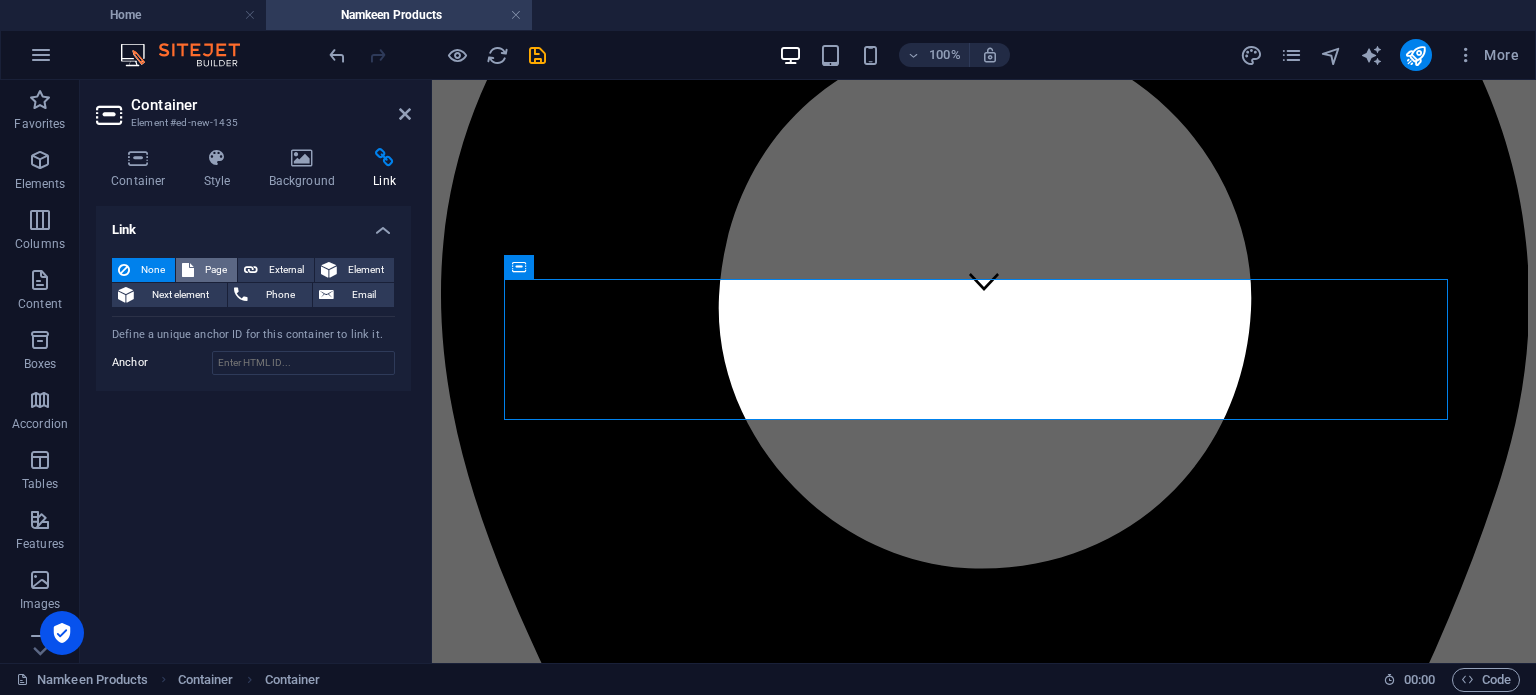 click on "Page" at bounding box center (215, 270) 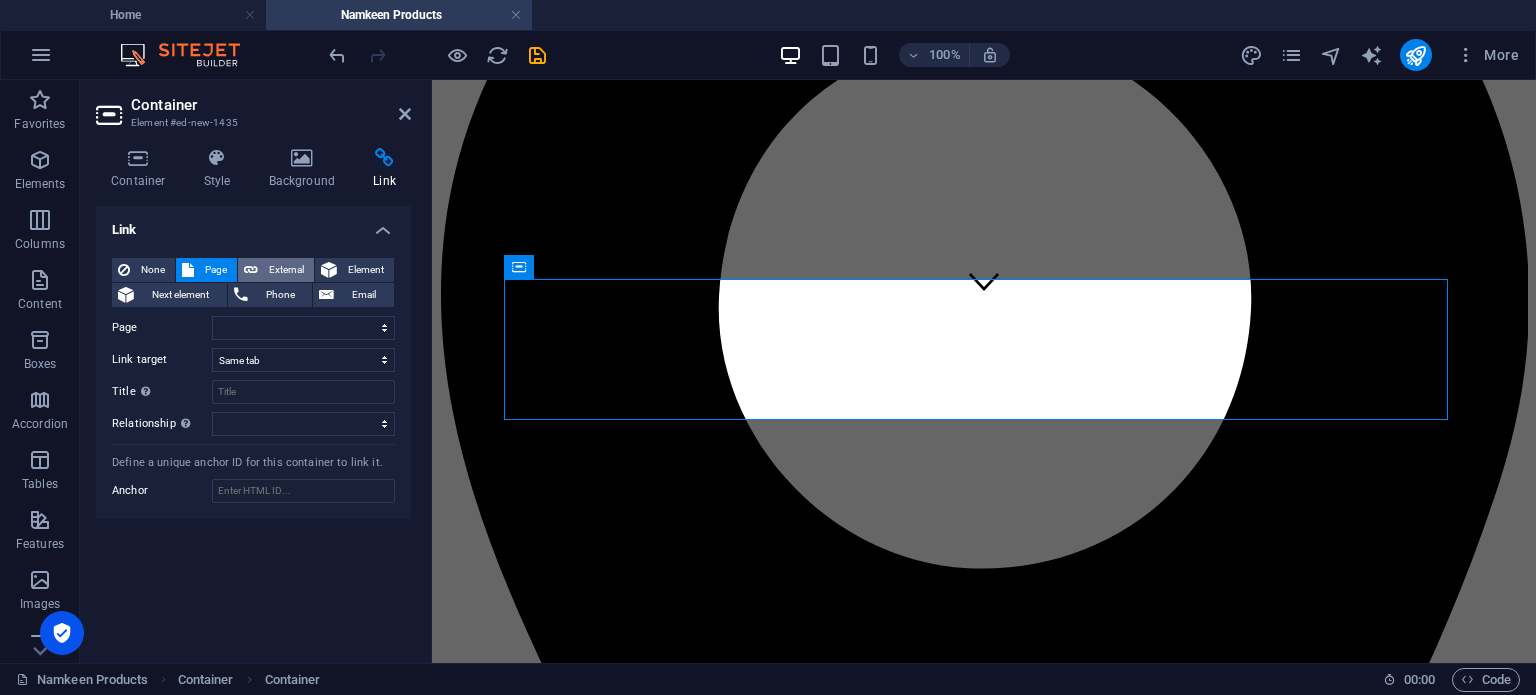 click on "External" at bounding box center [286, 270] 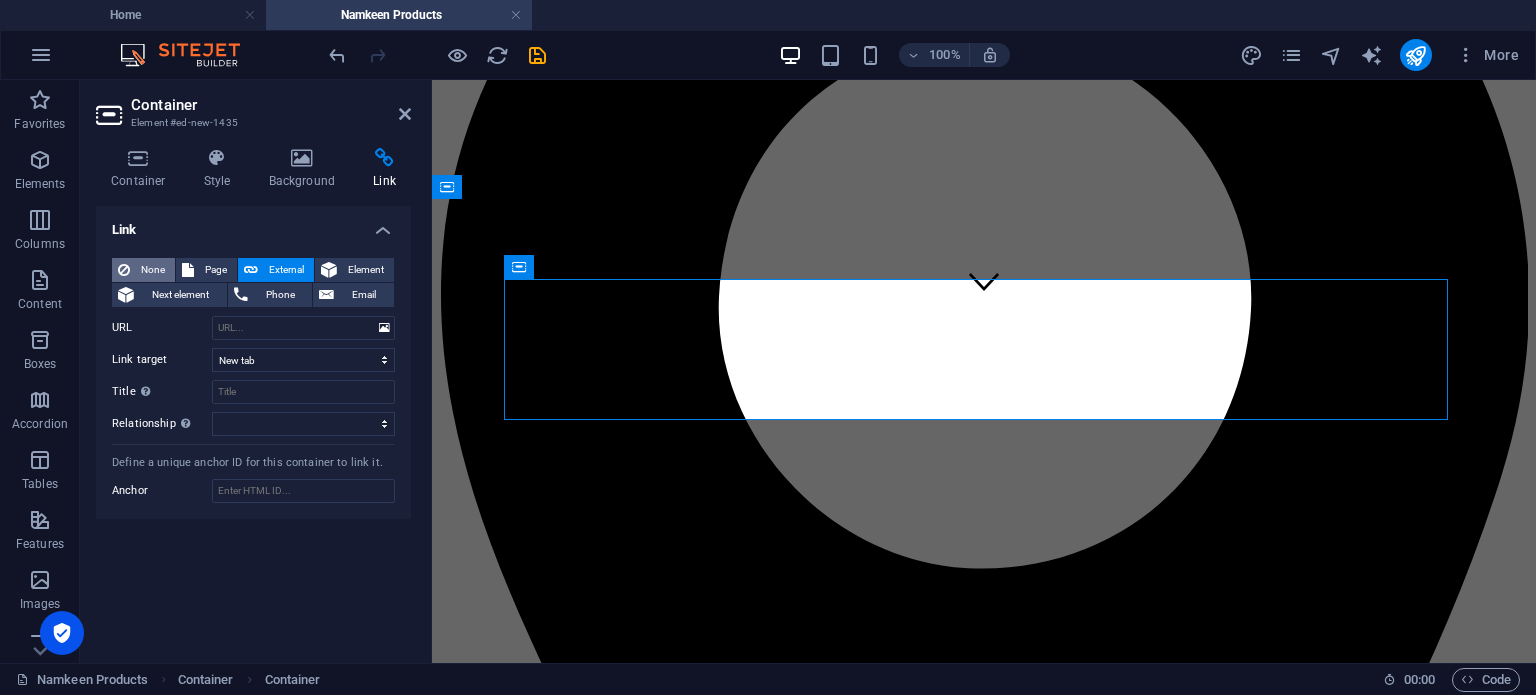 click on "None" at bounding box center (152, 270) 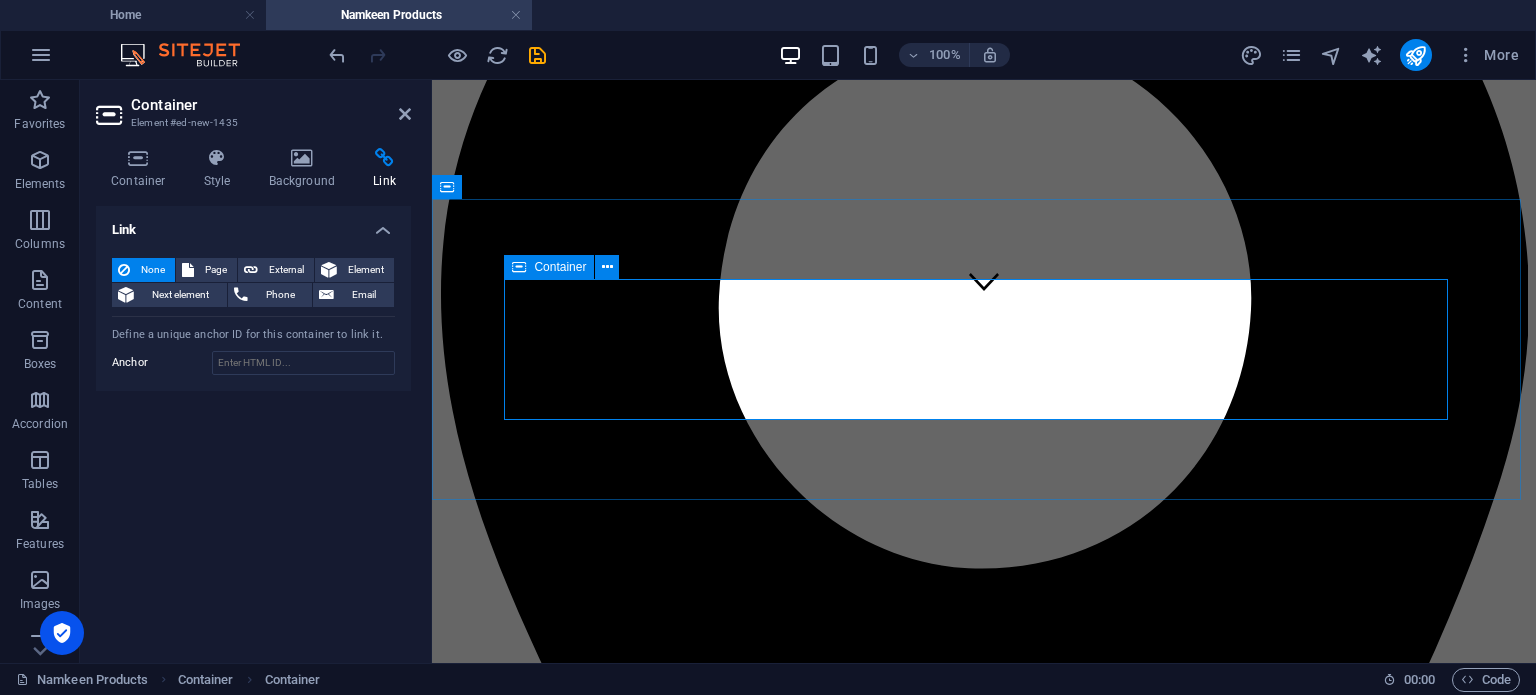 click on "Drop content here or  Add elements  Paste clipboard" at bounding box center (984, 5760) 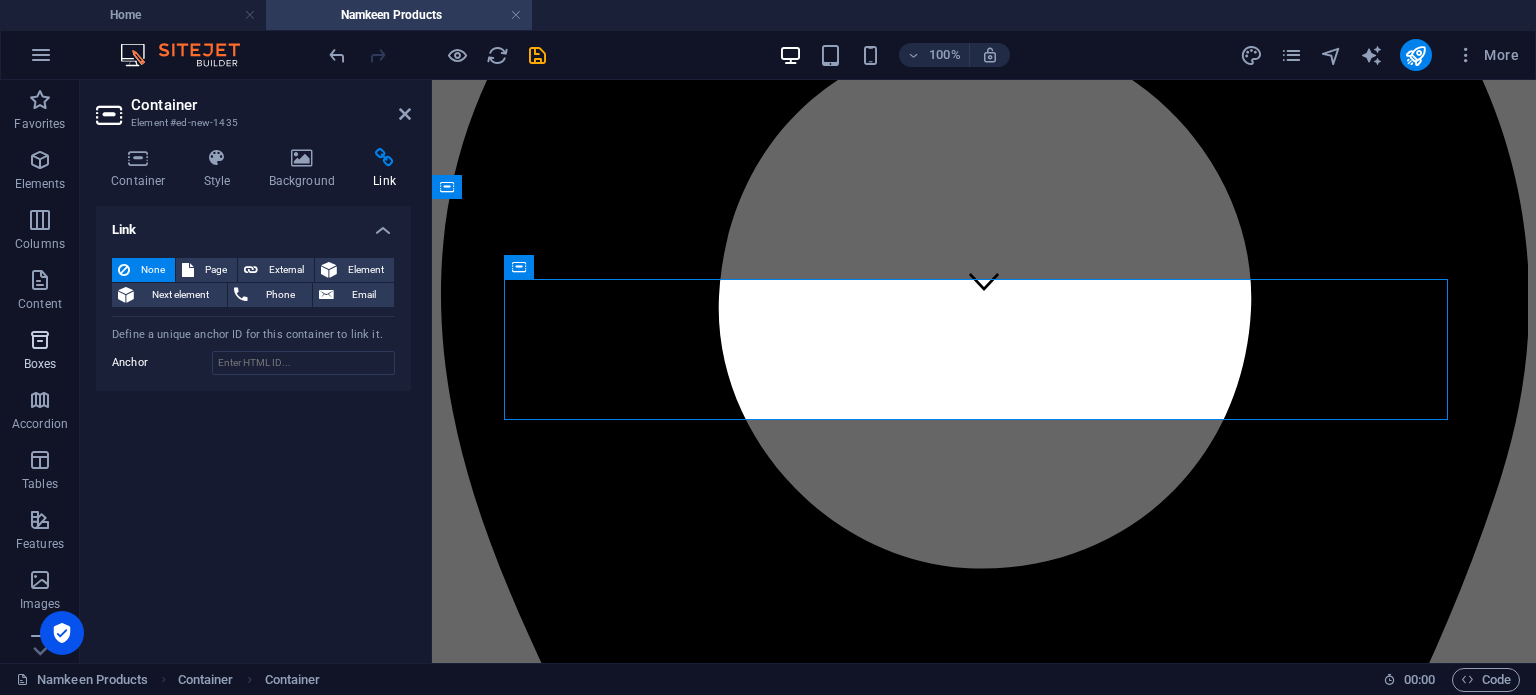scroll, scrollTop: 10, scrollLeft: 0, axis: vertical 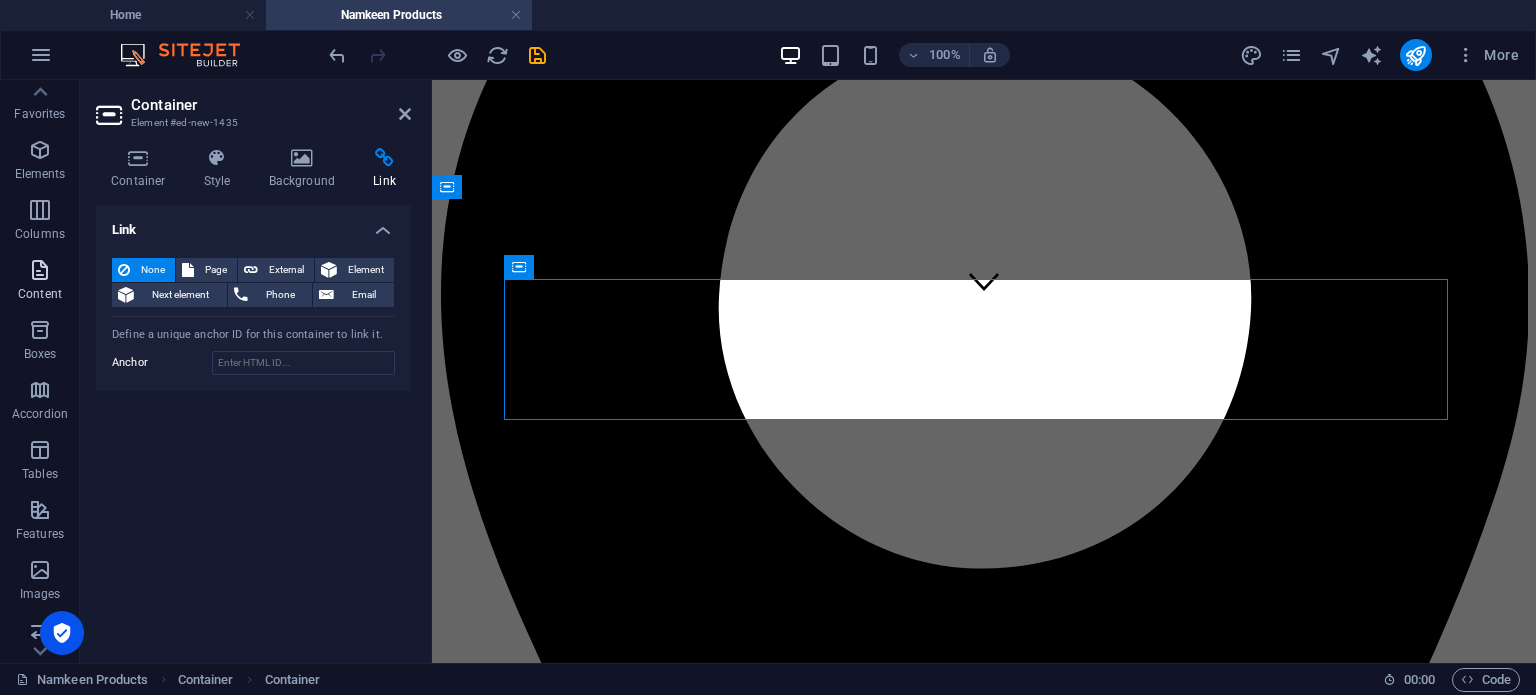 click on "Content" at bounding box center [40, 294] 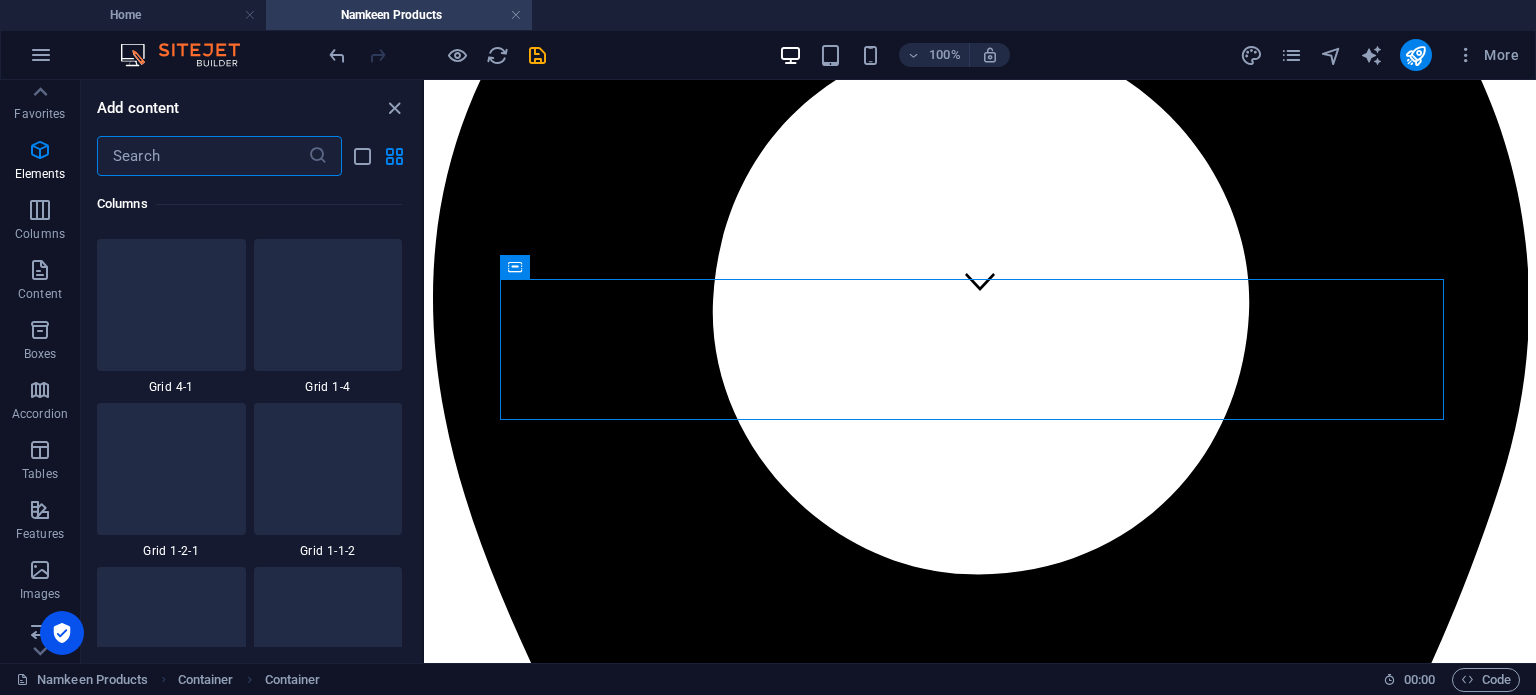 scroll, scrollTop: 3499, scrollLeft: 0, axis: vertical 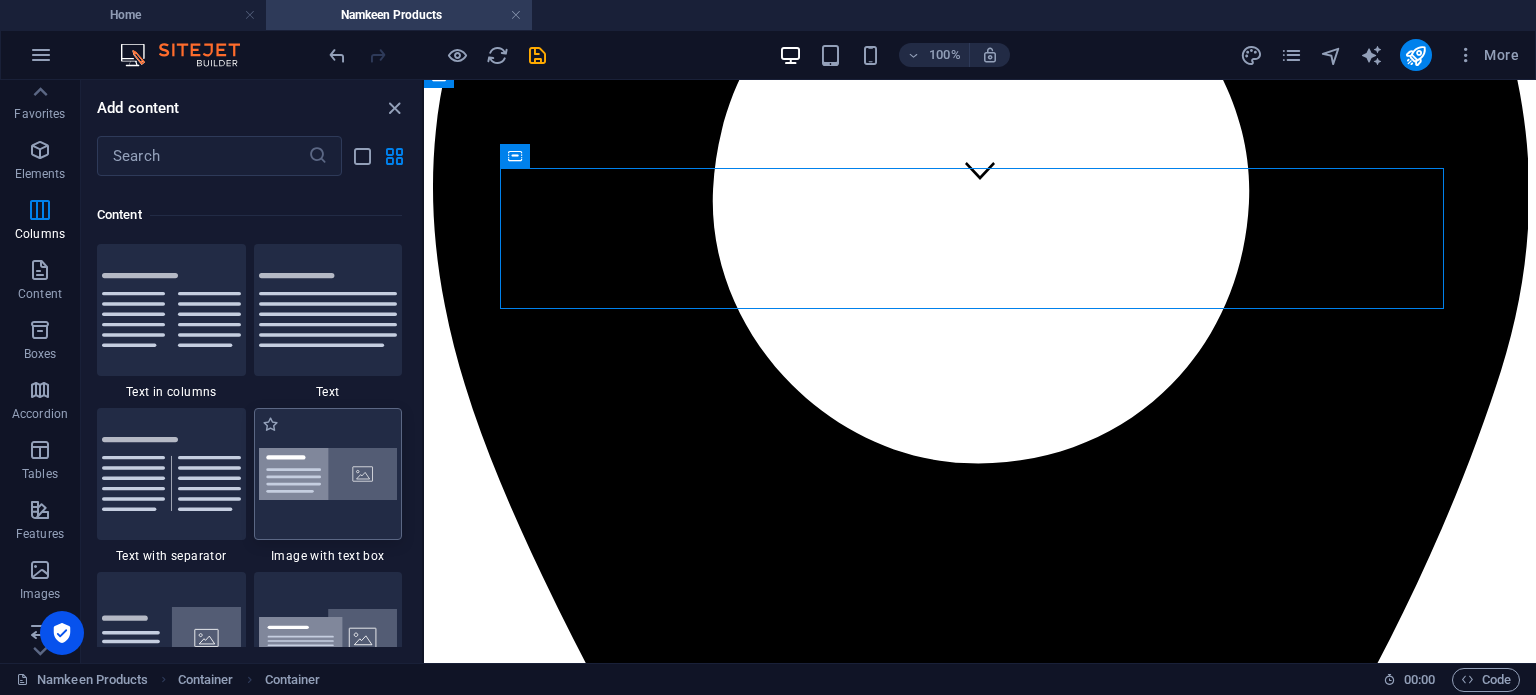 click at bounding box center [328, 474] 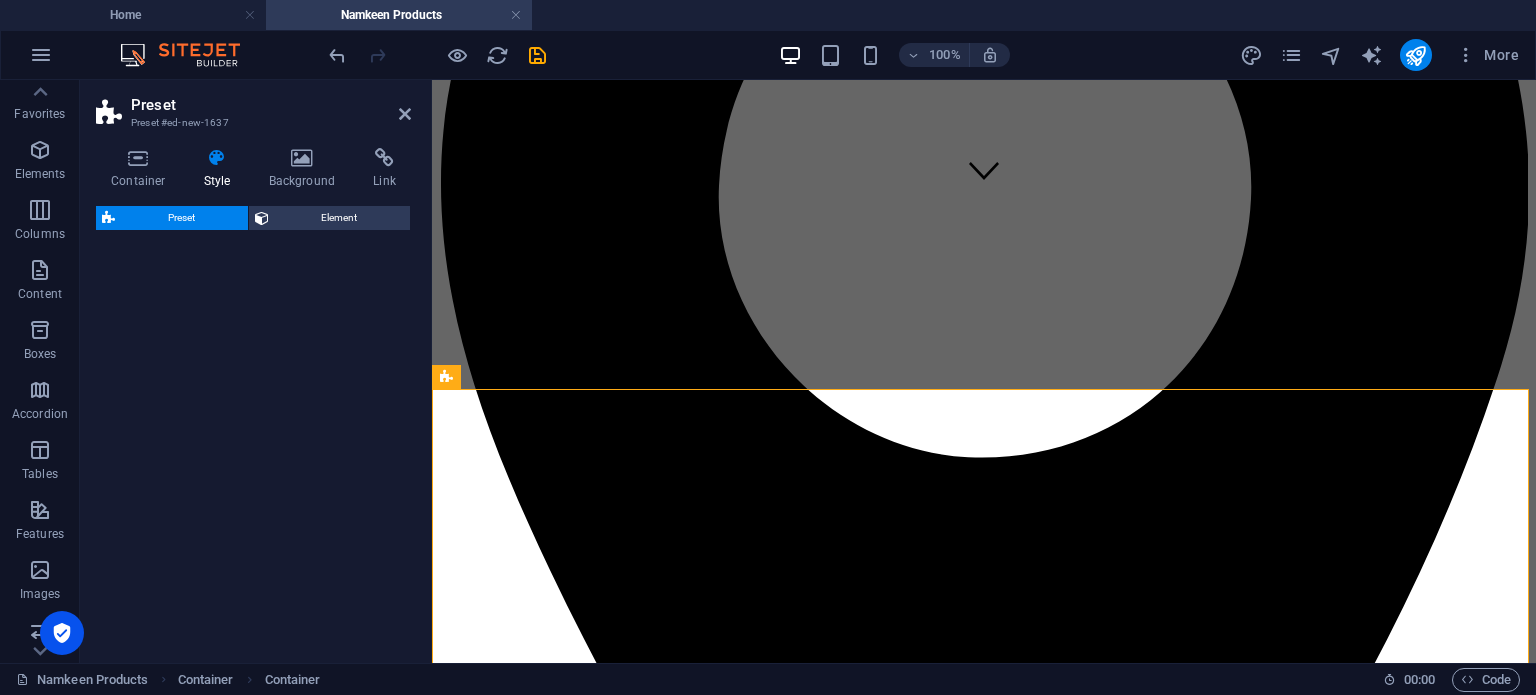 select on "rem" 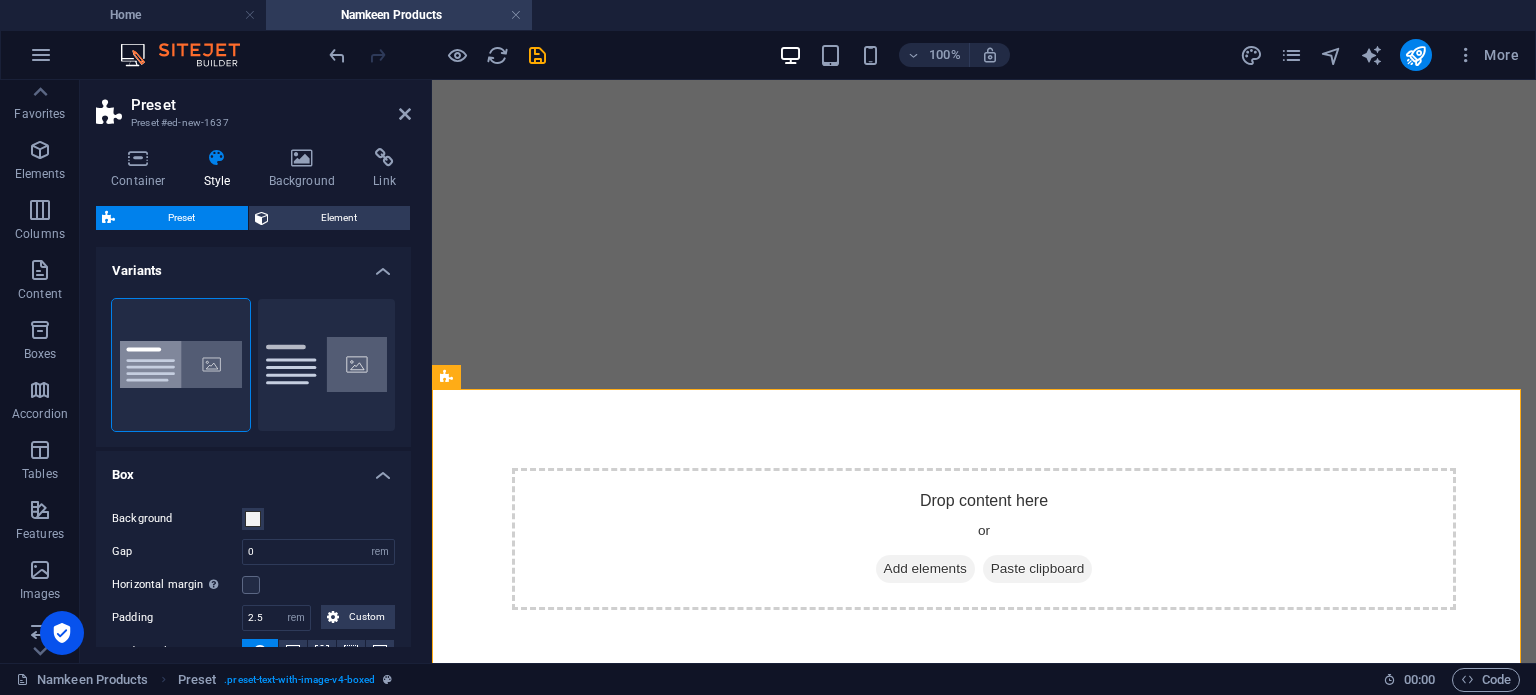 scroll, scrollTop: 47, scrollLeft: 0, axis: vertical 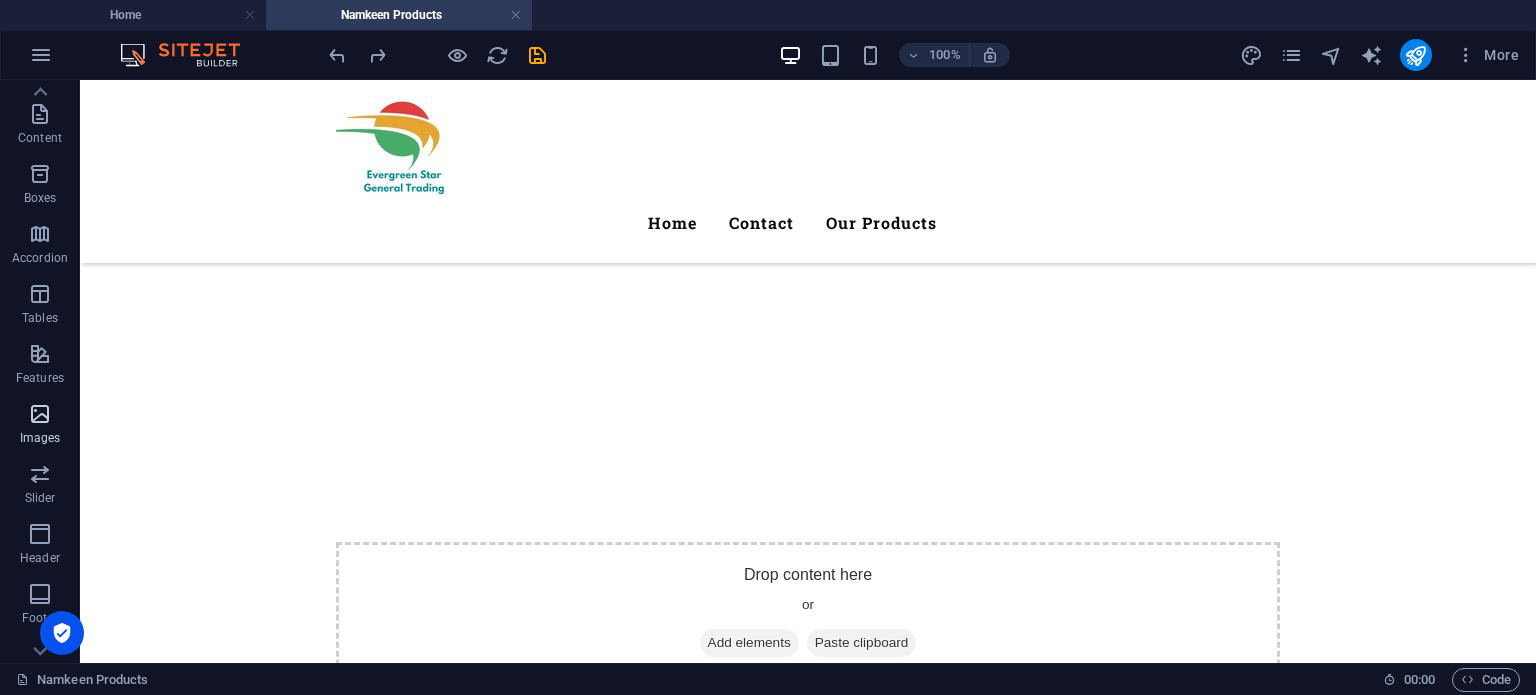 click at bounding box center [40, 414] 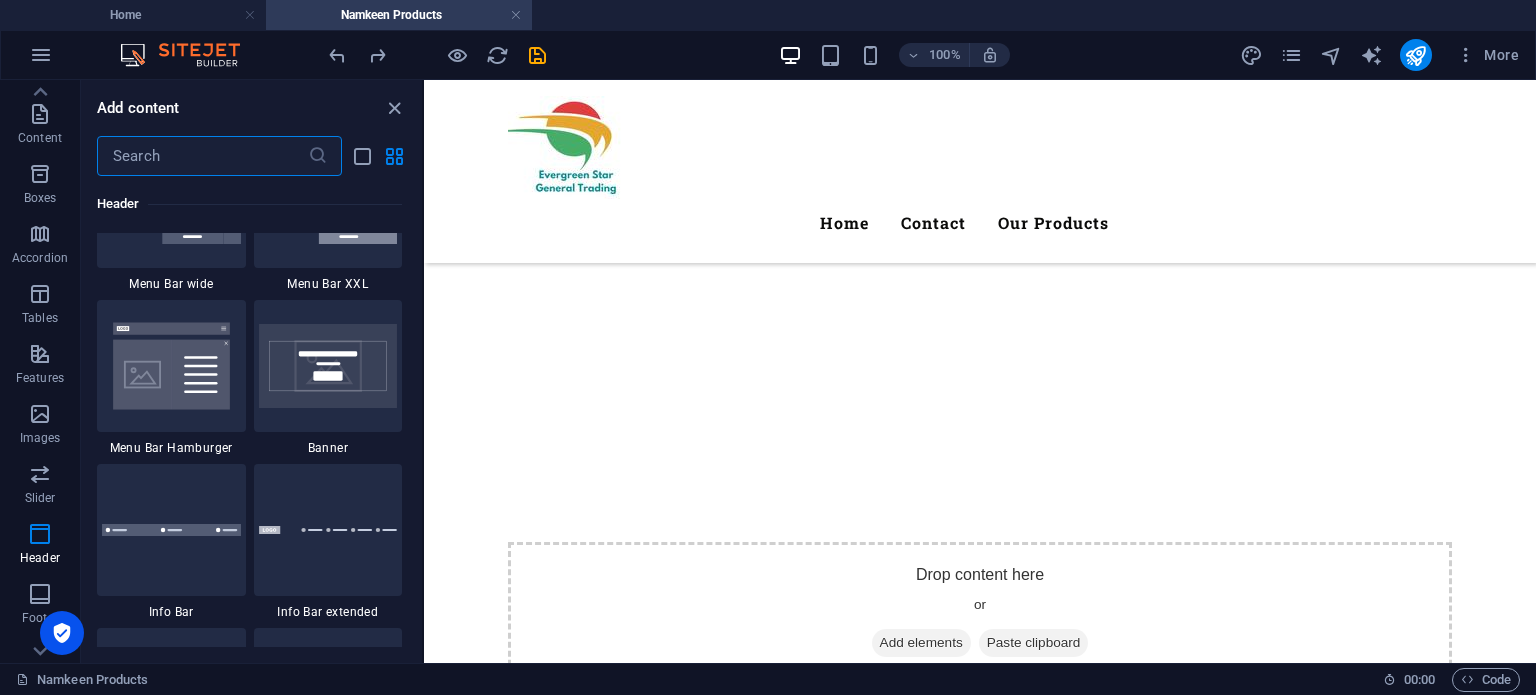scroll, scrollTop: 12468, scrollLeft: 0, axis: vertical 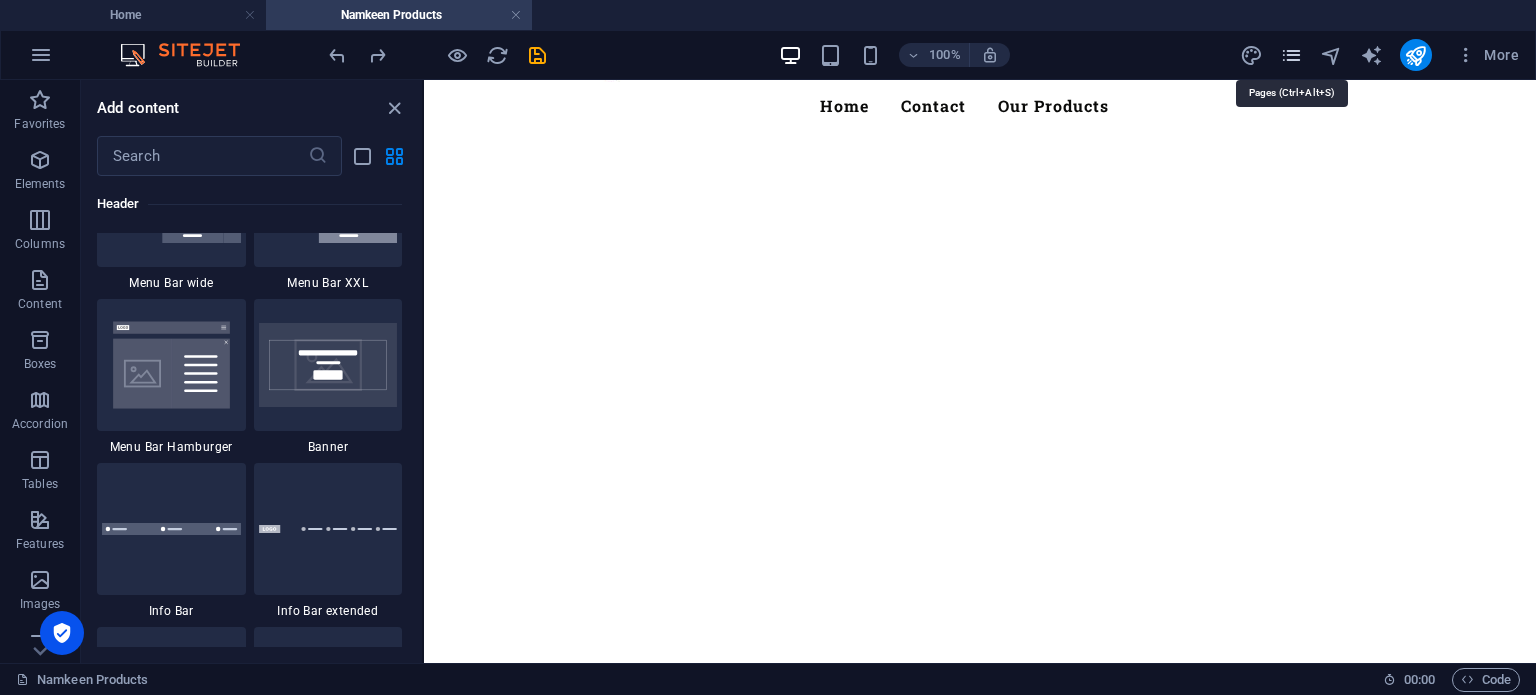 click at bounding box center [1291, 55] 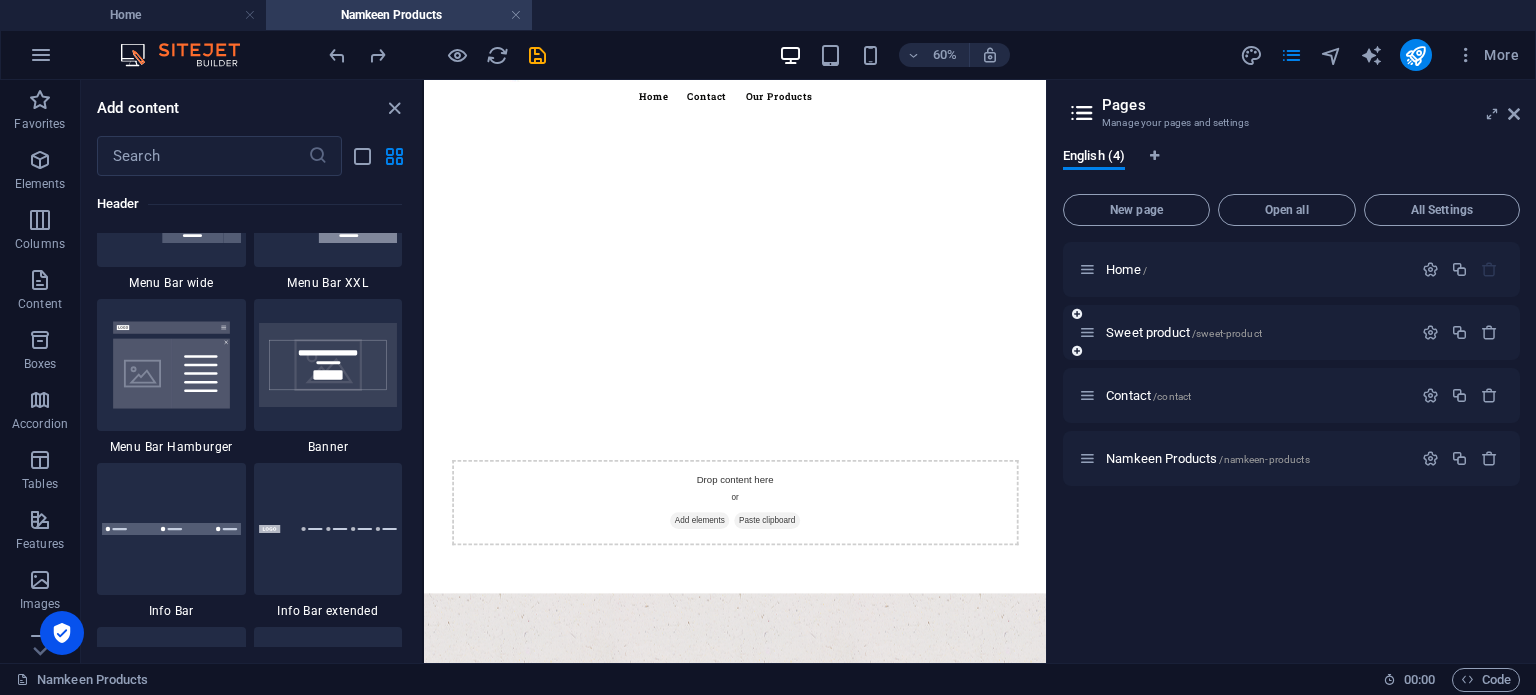 click on "Sweet product /sweet-product" at bounding box center [1245, 332] 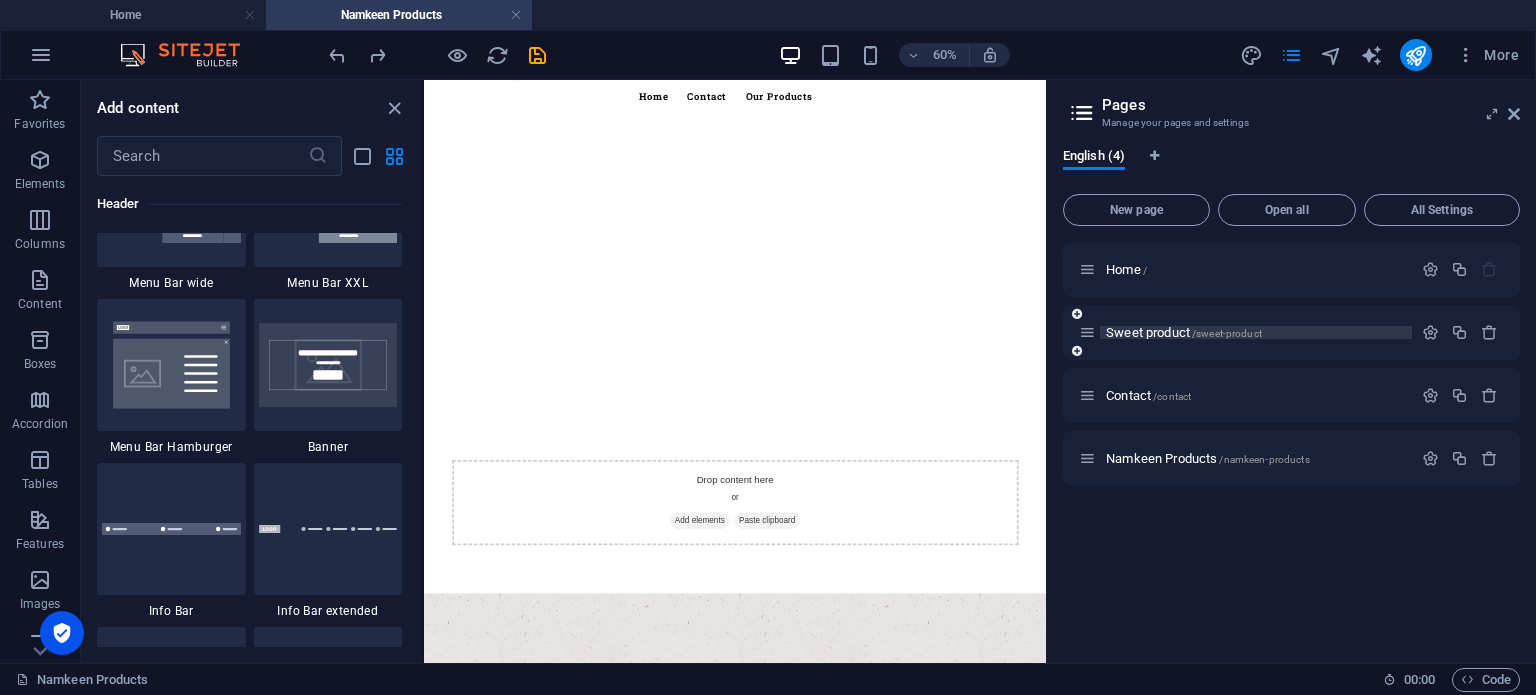 click on "Sweet product /sweet-product" at bounding box center (1184, 332) 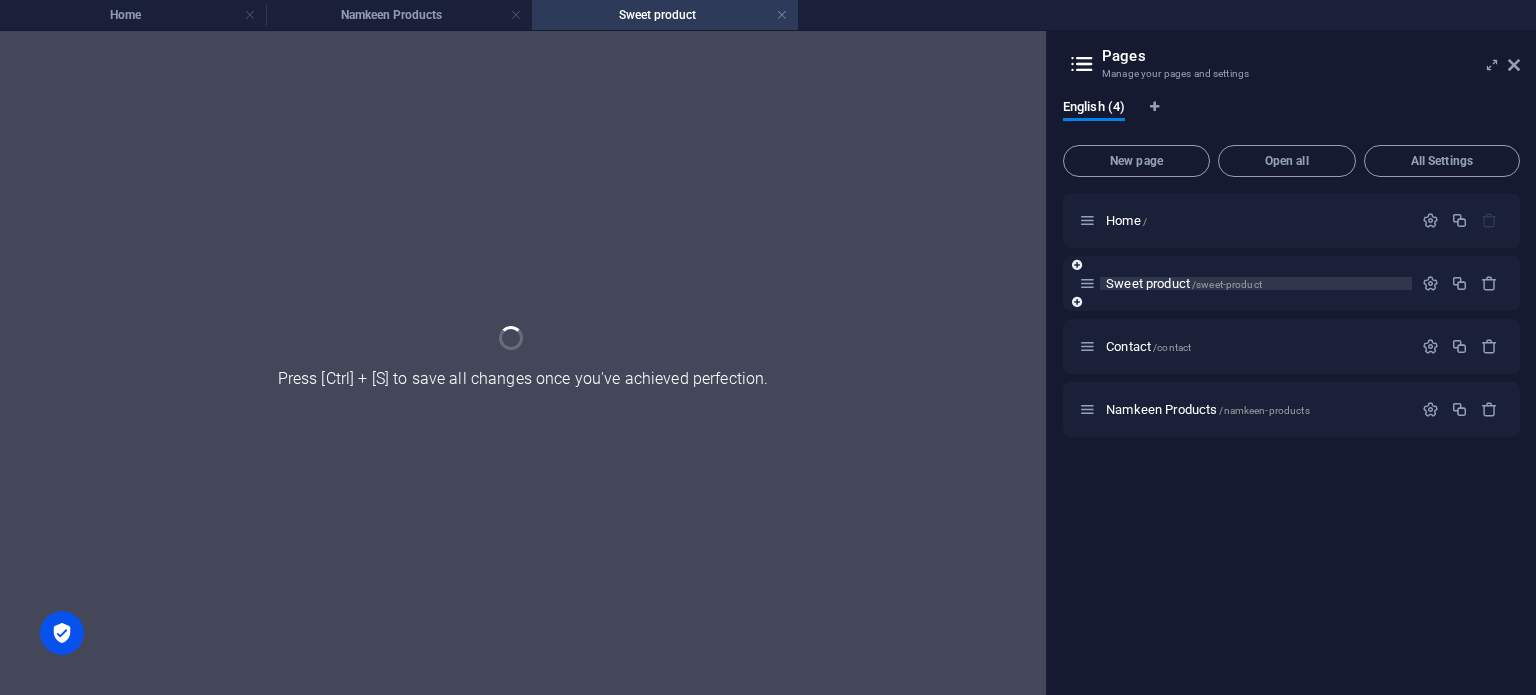 scroll, scrollTop: 0, scrollLeft: 0, axis: both 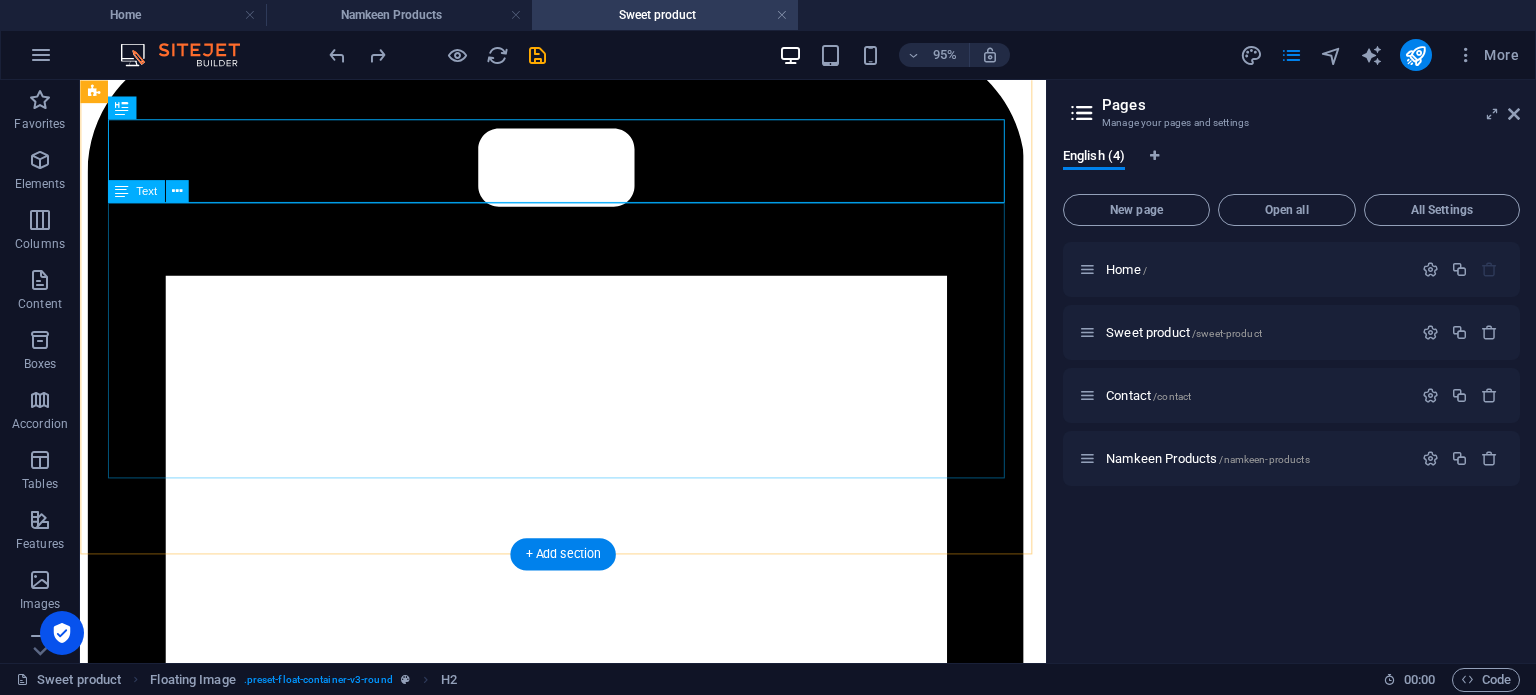 click on "* Besan Laddu * Navrattan Laddu * Yellow Boondi Laddu ([GEOGRAPHIC_DATA]) * Motichoor Laddu (Kesari / Yellow) Only 40 AED per kg" at bounding box center (588, 3175) 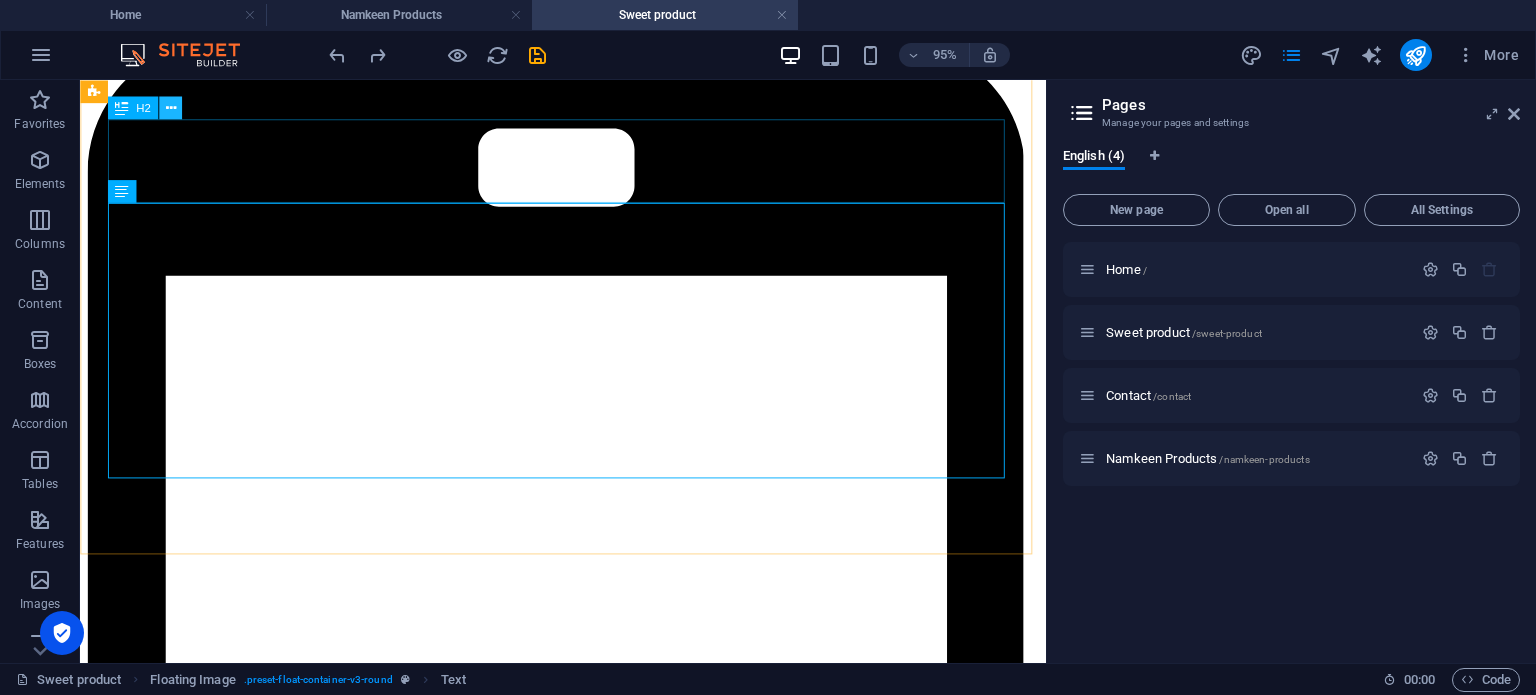 click at bounding box center [170, 108] 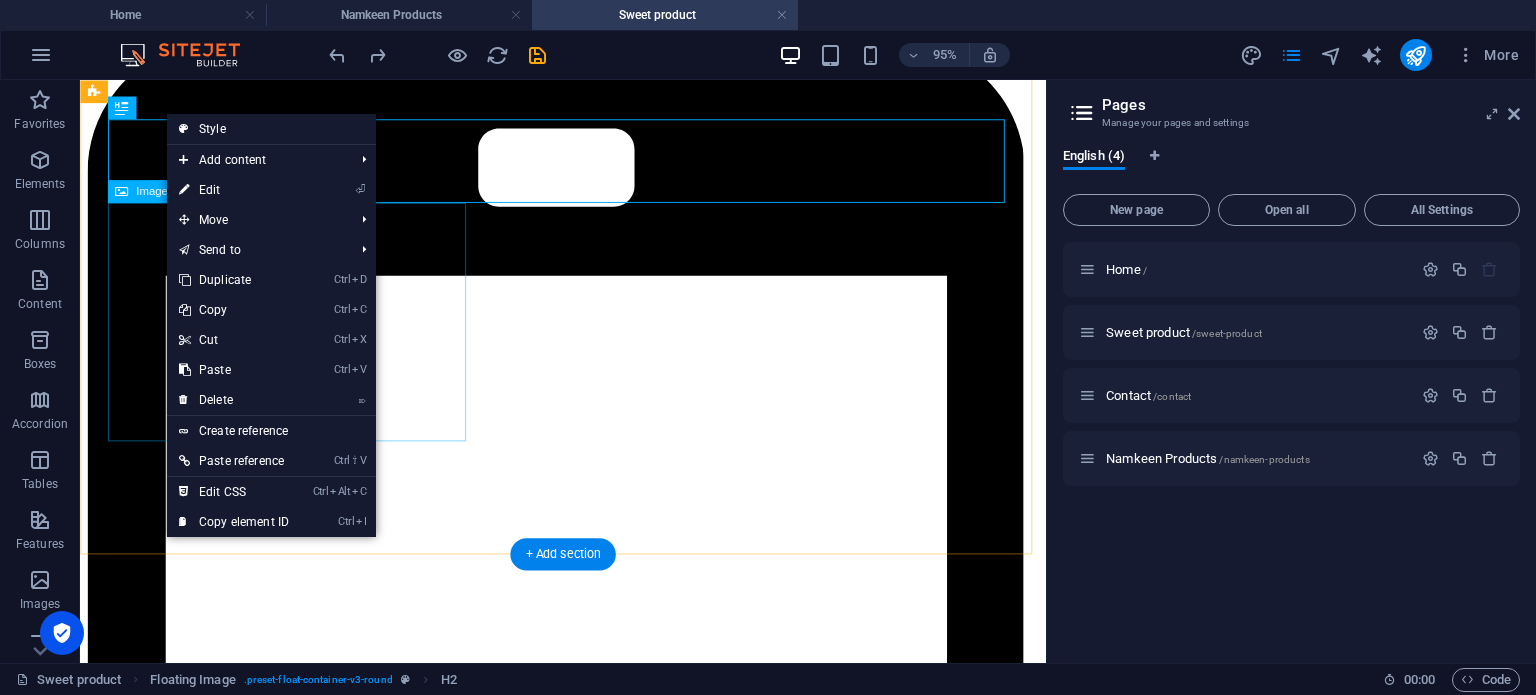 click at bounding box center [588, 2590] 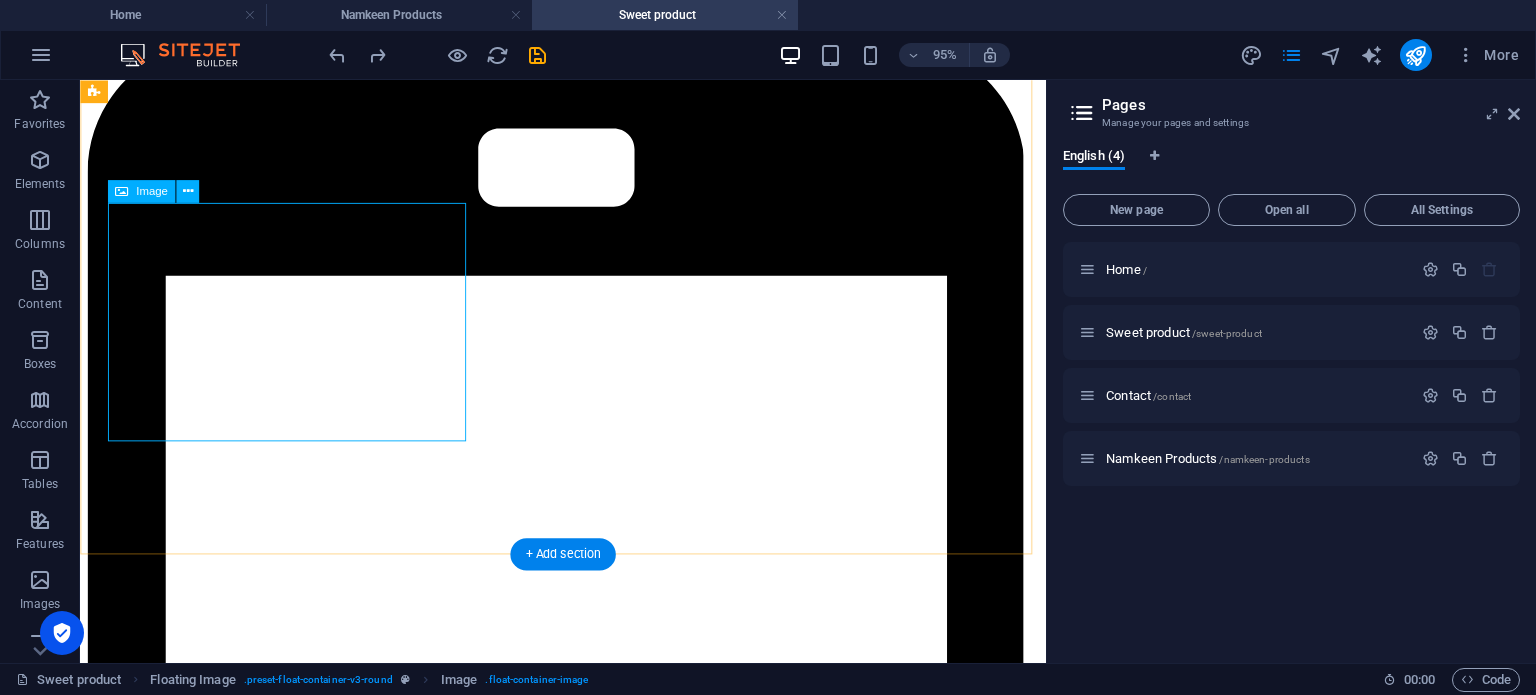 click at bounding box center [588, 2590] 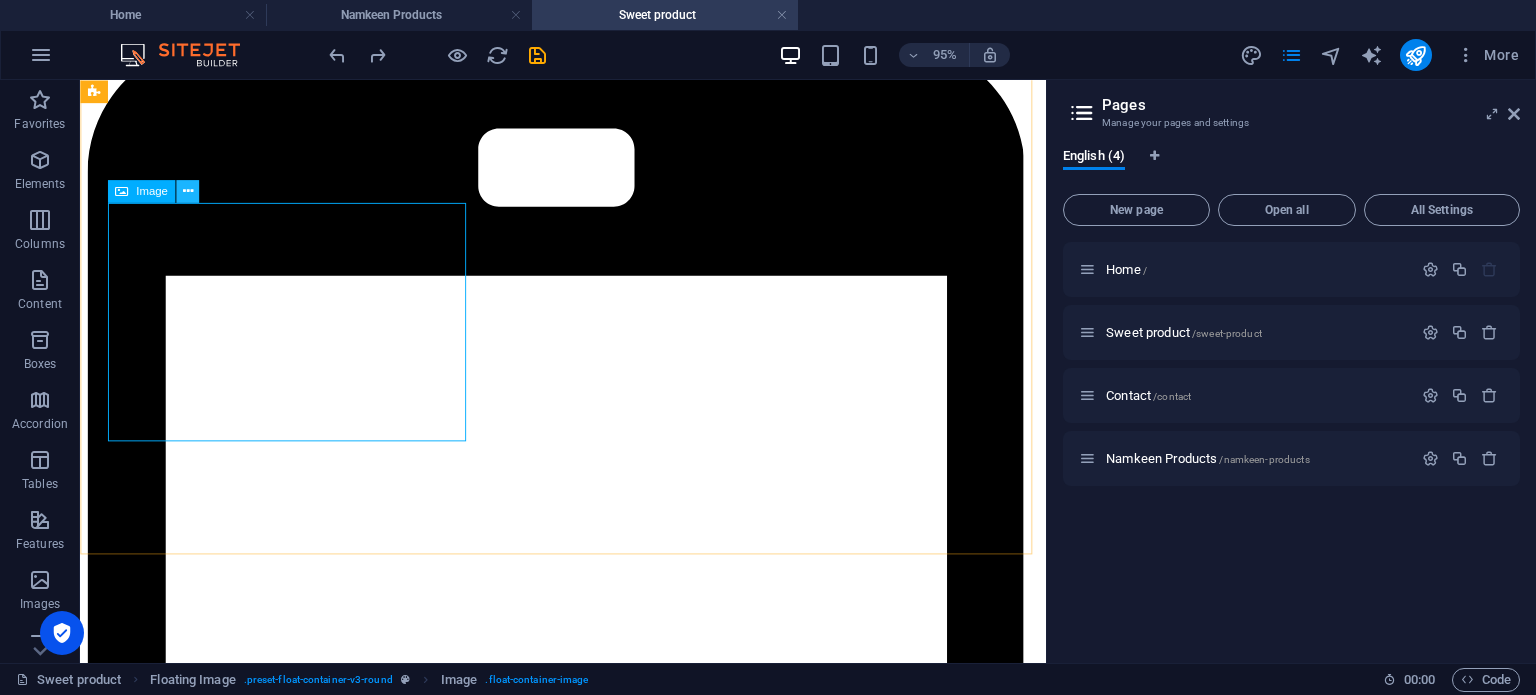 click at bounding box center (187, 191) 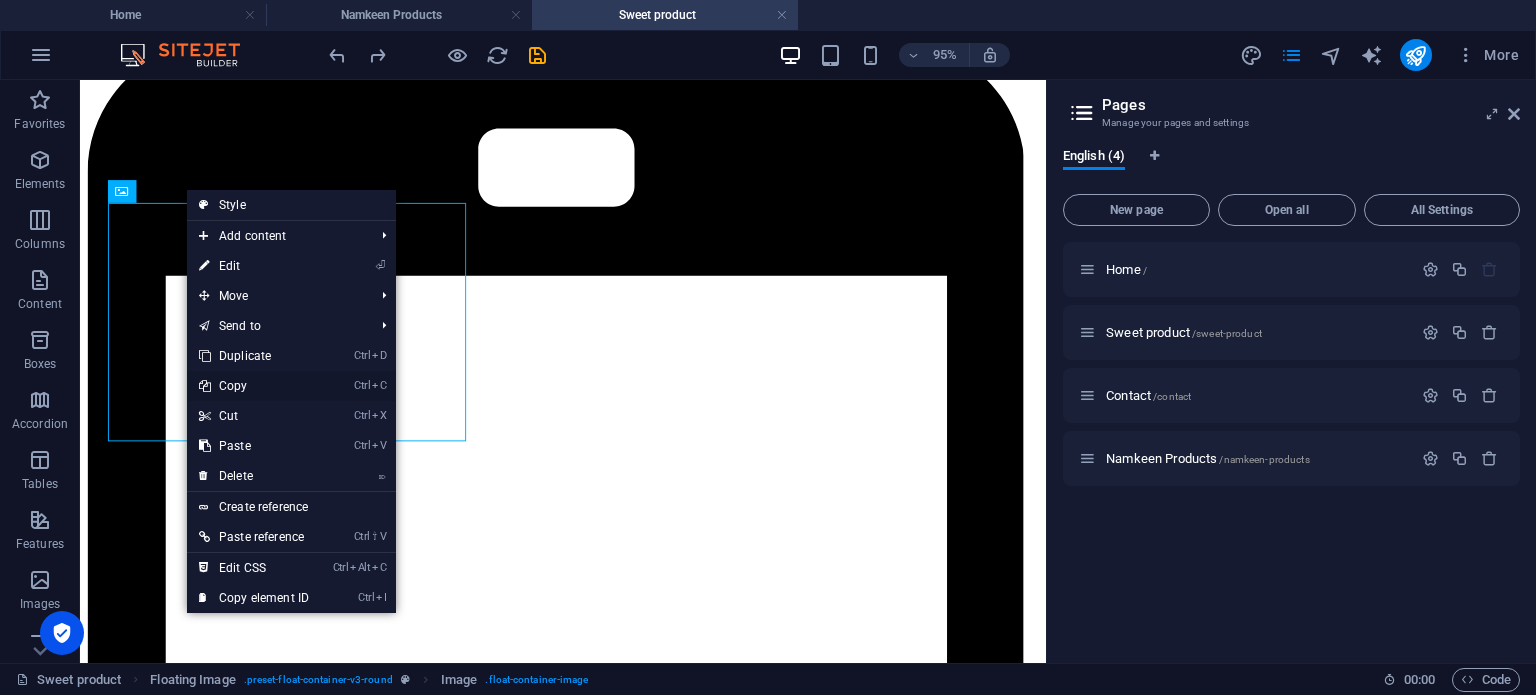 click on "Ctrl C  Copy" at bounding box center (254, 386) 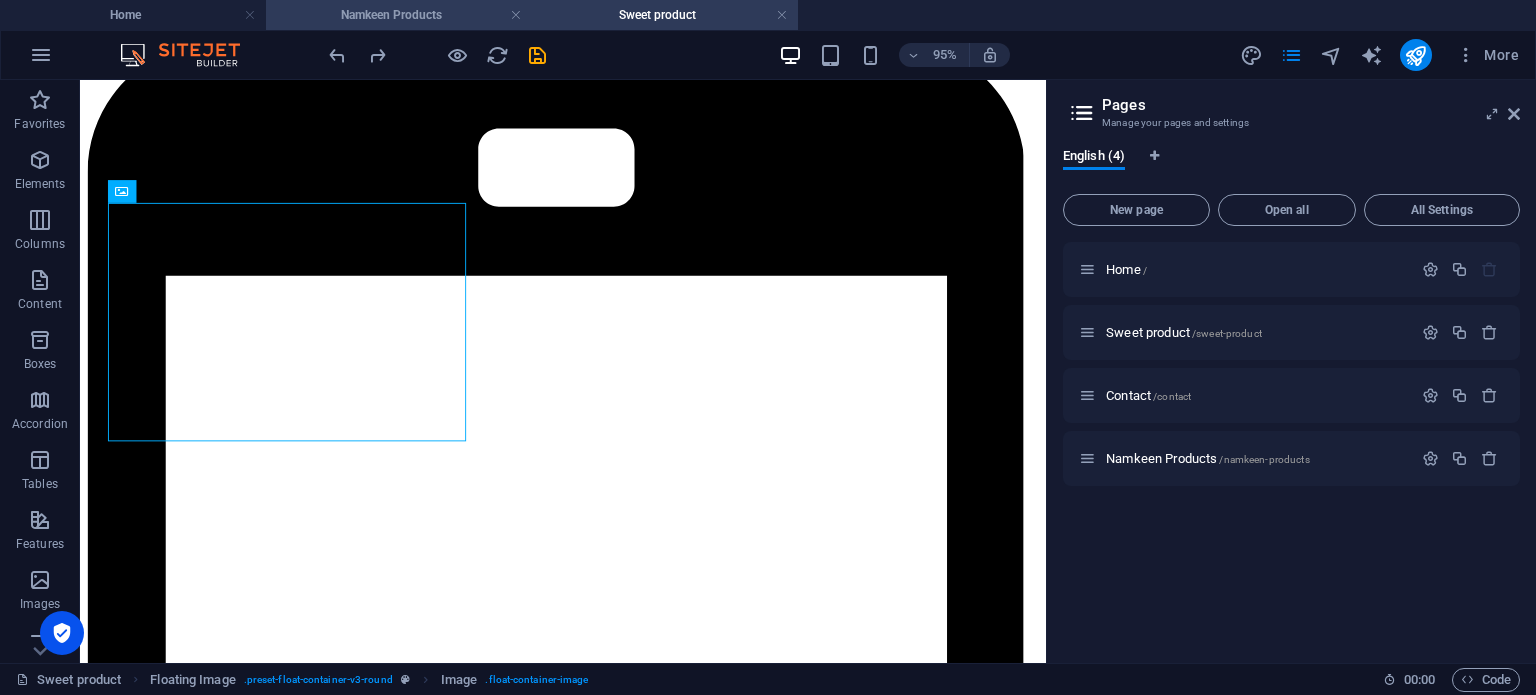 click on "Namkeen Products" at bounding box center (399, 15) 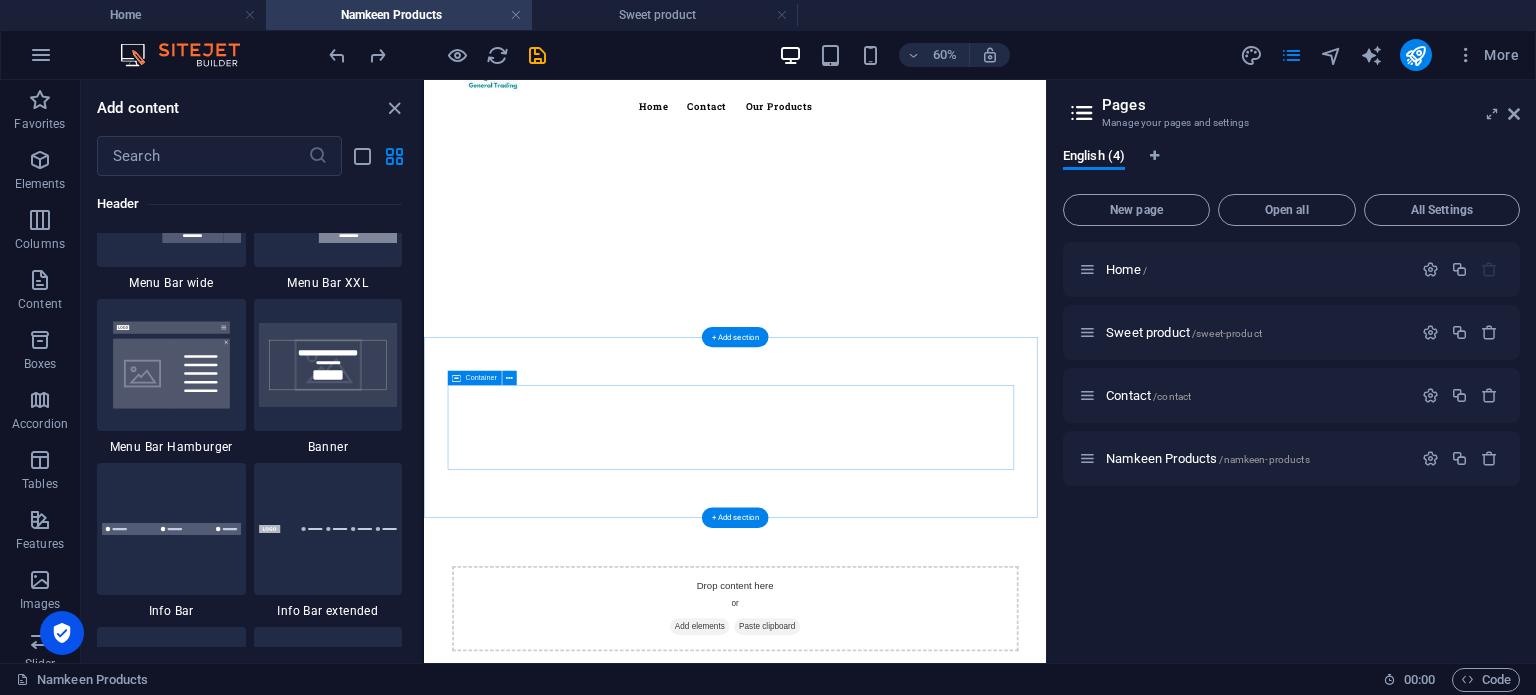scroll, scrollTop: 232, scrollLeft: 0, axis: vertical 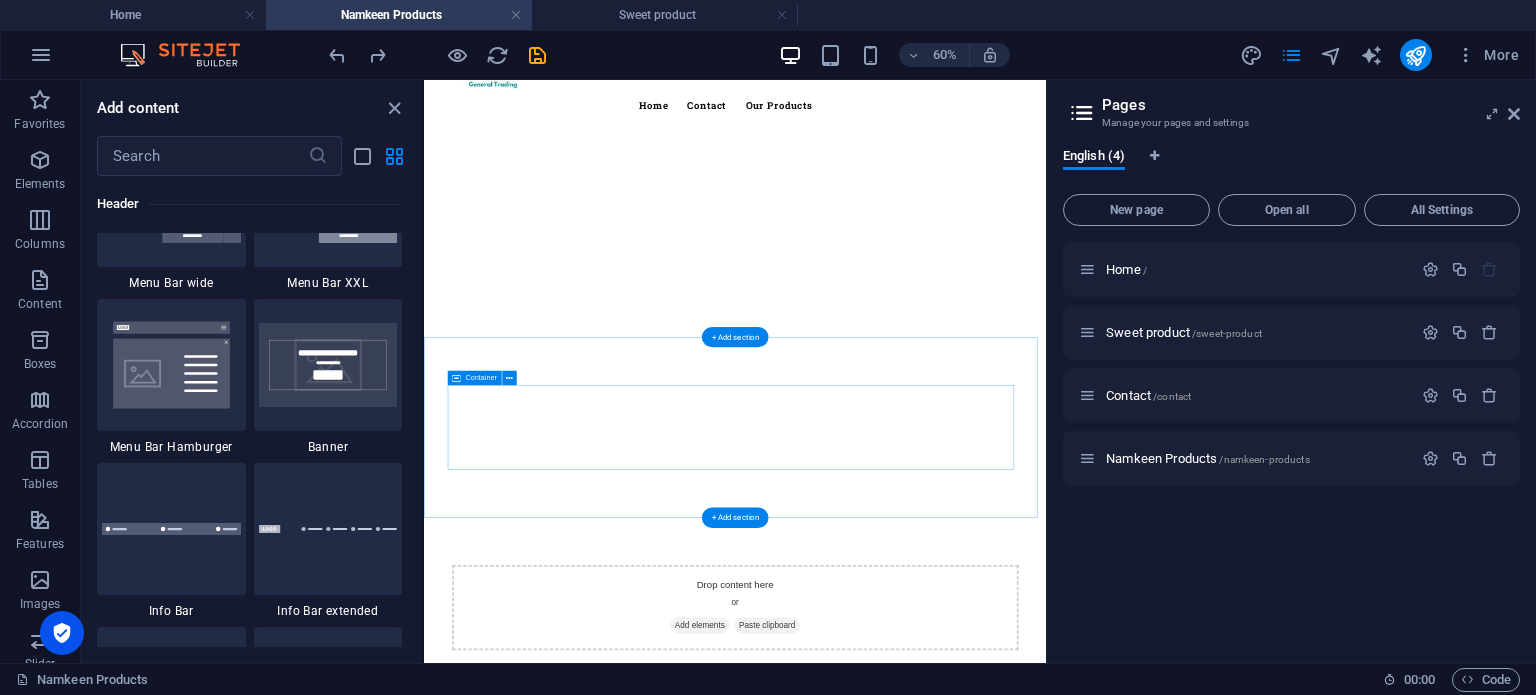 click on "Drop content here or  Add elements  Paste clipboard" at bounding box center [943, 959] 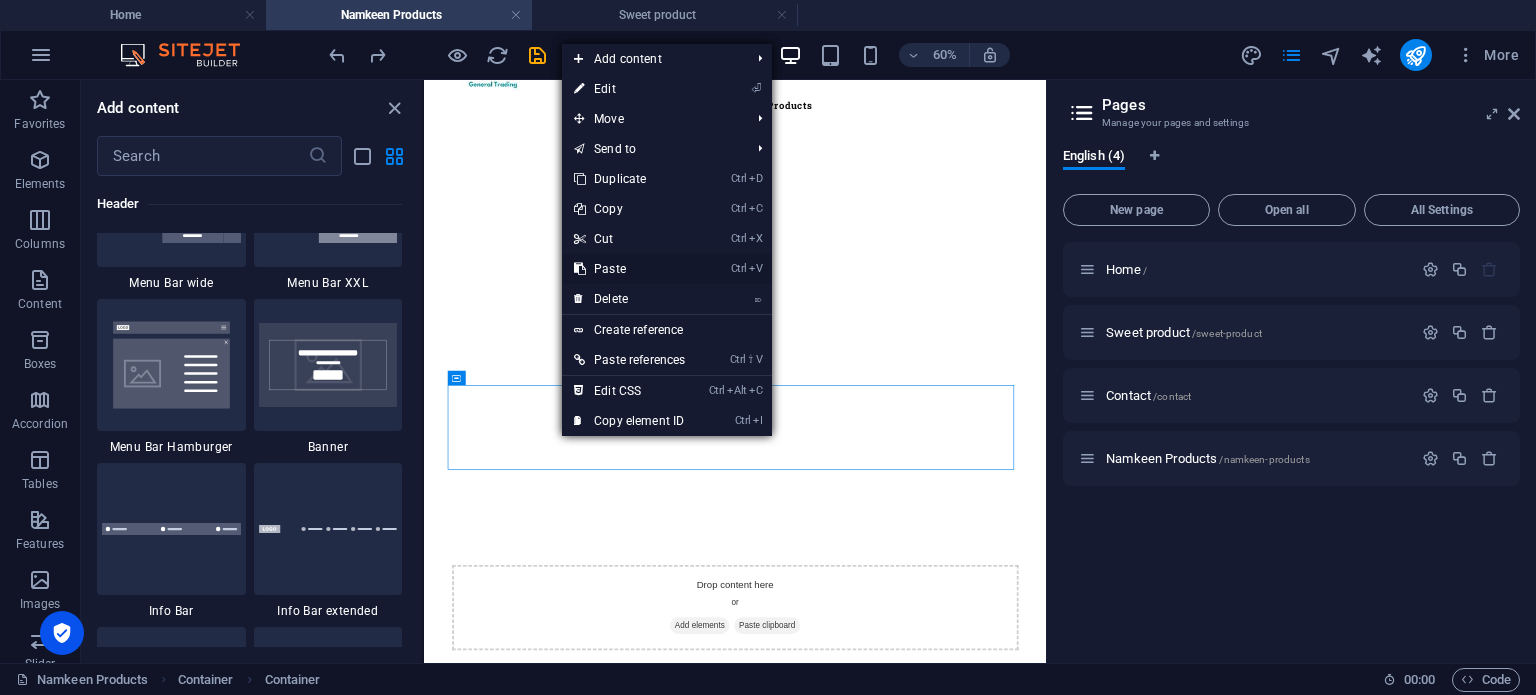 click on "Ctrl V  Paste" at bounding box center (629, 269) 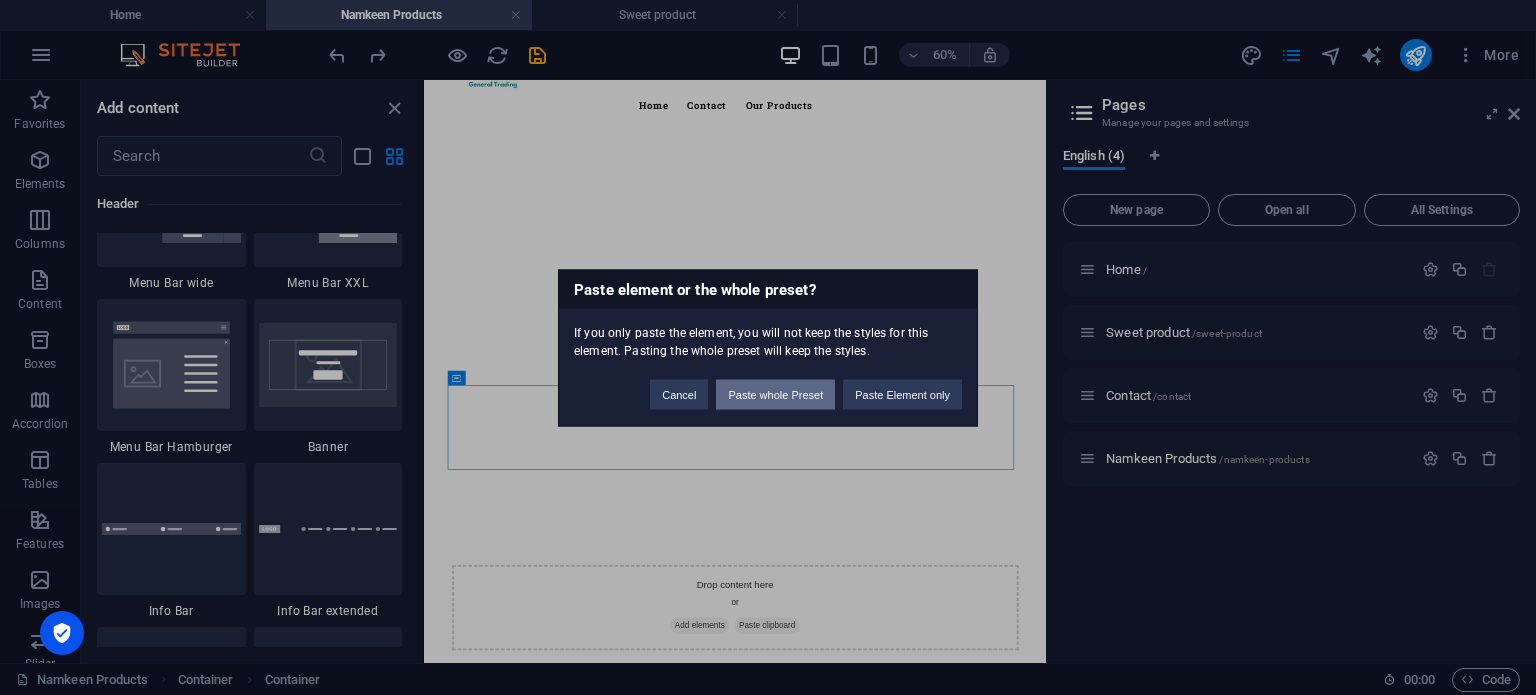 click on "Paste whole Preset" at bounding box center [775, 394] 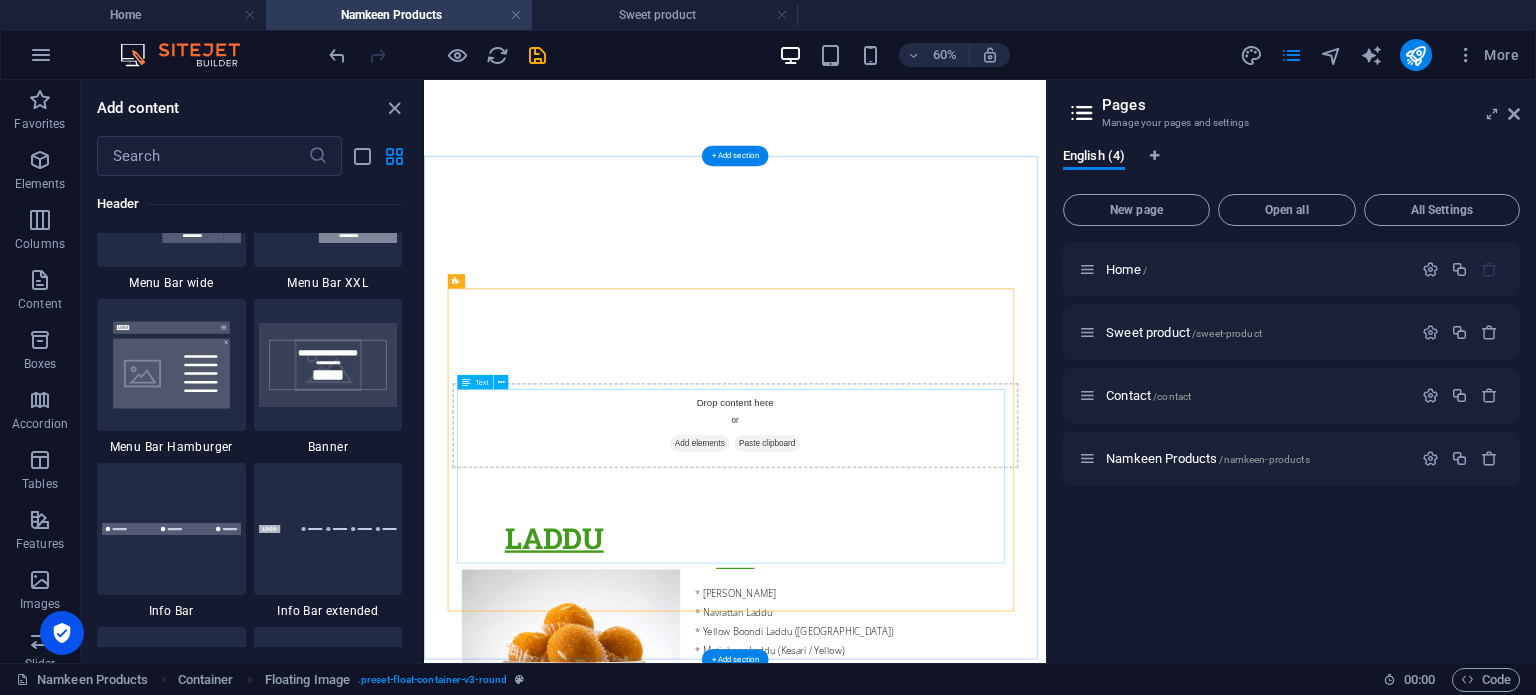 scroll, scrollTop: 536, scrollLeft: 0, axis: vertical 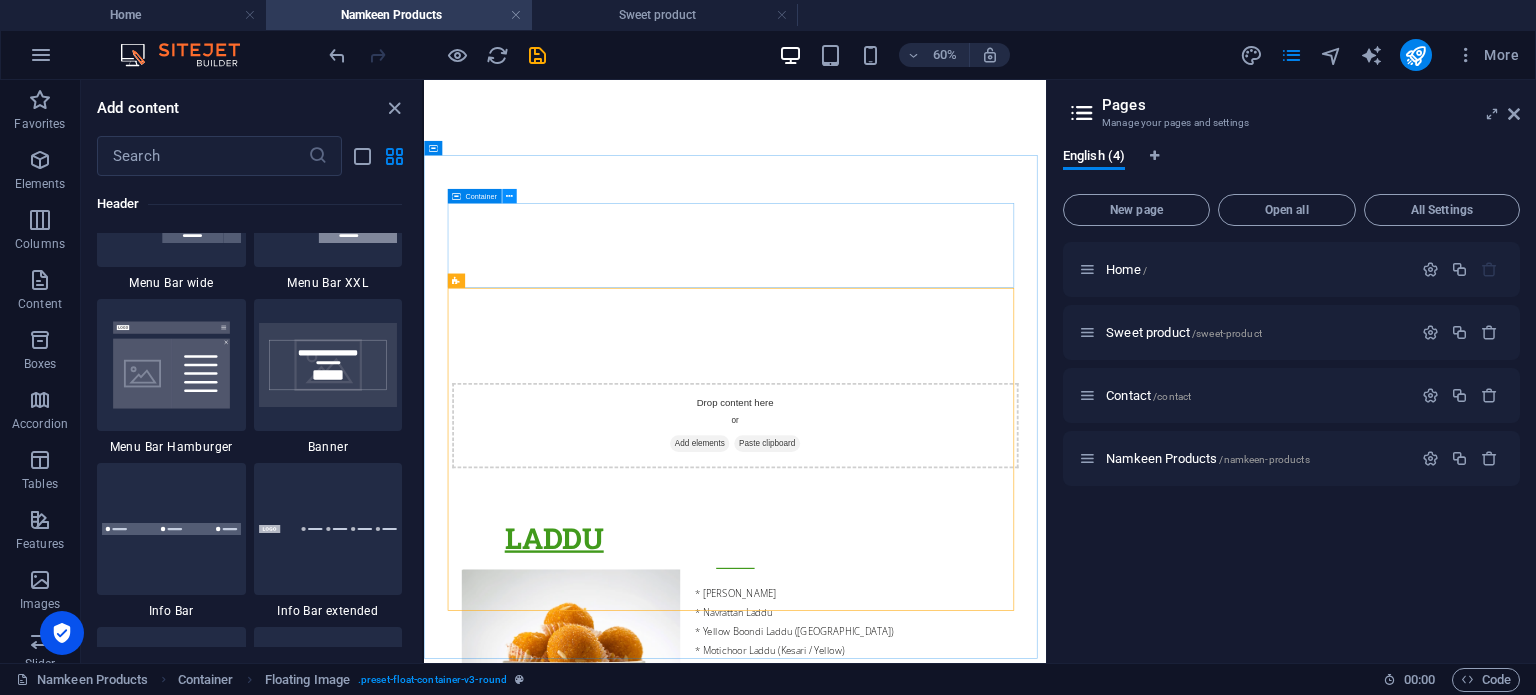 click at bounding box center (509, 196) 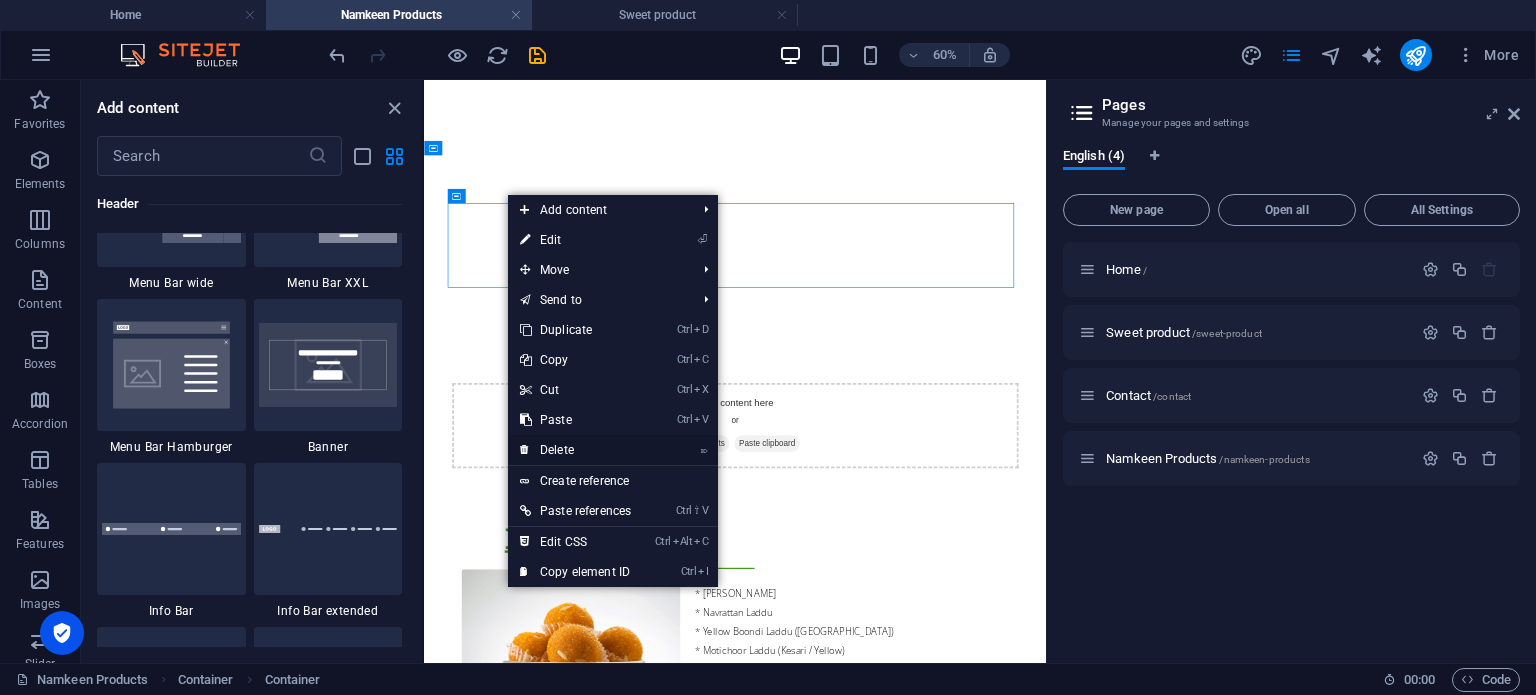 click on "⌦  Delete" at bounding box center [575, 450] 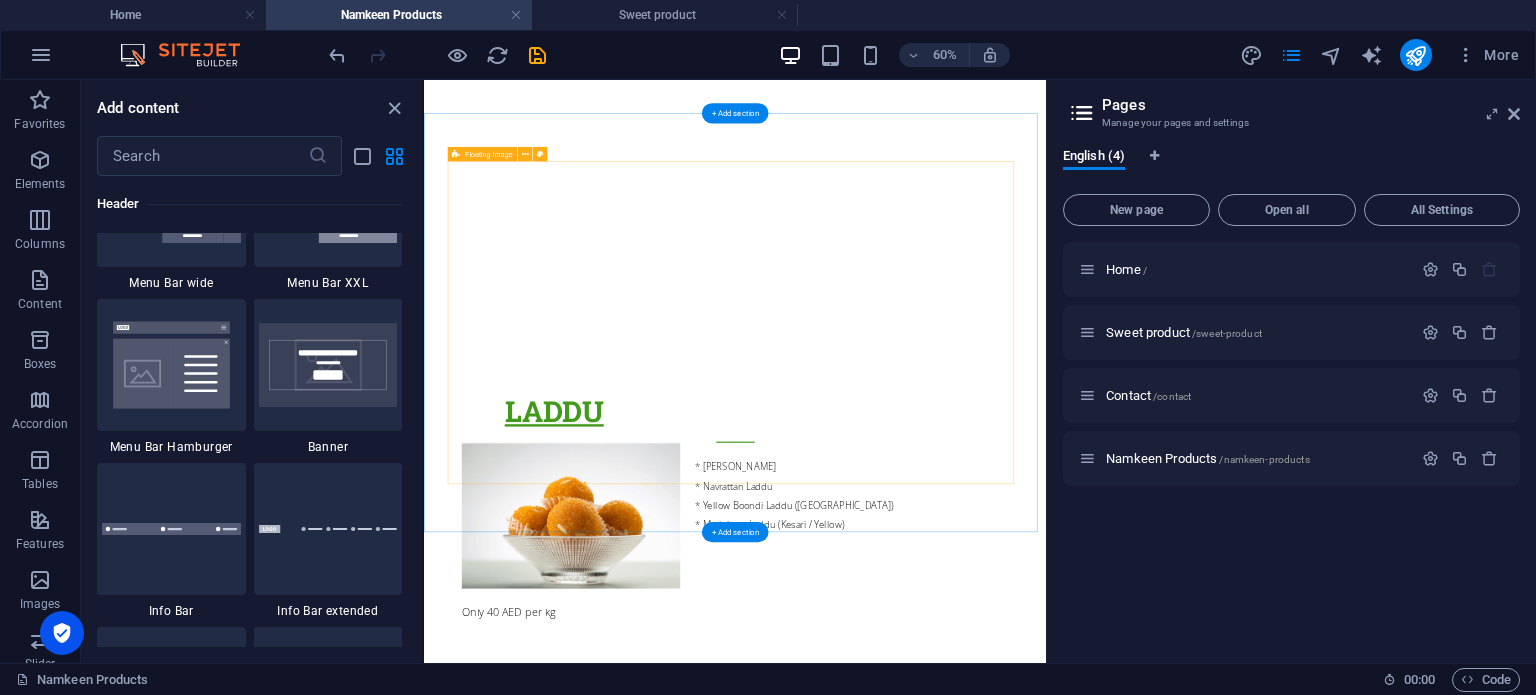 scroll, scrollTop: 606, scrollLeft: 0, axis: vertical 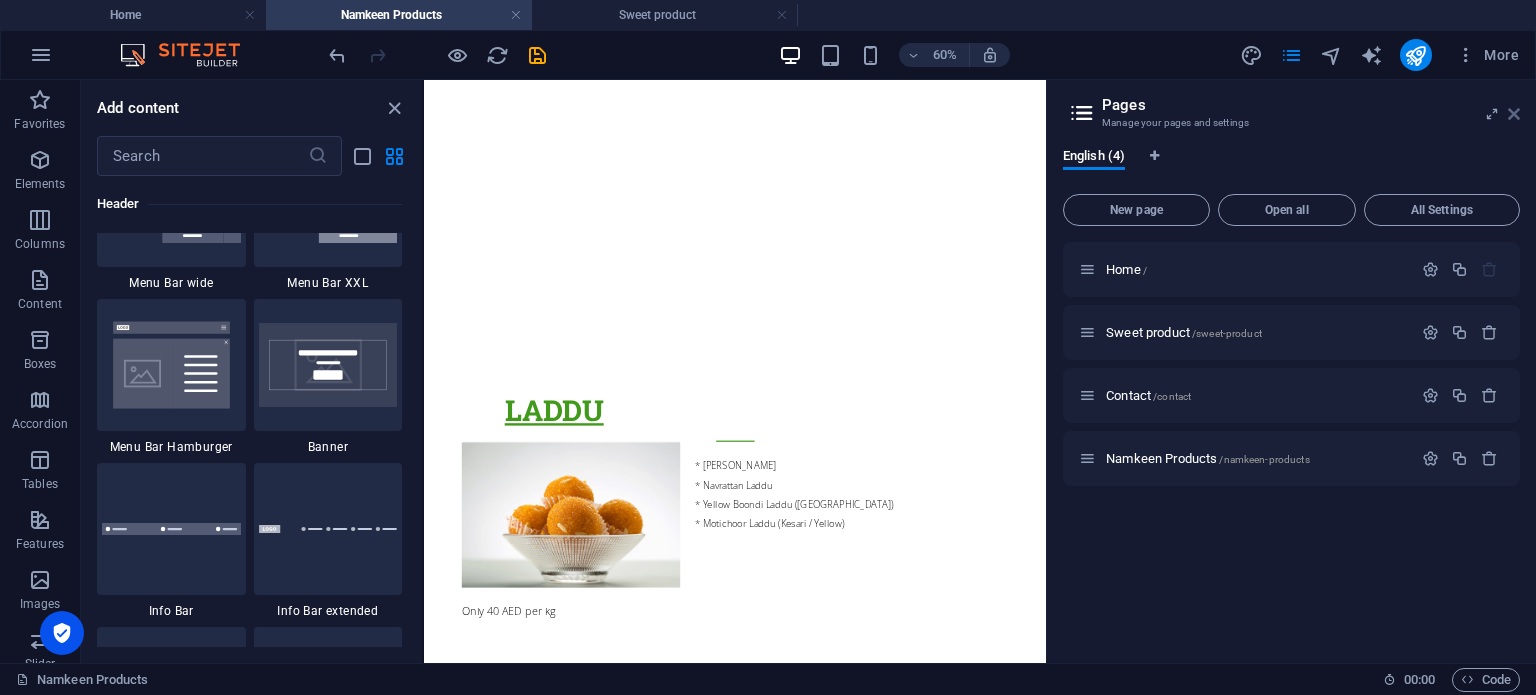click at bounding box center (1514, 114) 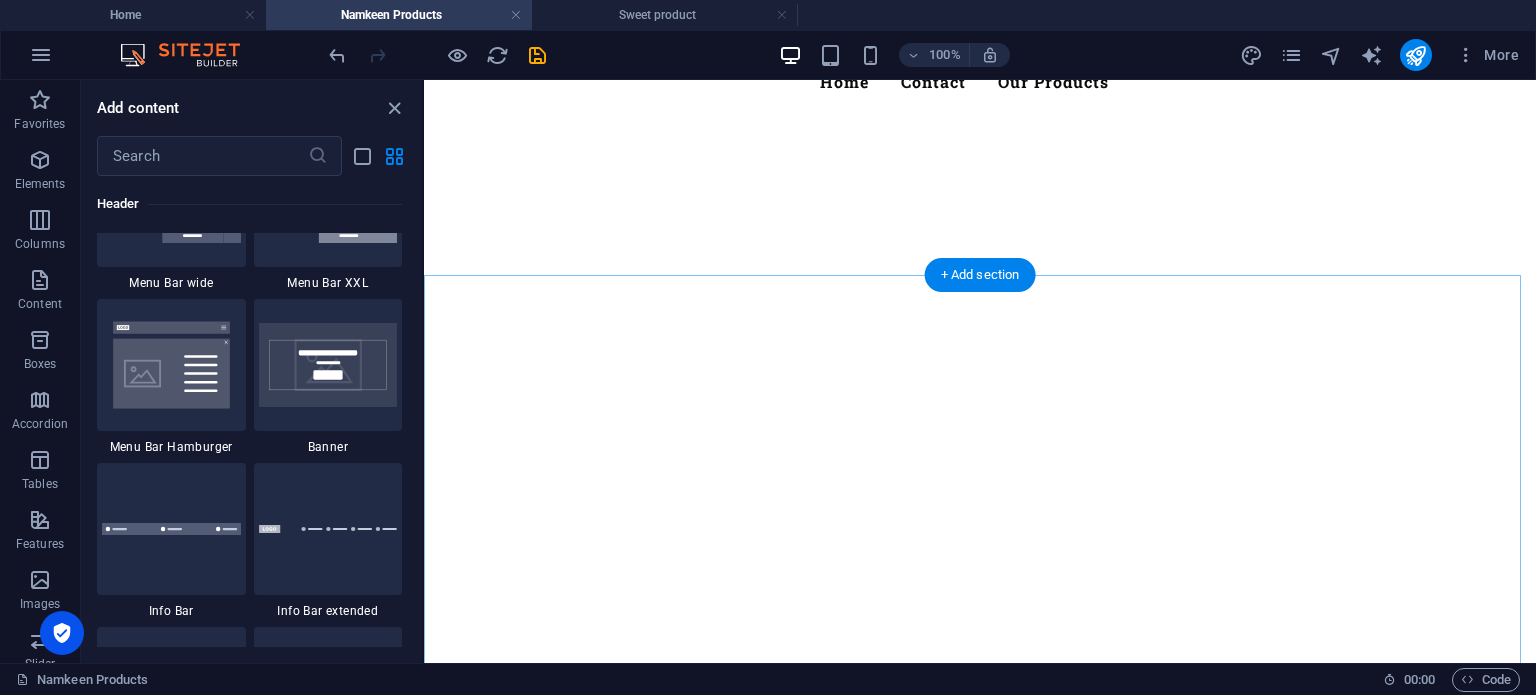 scroll, scrollTop: 271, scrollLeft: 0, axis: vertical 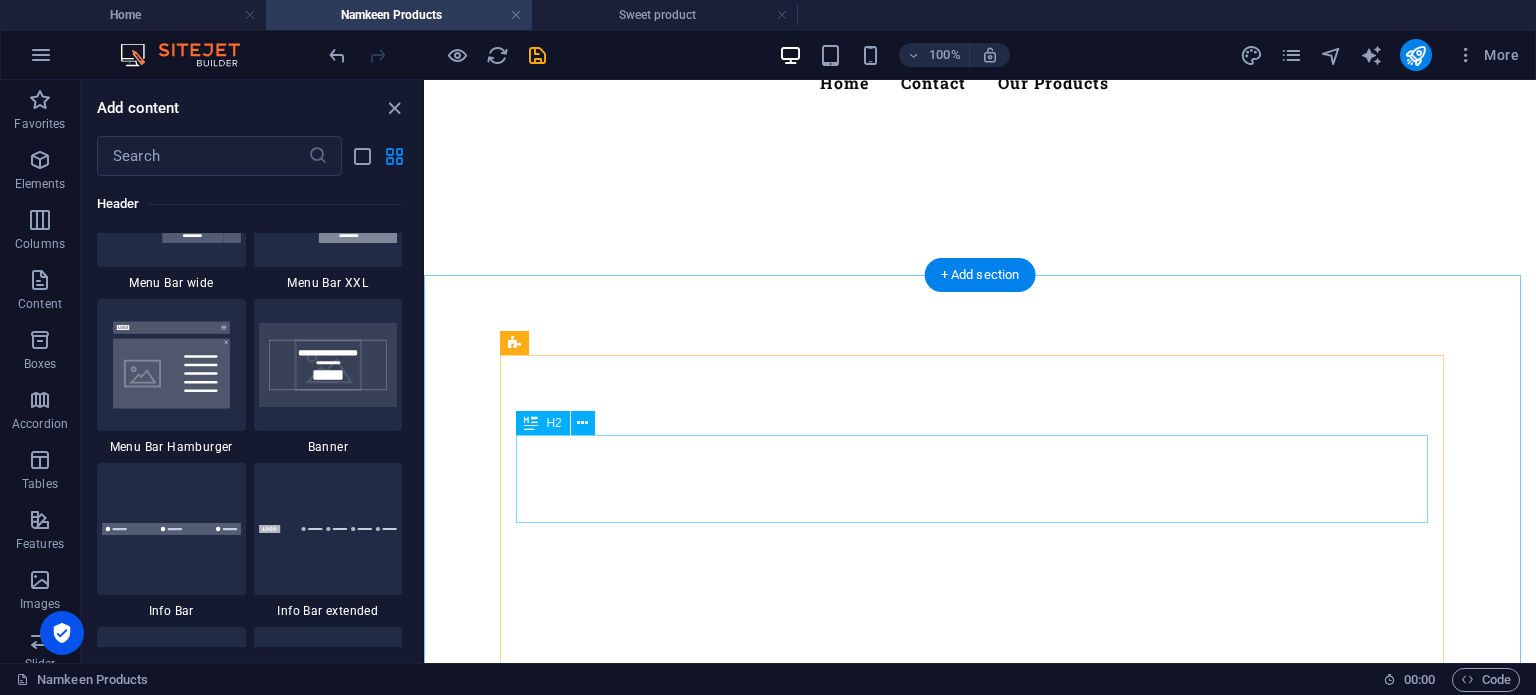 click on "Laddu" at bounding box center [980, 782] 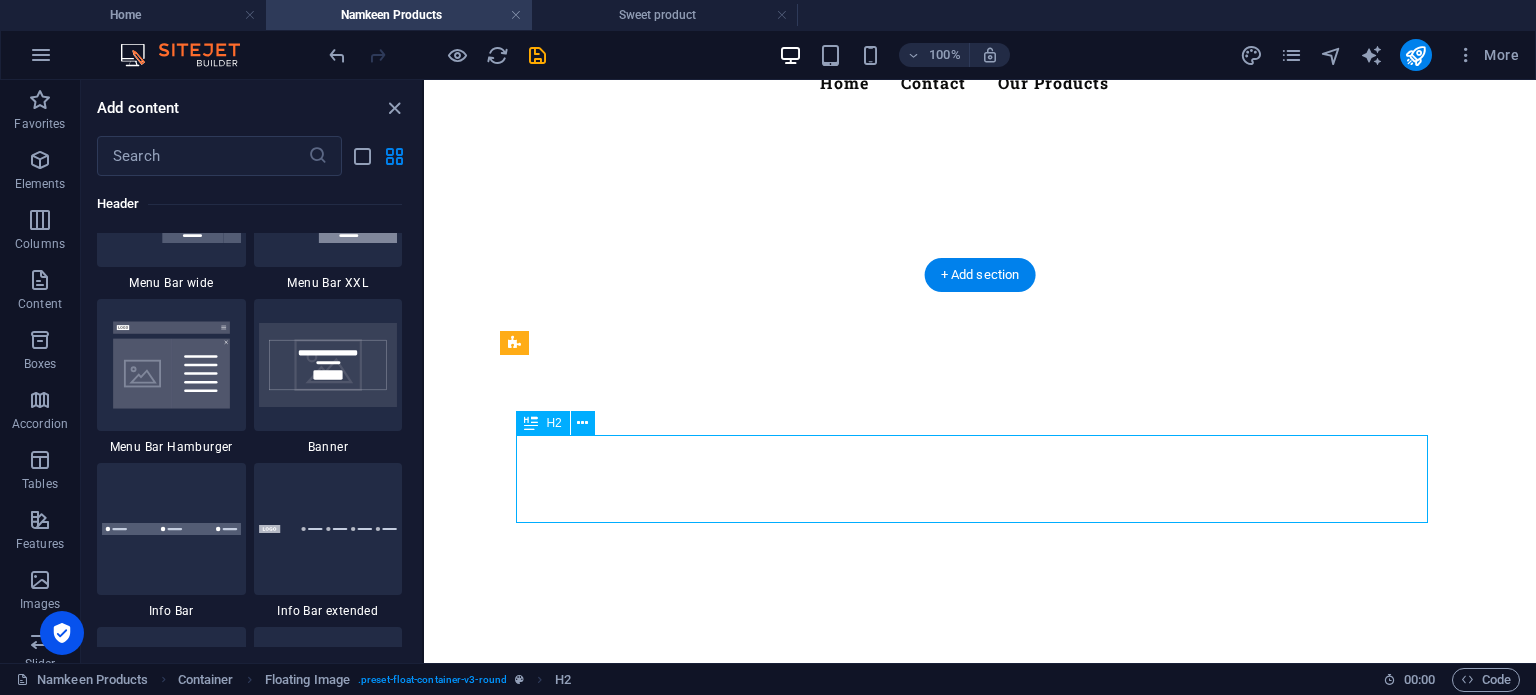 click on "Laddu" at bounding box center (980, 782) 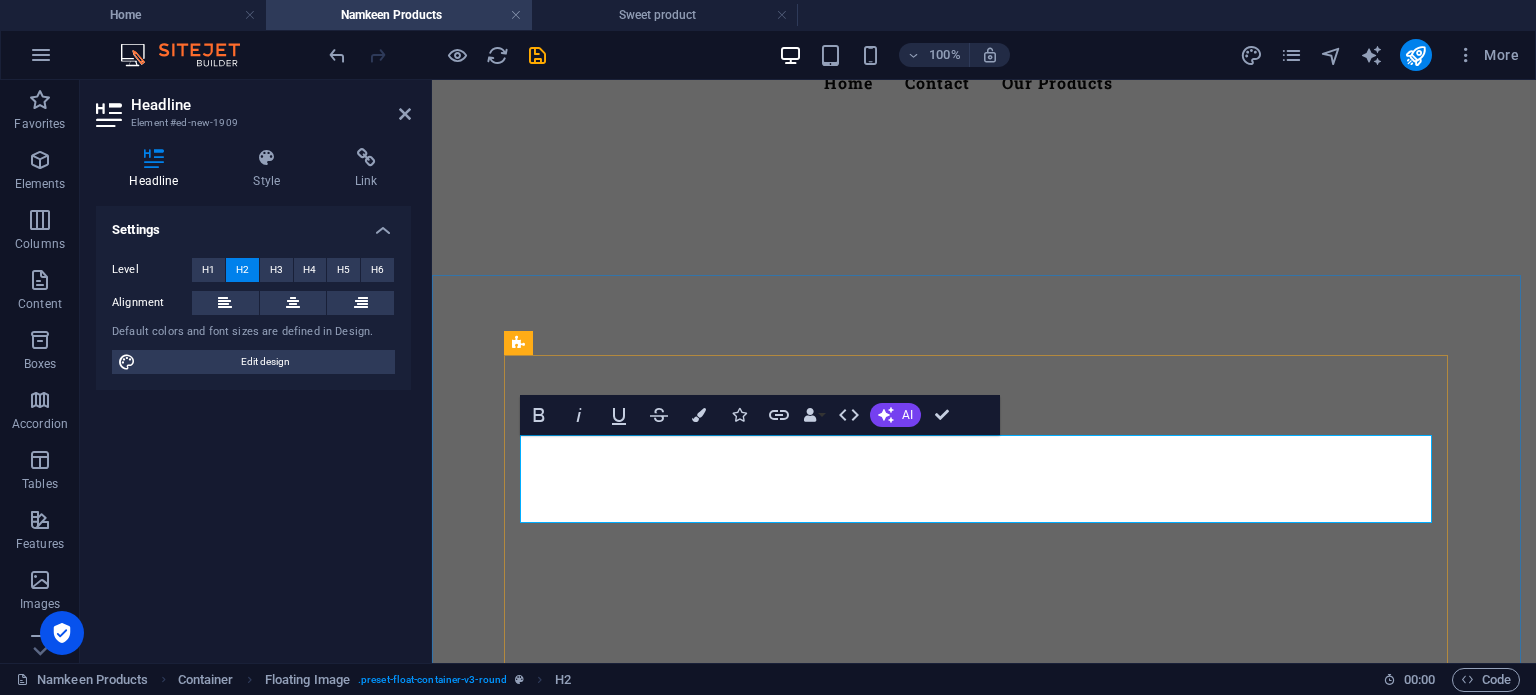 type 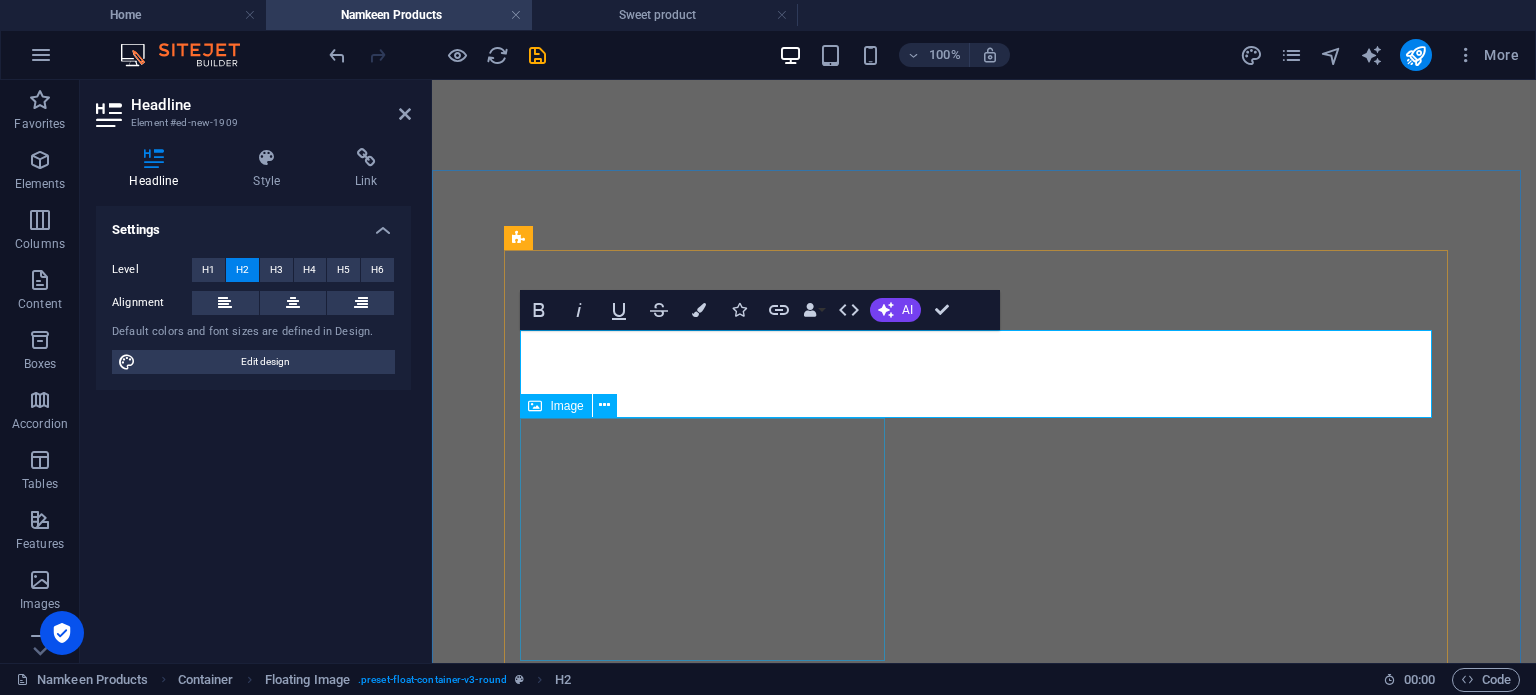 scroll, scrollTop: 378, scrollLeft: 0, axis: vertical 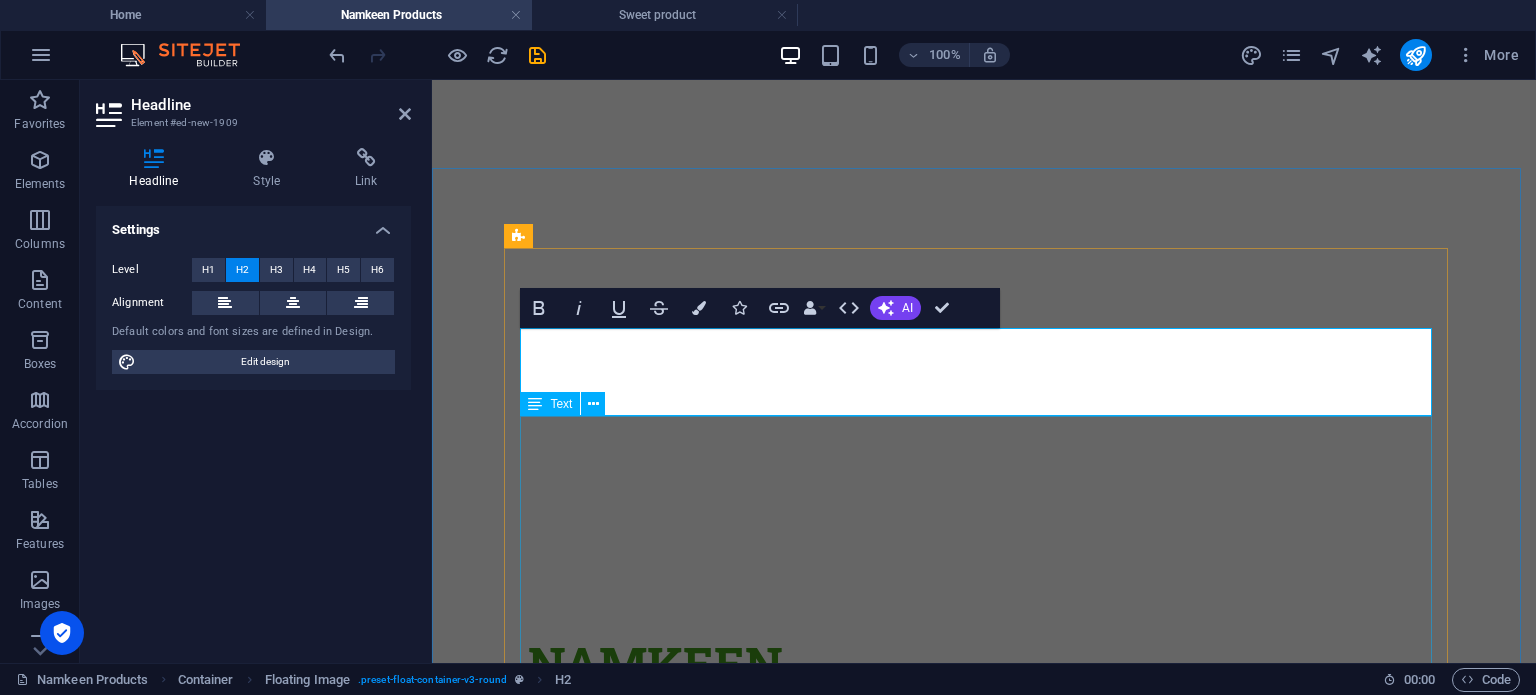 click on "* Besan Laddu * Navrattan Laddu * Yellow Boondi Laddu ([GEOGRAPHIC_DATA]) * Motichoor Laddu (Kesari / Yellow) Only 40 AED per kg" at bounding box center (984, 861) 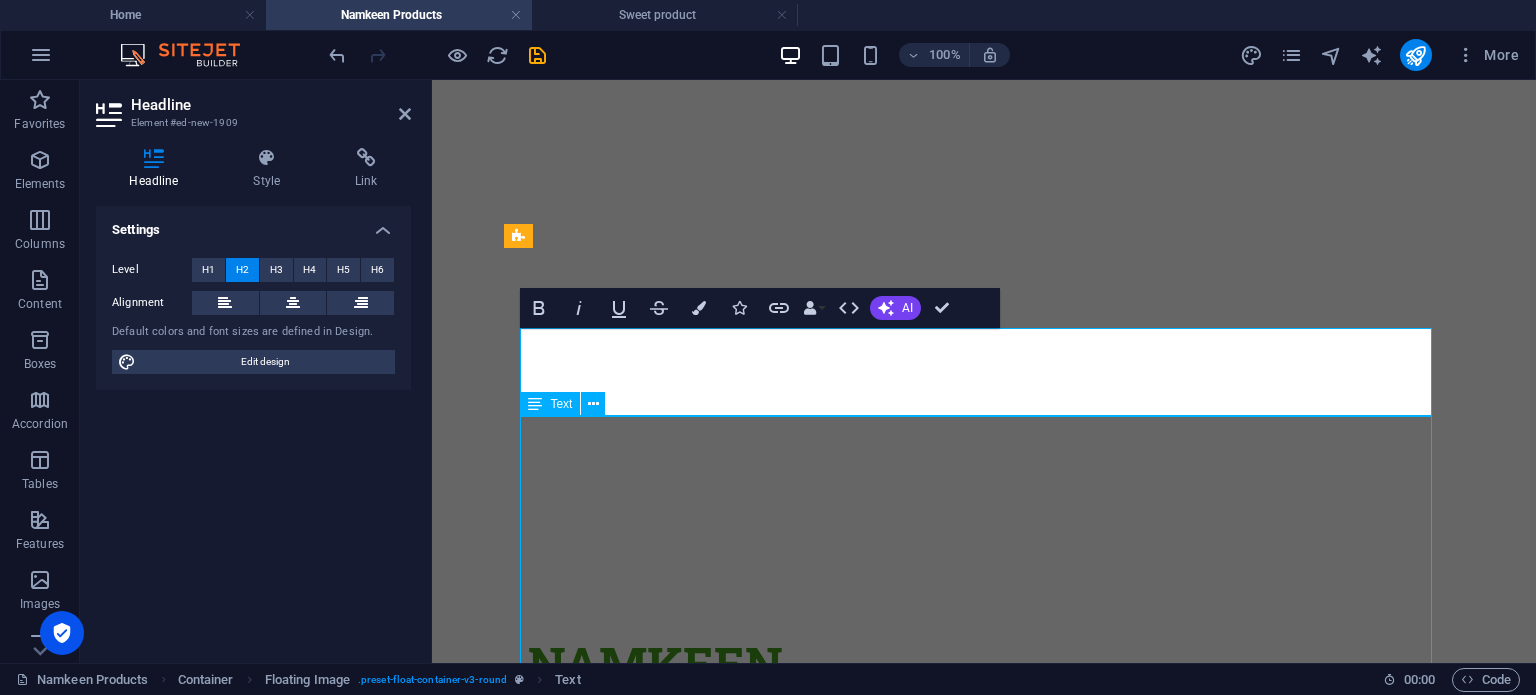 click on "* Besan Laddu * Navrattan Laddu * Yellow Boondi Laddu ([GEOGRAPHIC_DATA]) * Motichoor Laddu (Kesari / Yellow) Only 40 AED per kg" at bounding box center (984, 861) 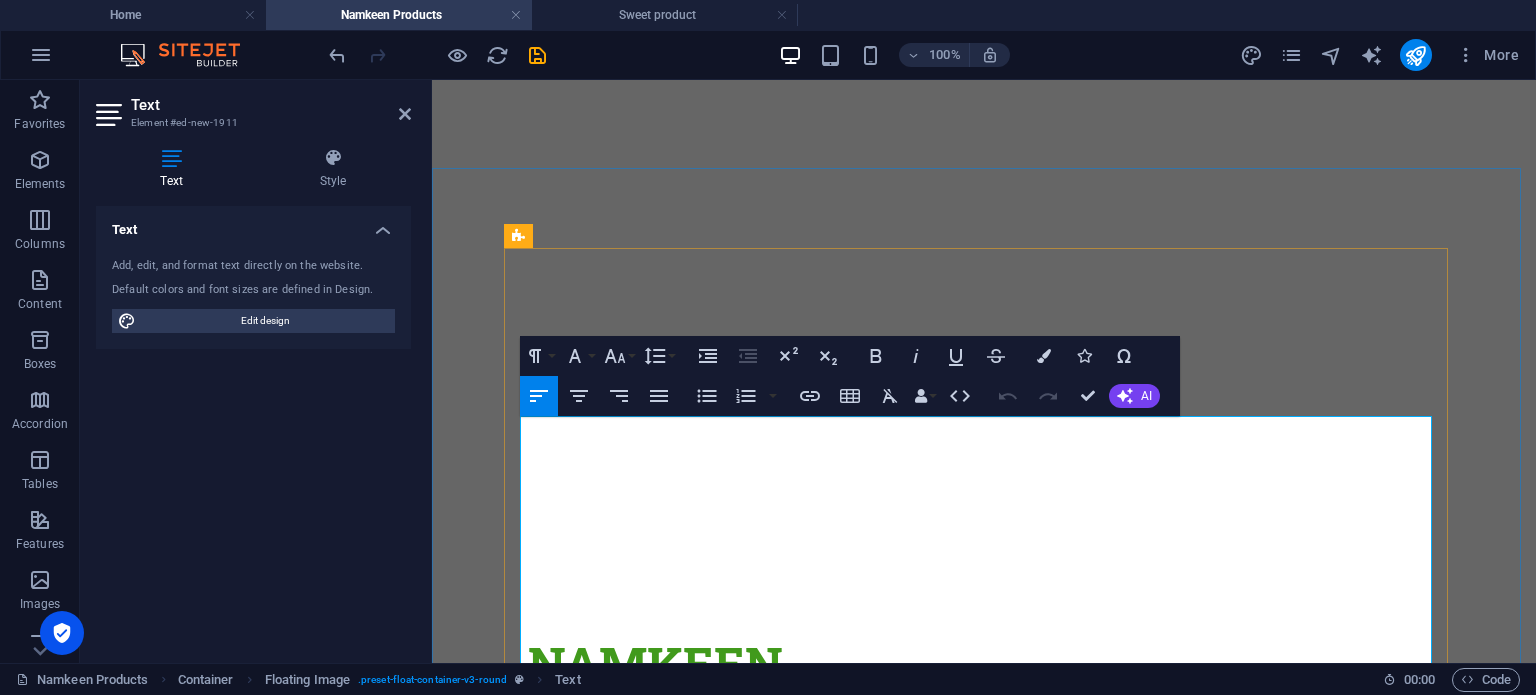 drag, startPoint x: 924, startPoint y: 455, endPoint x: 1035, endPoint y: 471, distance: 112.147224 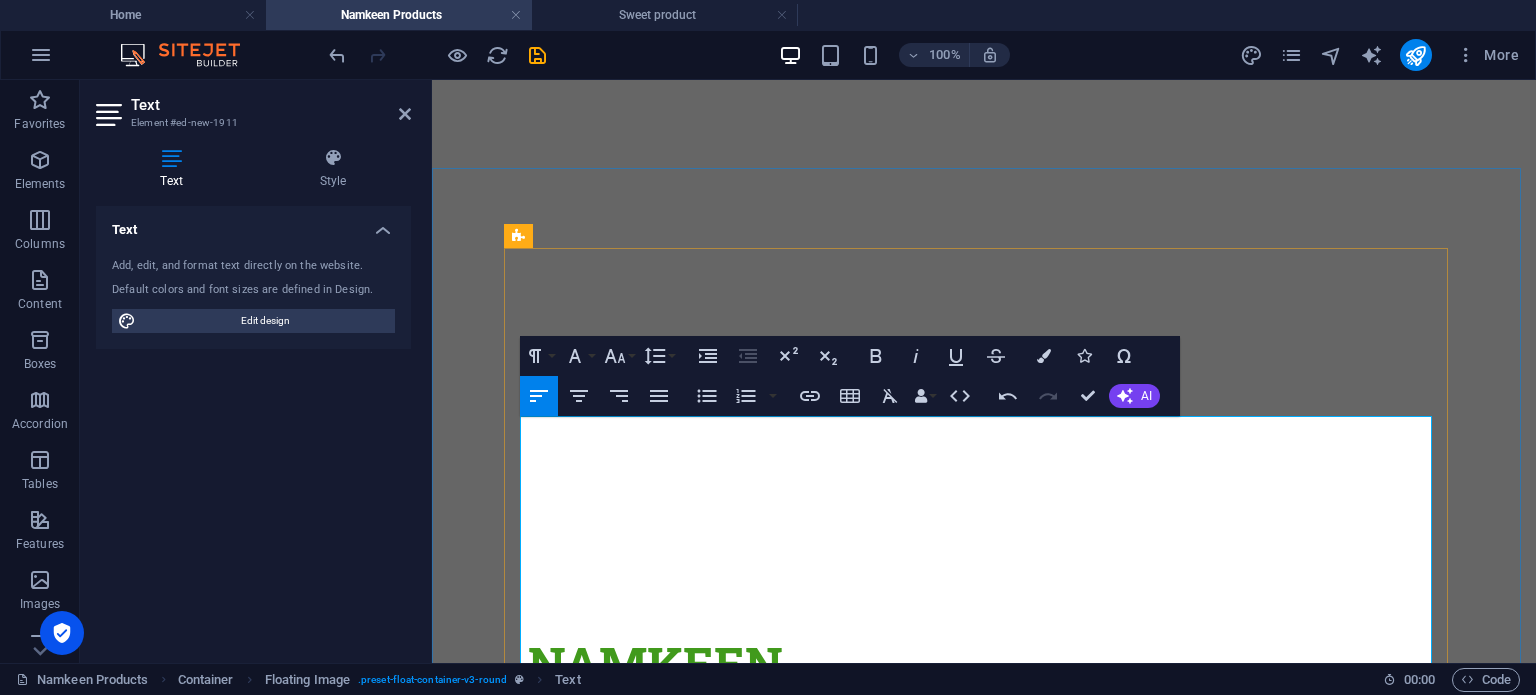drag, startPoint x: 925, startPoint y: 487, endPoint x: 1095, endPoint y: 490, distance: 170.02647 